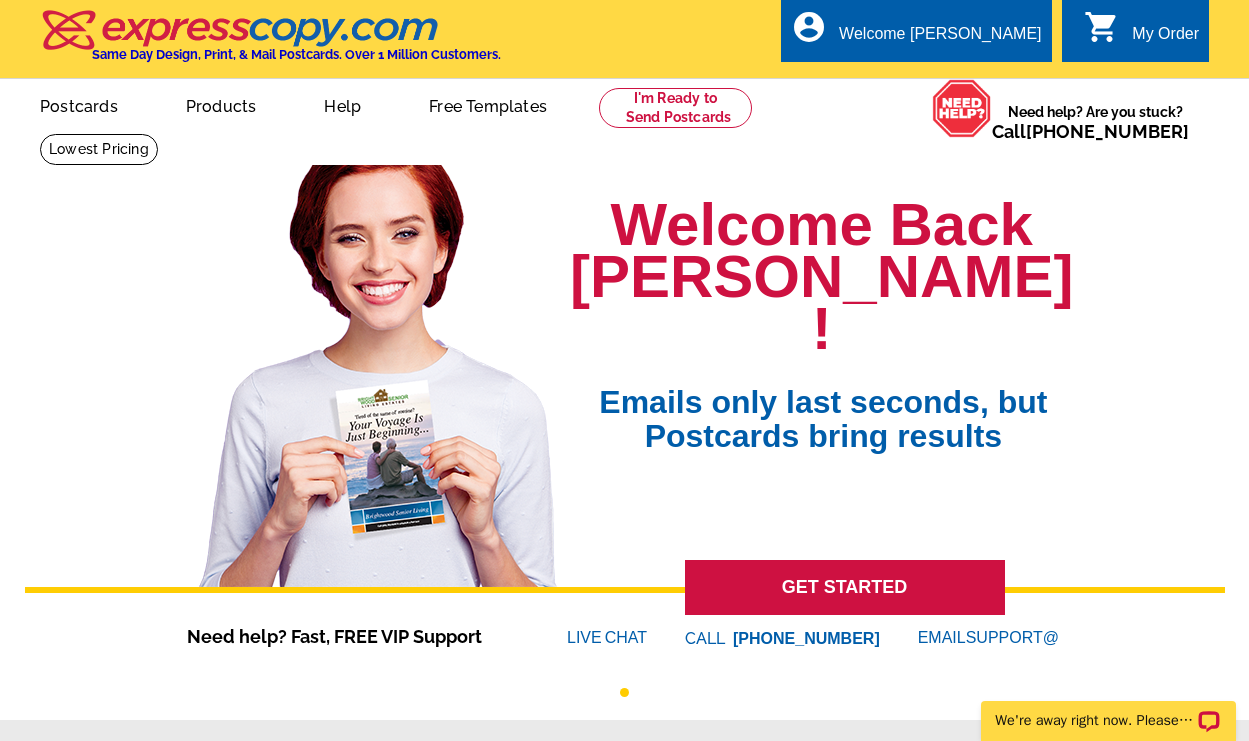scroll, scrollTop: 0, scrollLeft: 0, axis: both 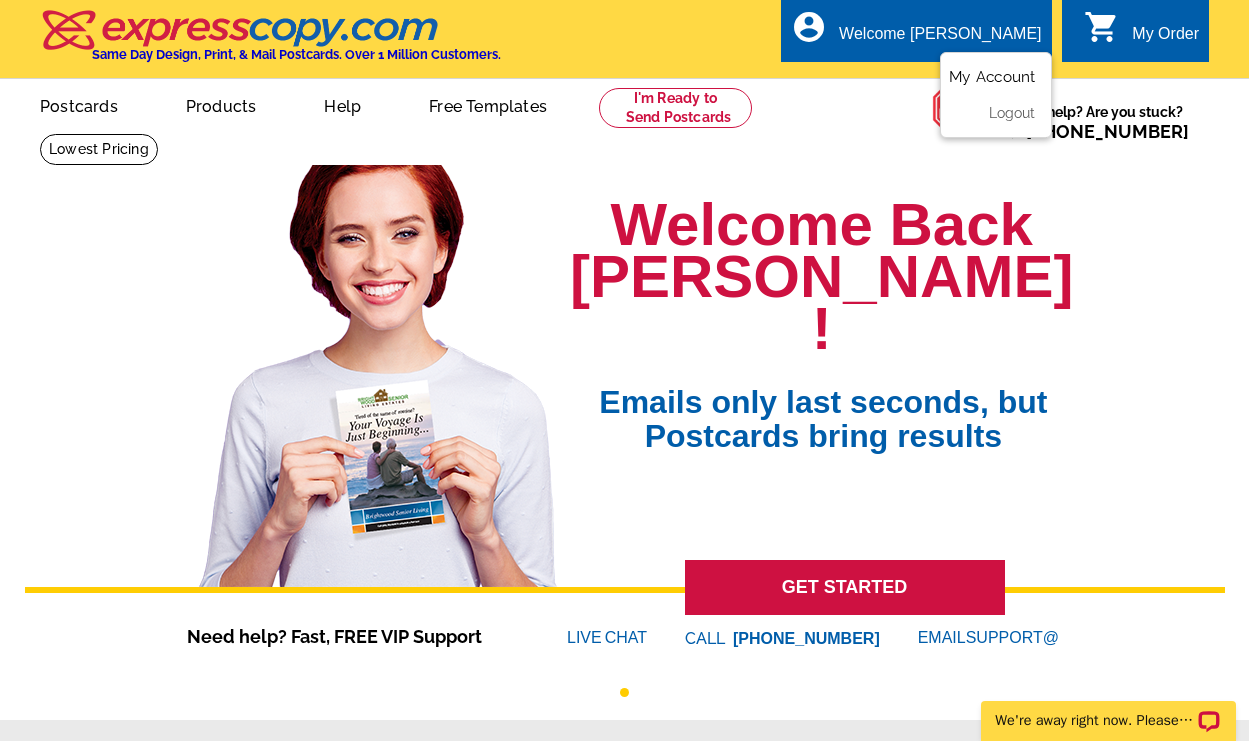 click on "My Account" at bounding box center [992, 77] 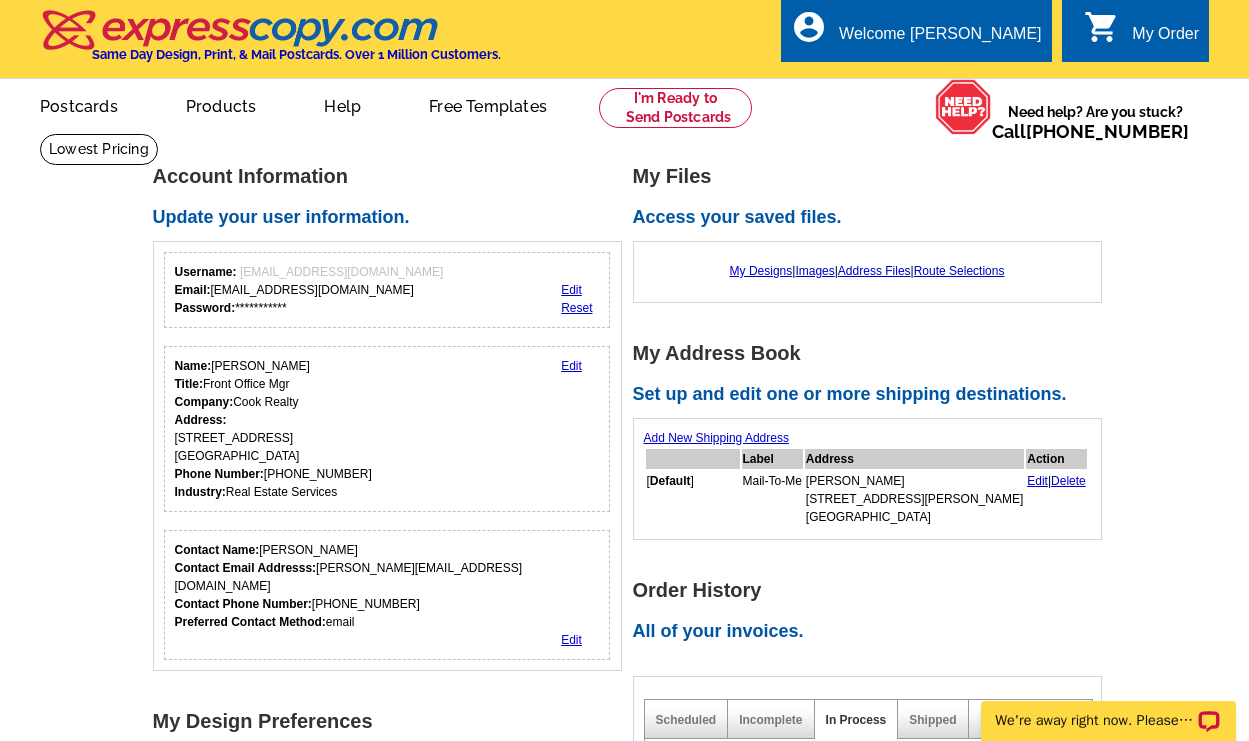 scroll, scrollTop: 0, scrollLeft: 0, axis: both 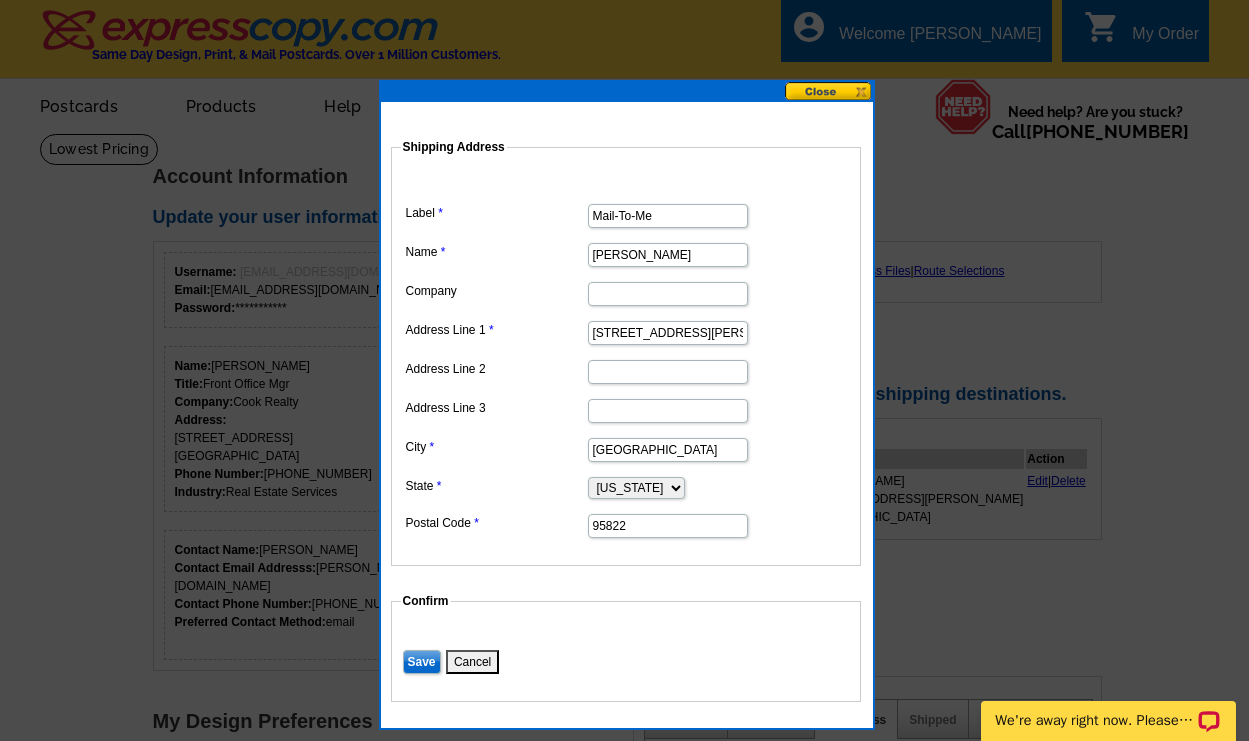 drag, startPoint x: 671, startPoint y: 252, endPoint x: 549, endPoint y: 236, distance: 123.04471 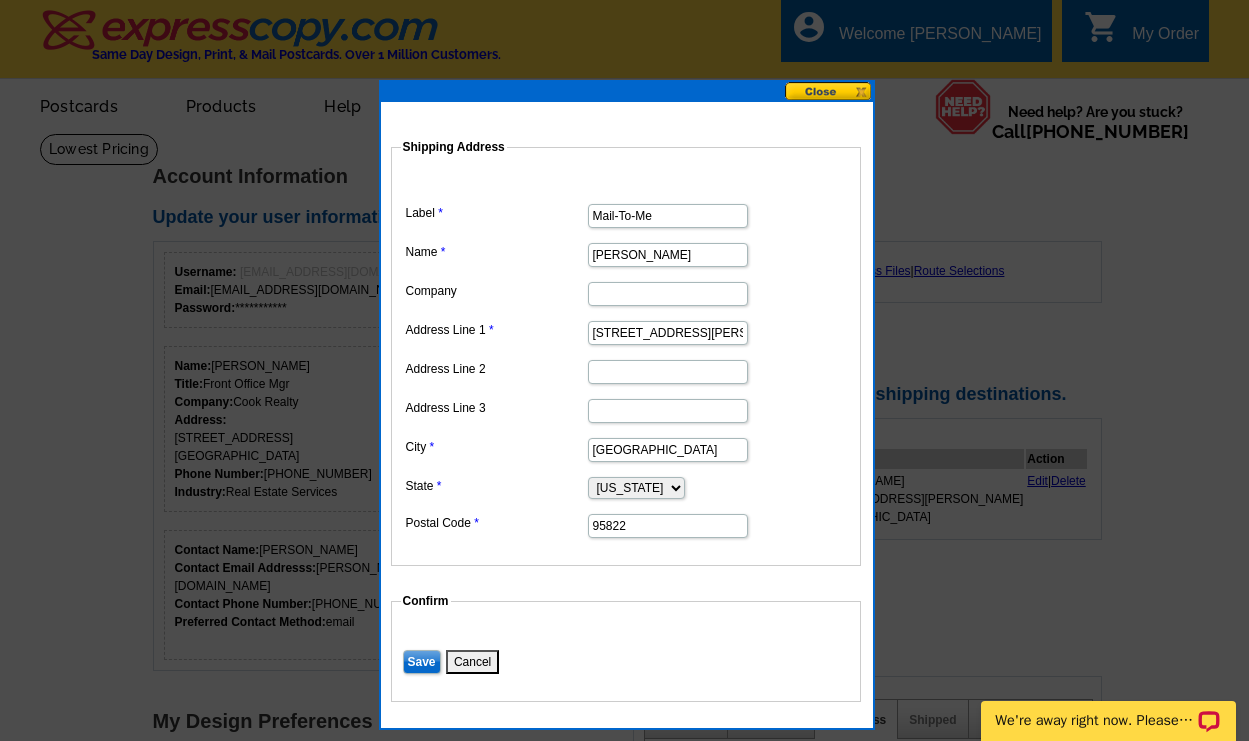 type on "Meena Chan Lee" 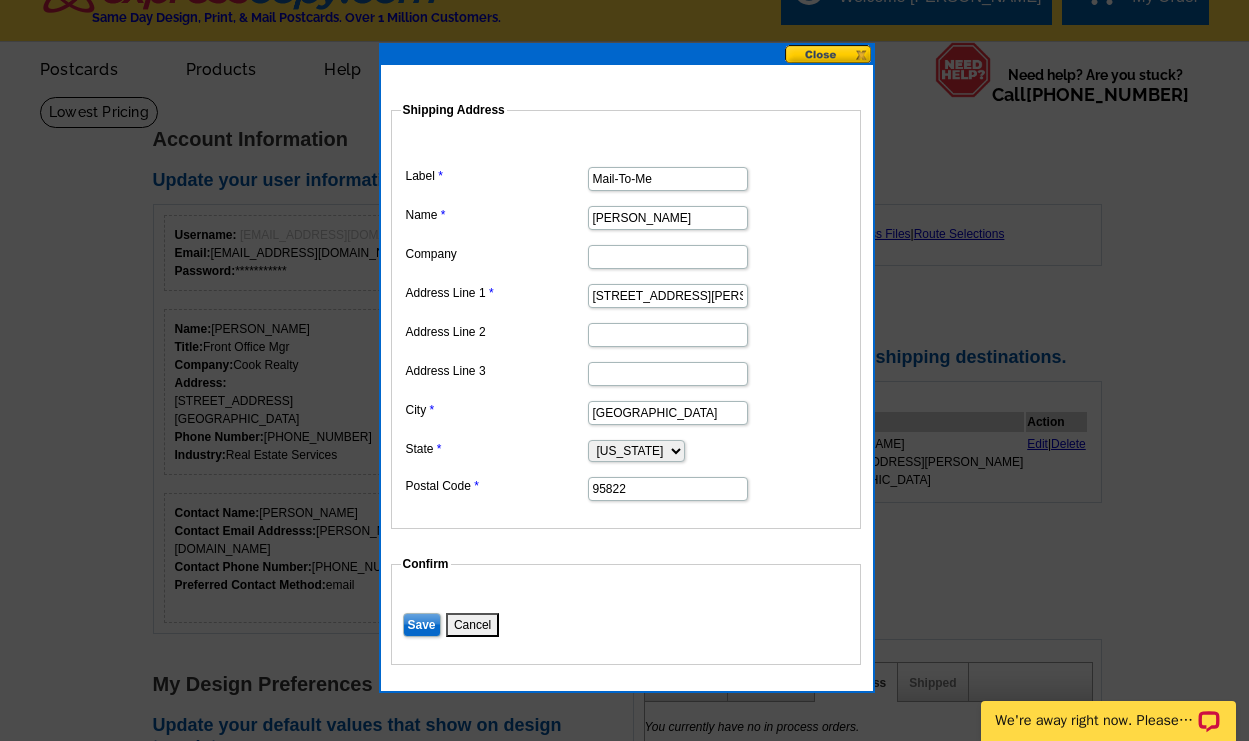 click on "Save" at bounding box center [422, 625] 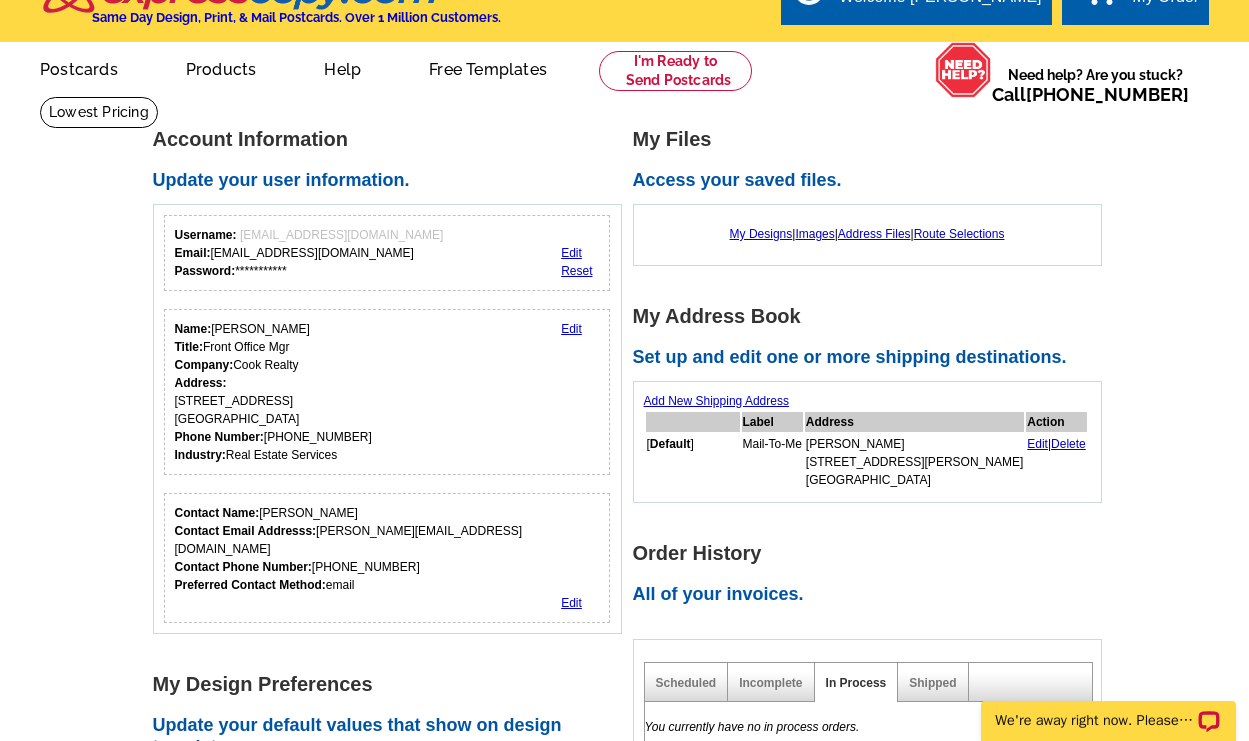 scroll, scrollTop: 0, scrollLeft: 0, axis: both 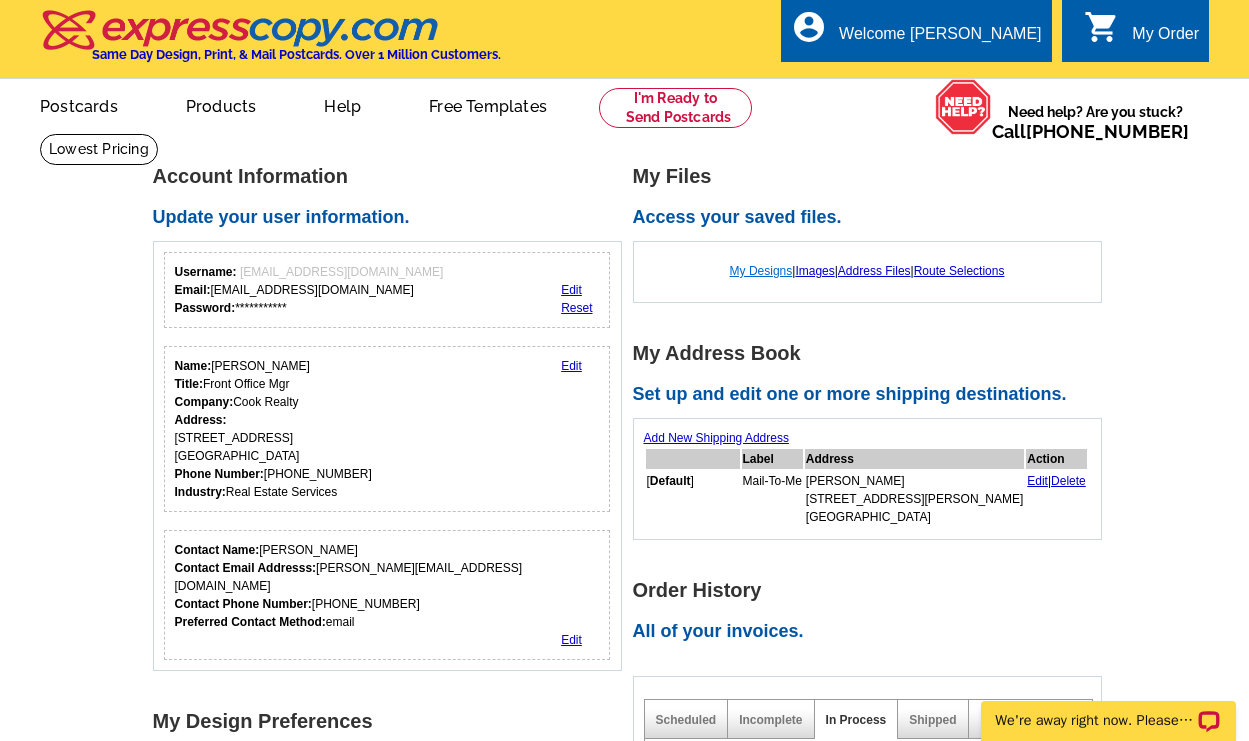 click on "My Designs" at bounding box center (761, 271) 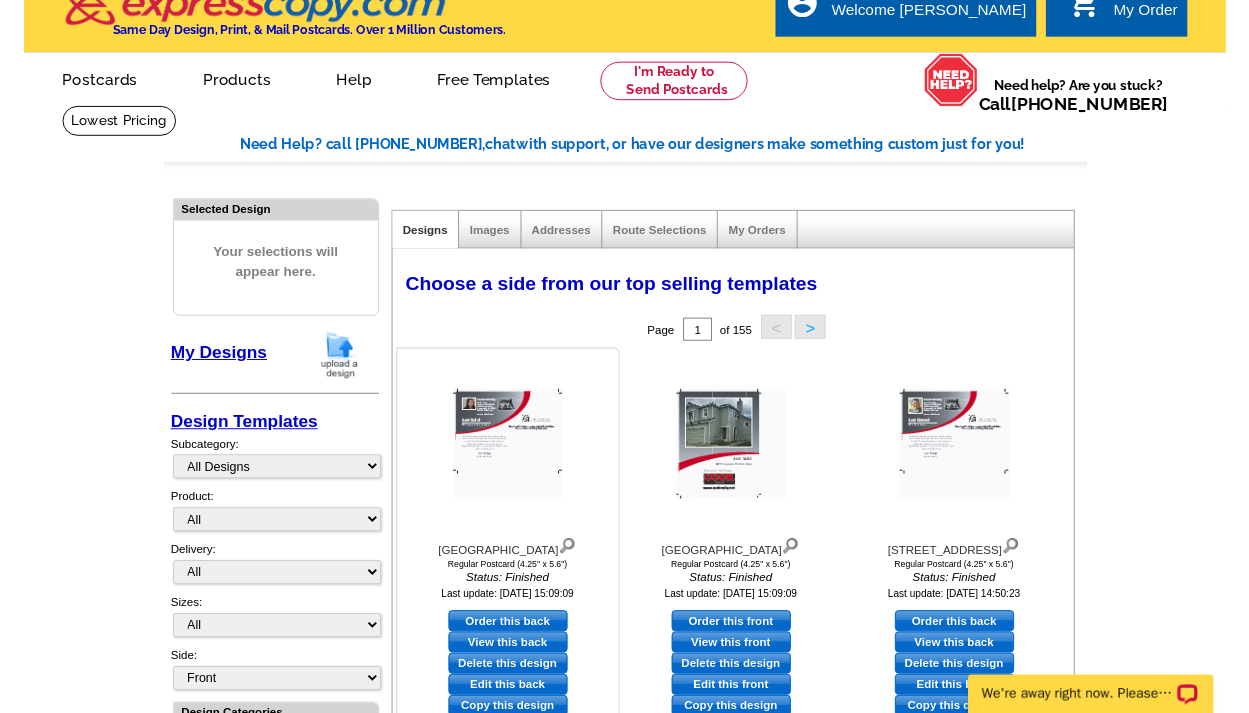 scroll, scrollTop: 65, scrollLeft: 0, axis: vertical 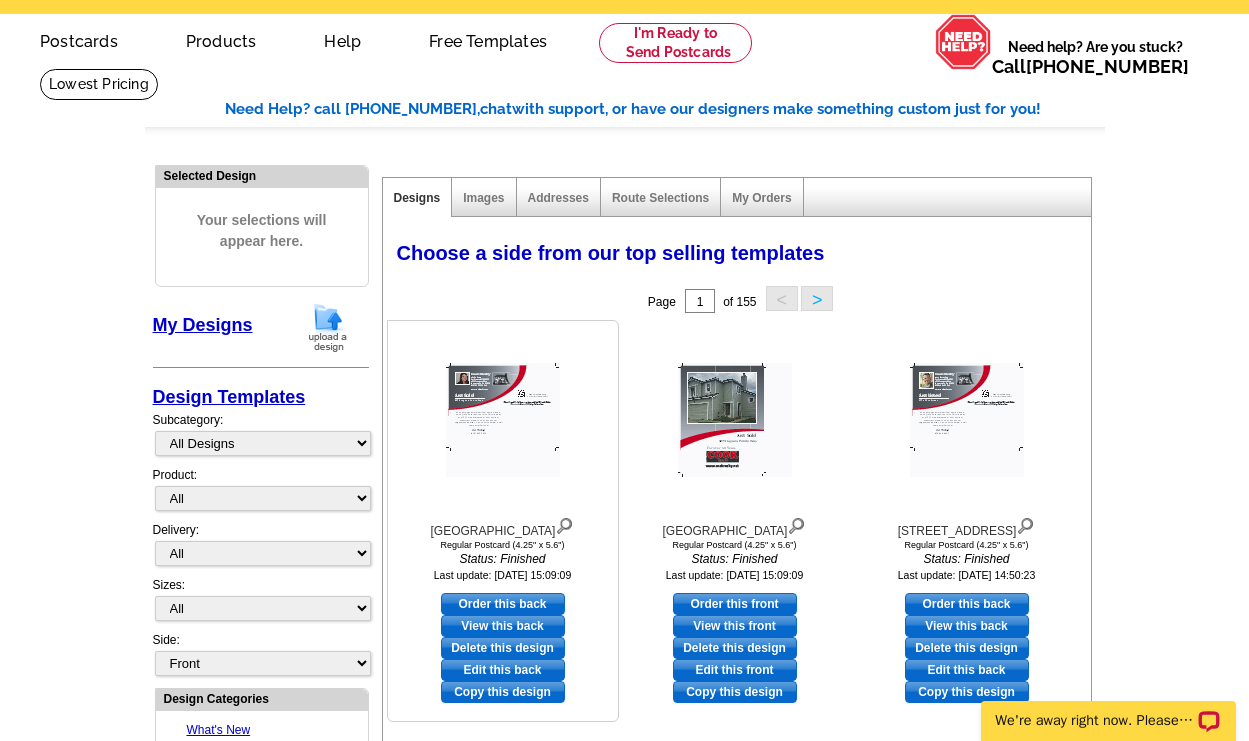 click on "View this back" at bounding box center (503, 626) 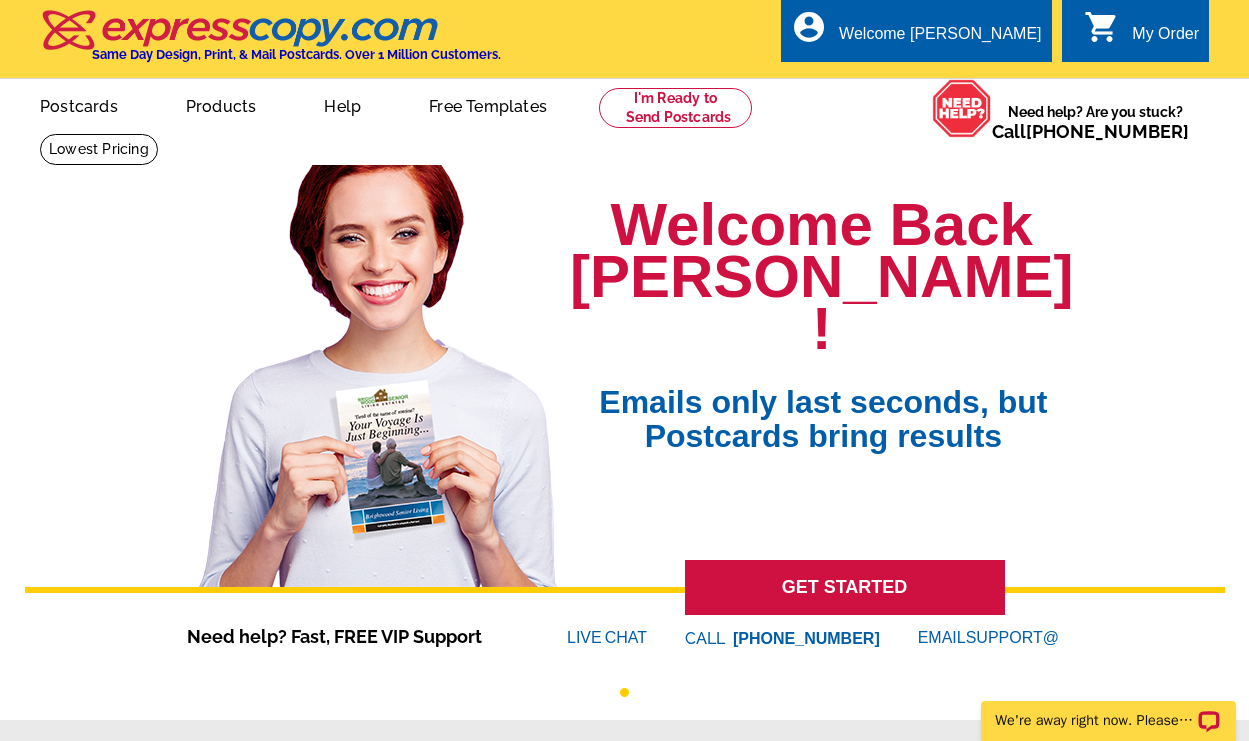 scroll, scrollTop: 0, scrollLeft: 0, axis: both 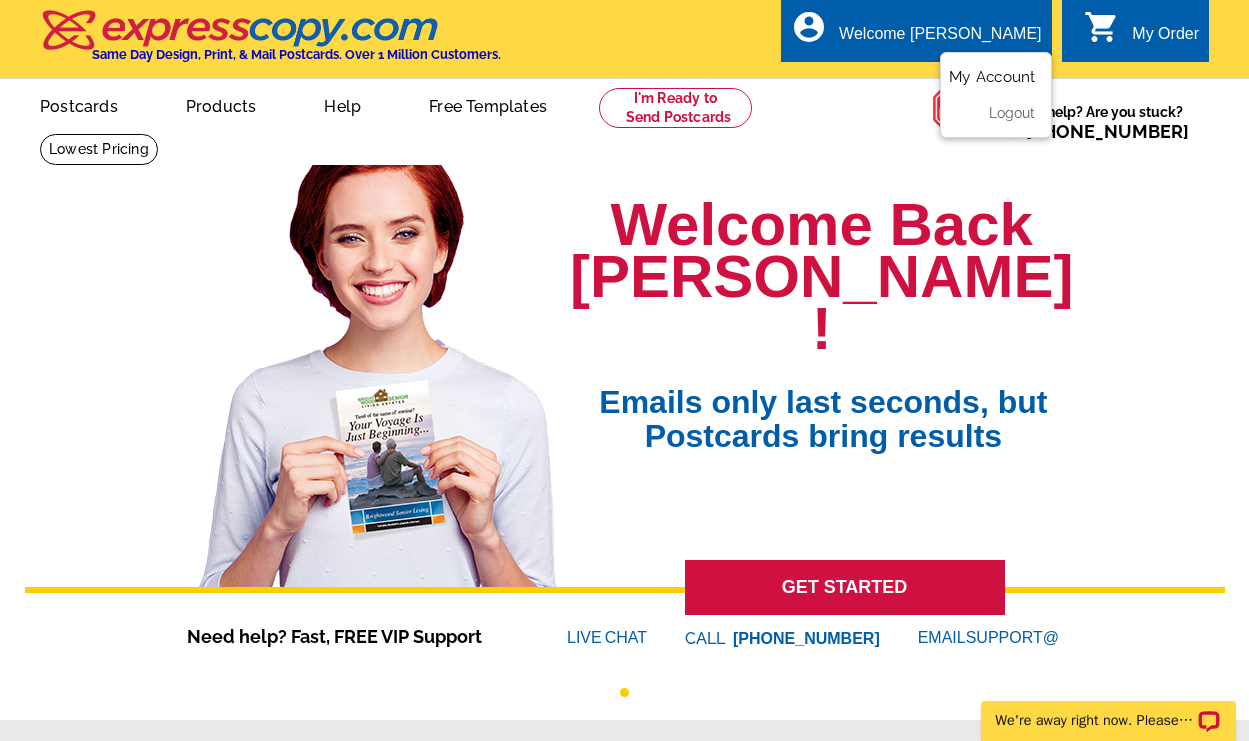 click on "My Account" at bounding box center (992, 77) 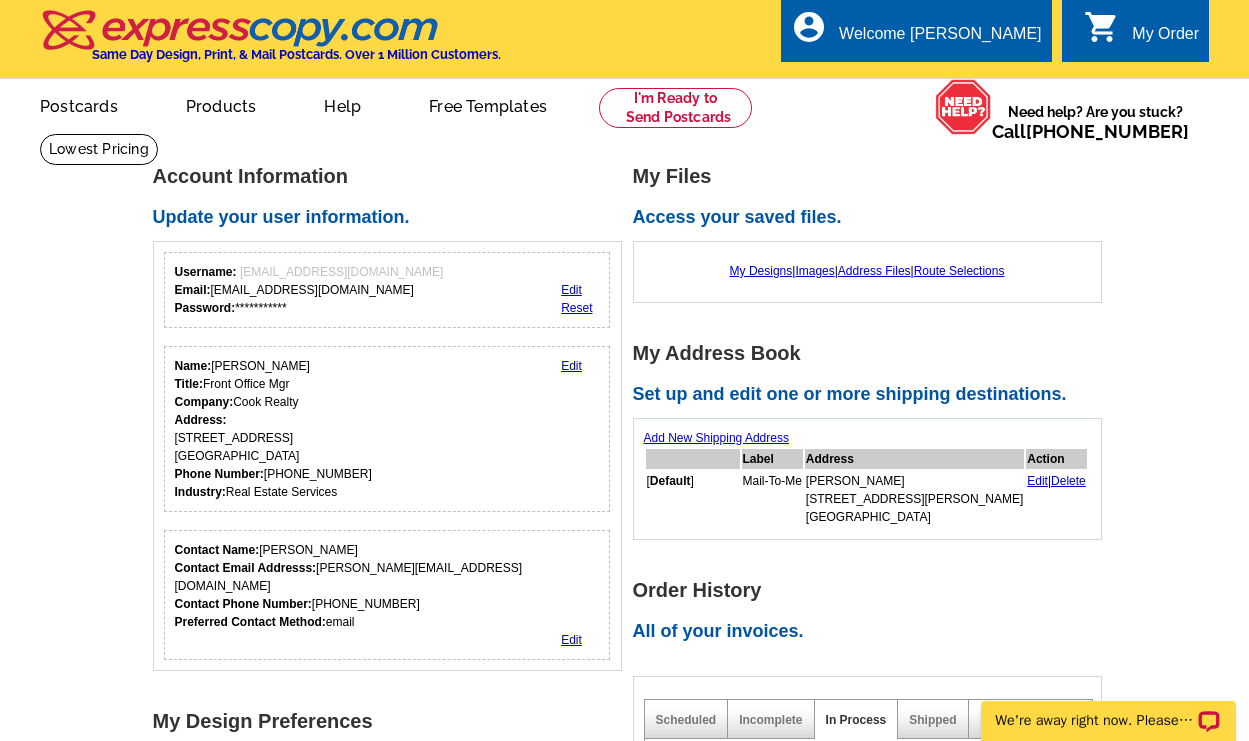 scroll, scrollTop: 0, scrollLeft: 0, axis: both 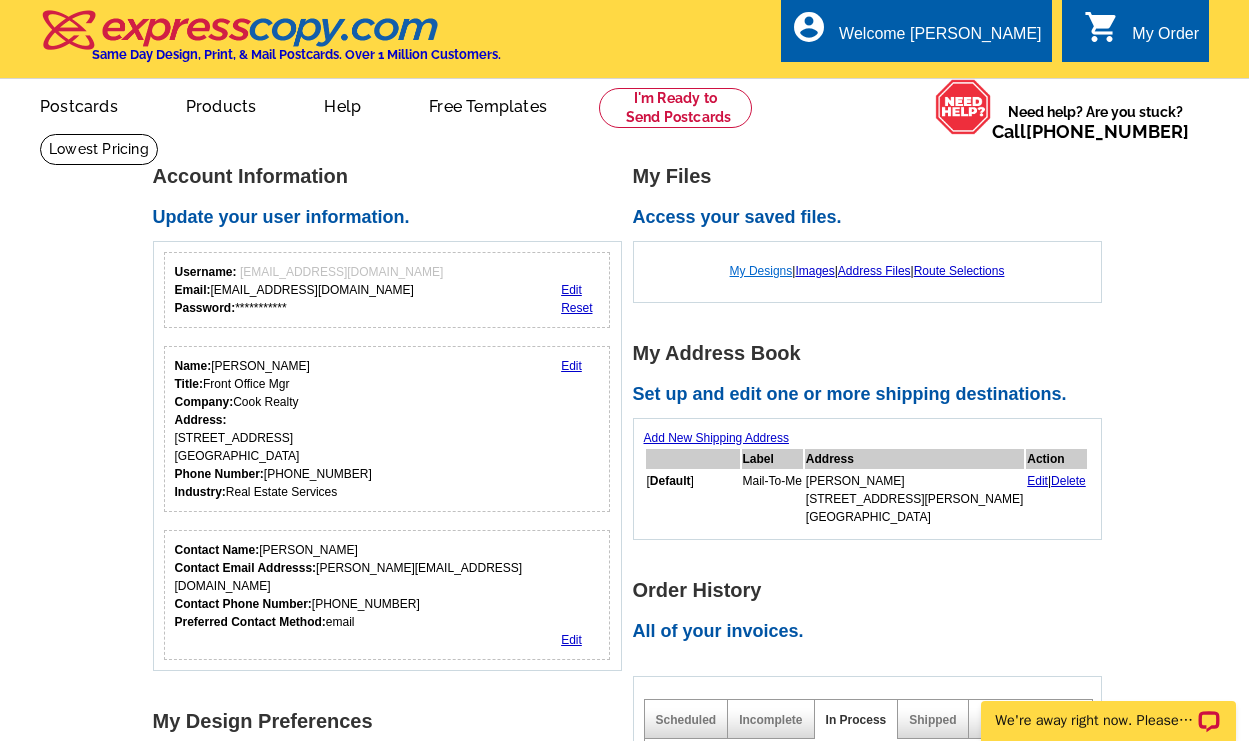 click on "My Designs" at bounding box center [761, 271] 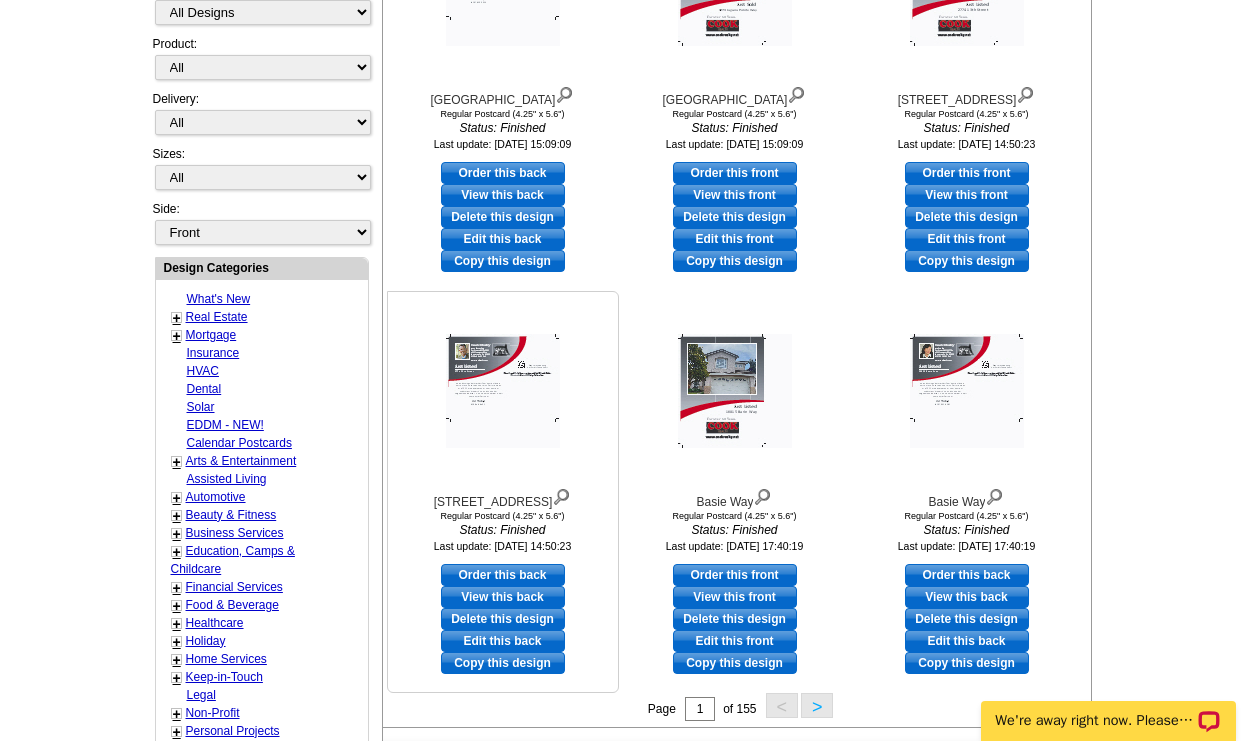 scroll, scrollTop: 682, scrollLeft: 0, axis: vertical 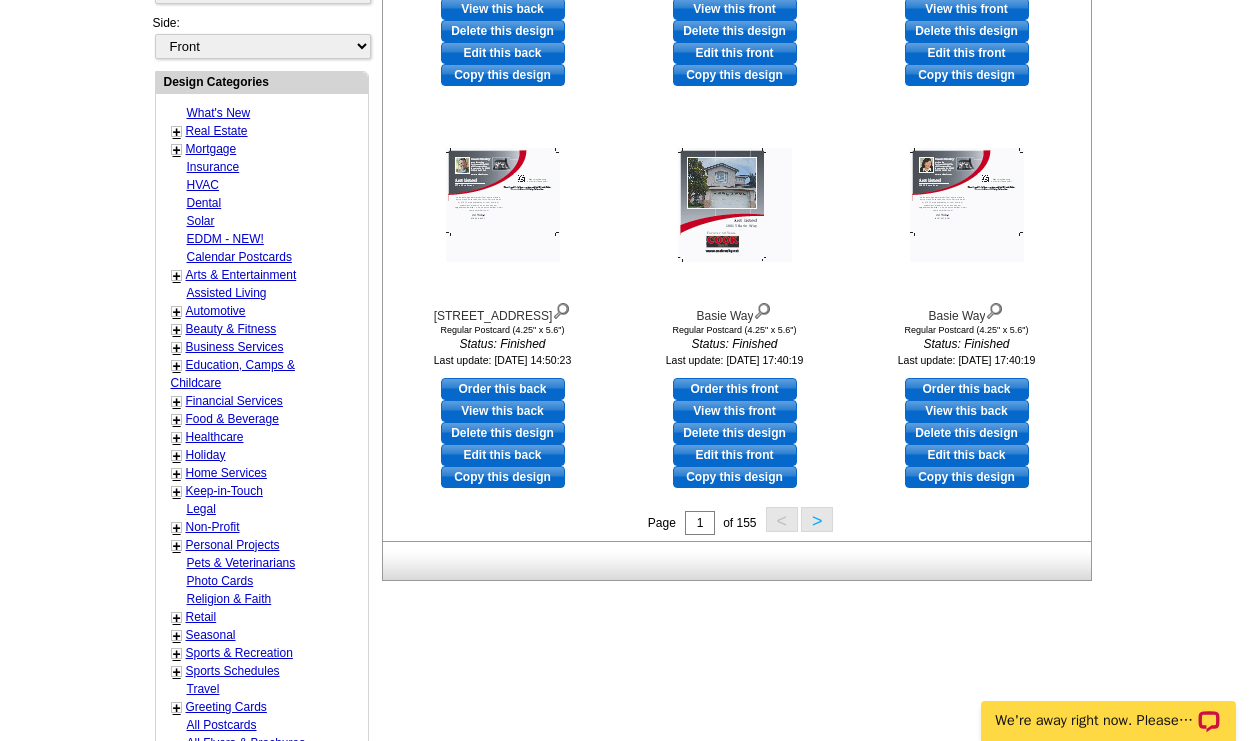 click on ">" at bounding box center [817, 519] 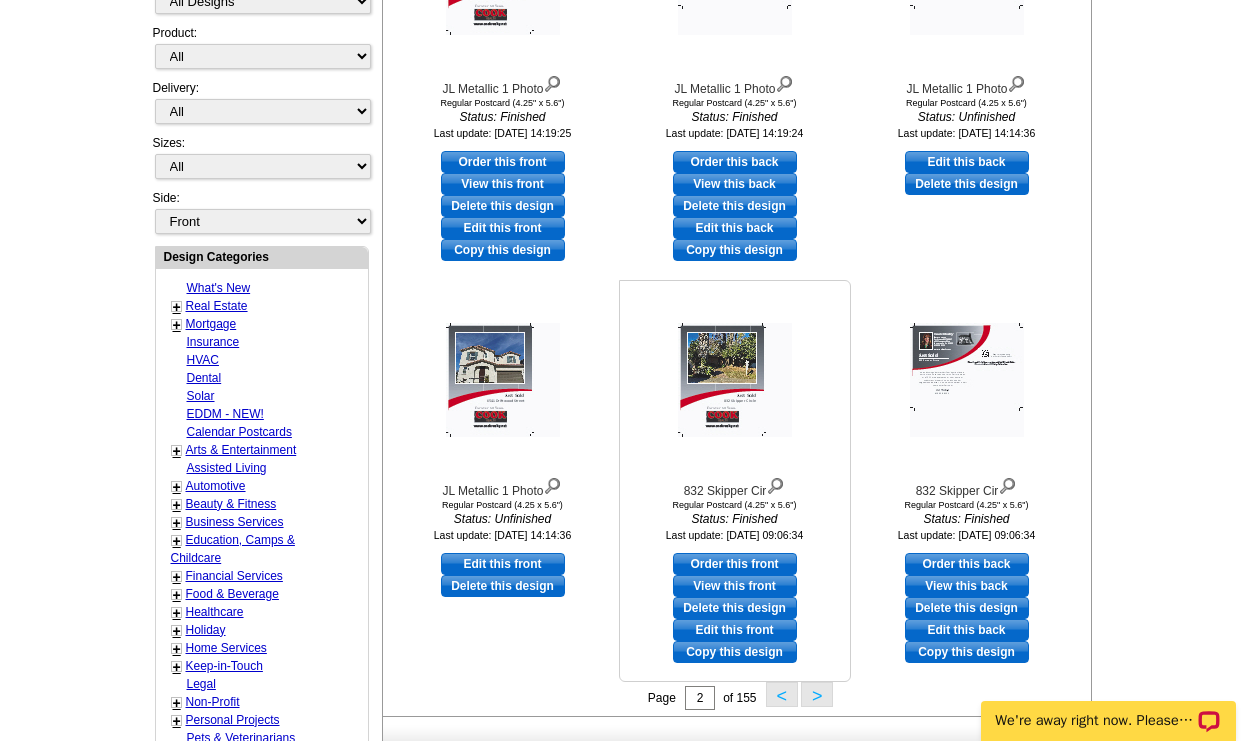 scroll, scrollTop: 617, scrollLeft: 0, axis: vertical 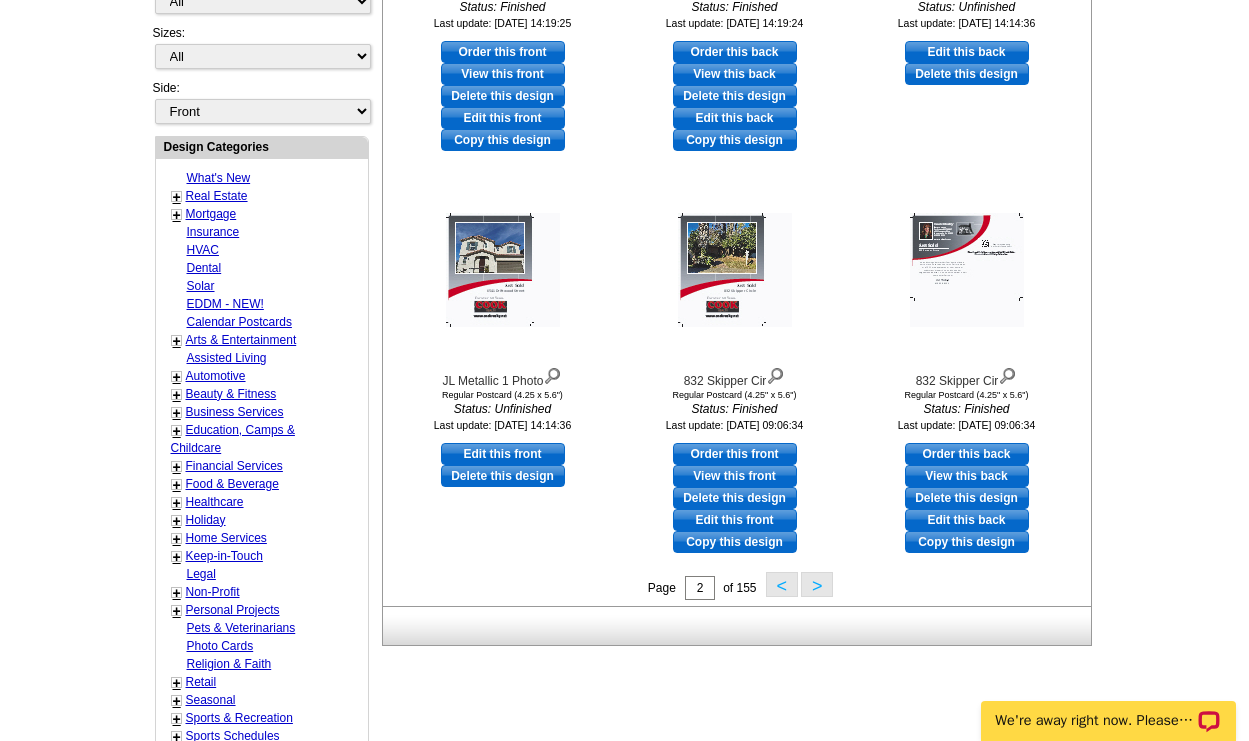 click on ">" at bounding box center (817, 584) 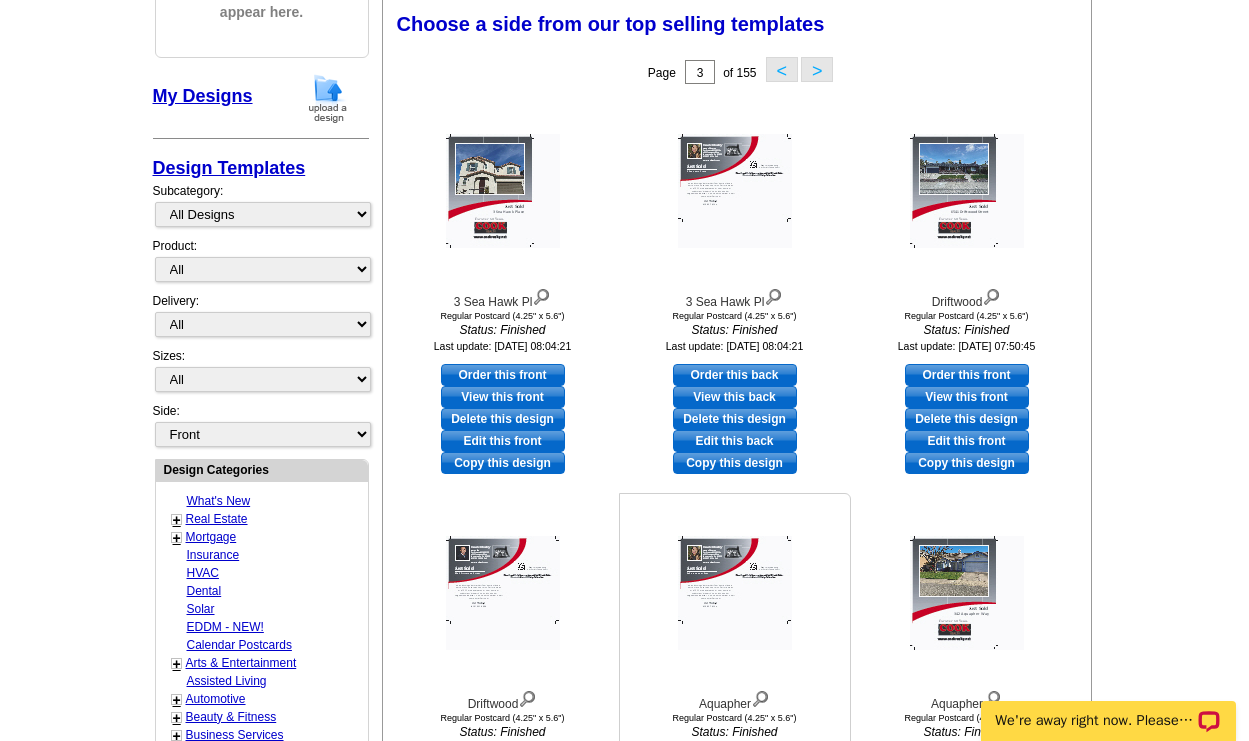 scroll, scrollTop: 293, scrollLeft: 0, axis: vertical 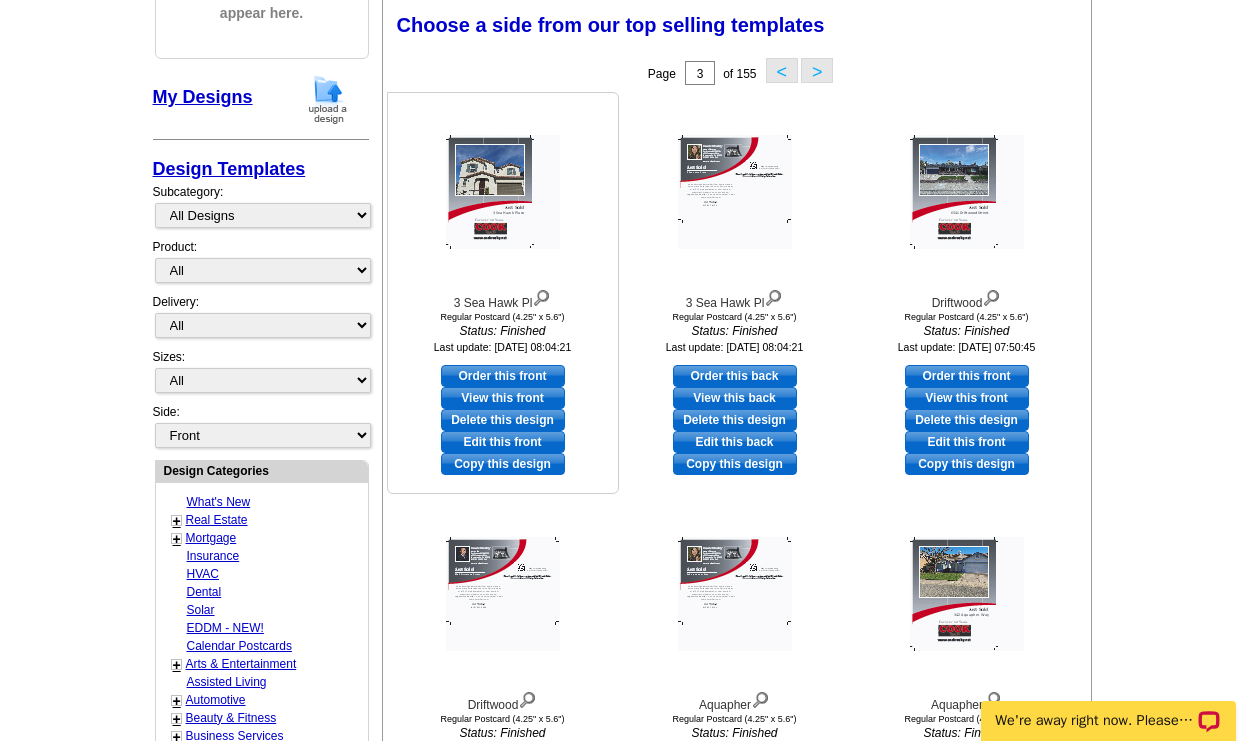 click on "Edit this front" at bounding box center (503, 442) 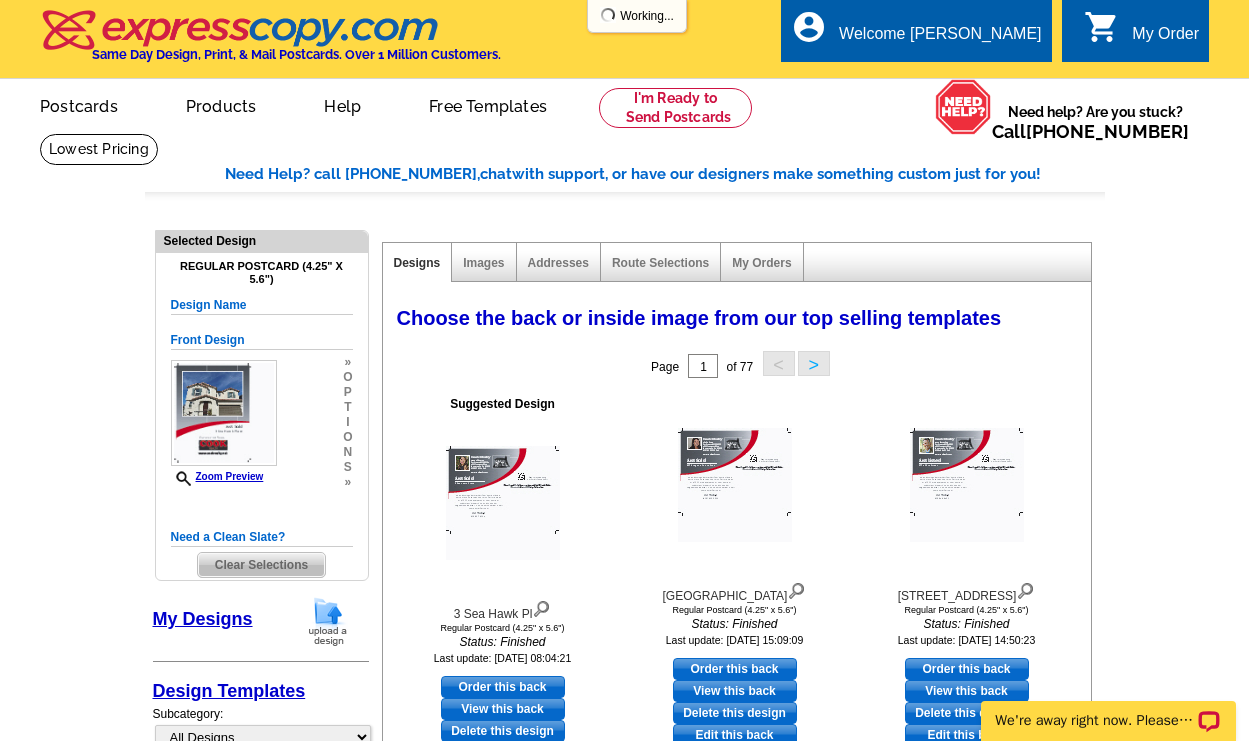 scroll, scrollTop: 138, scrollLeft: 0, axis: vertical 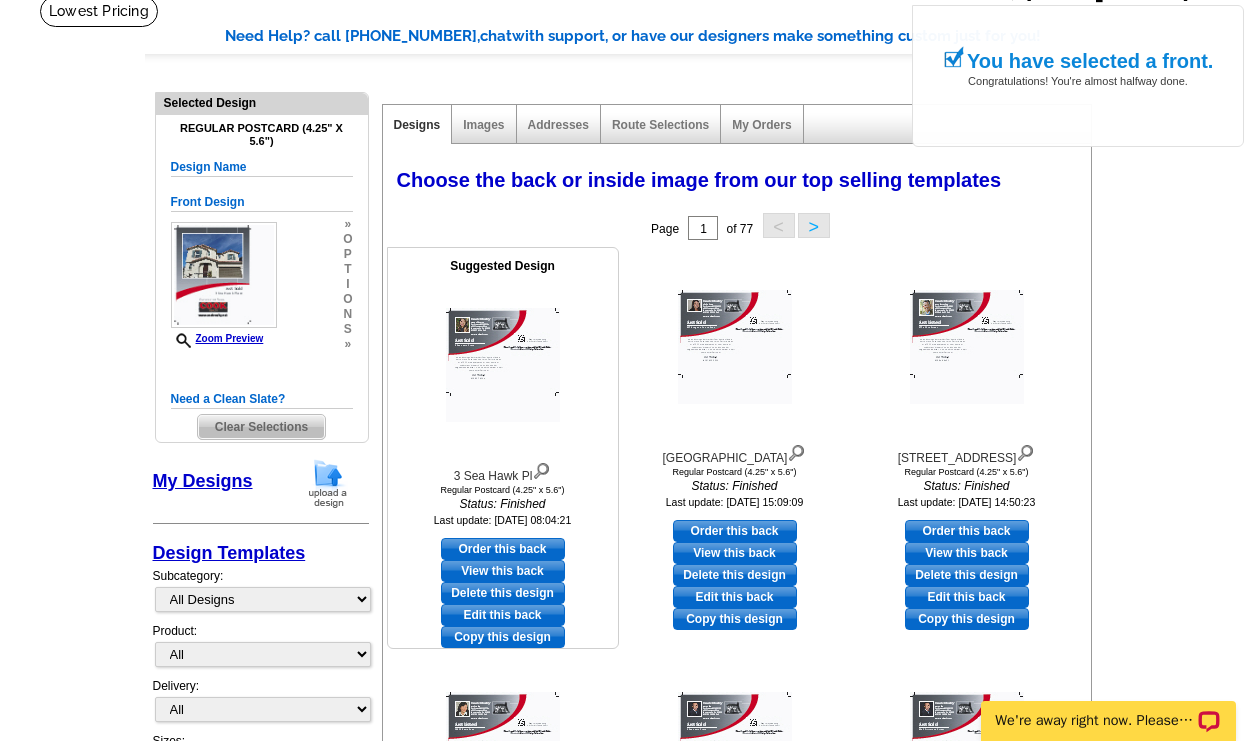 click on "Edit this back" at bounding box center (503, 615) 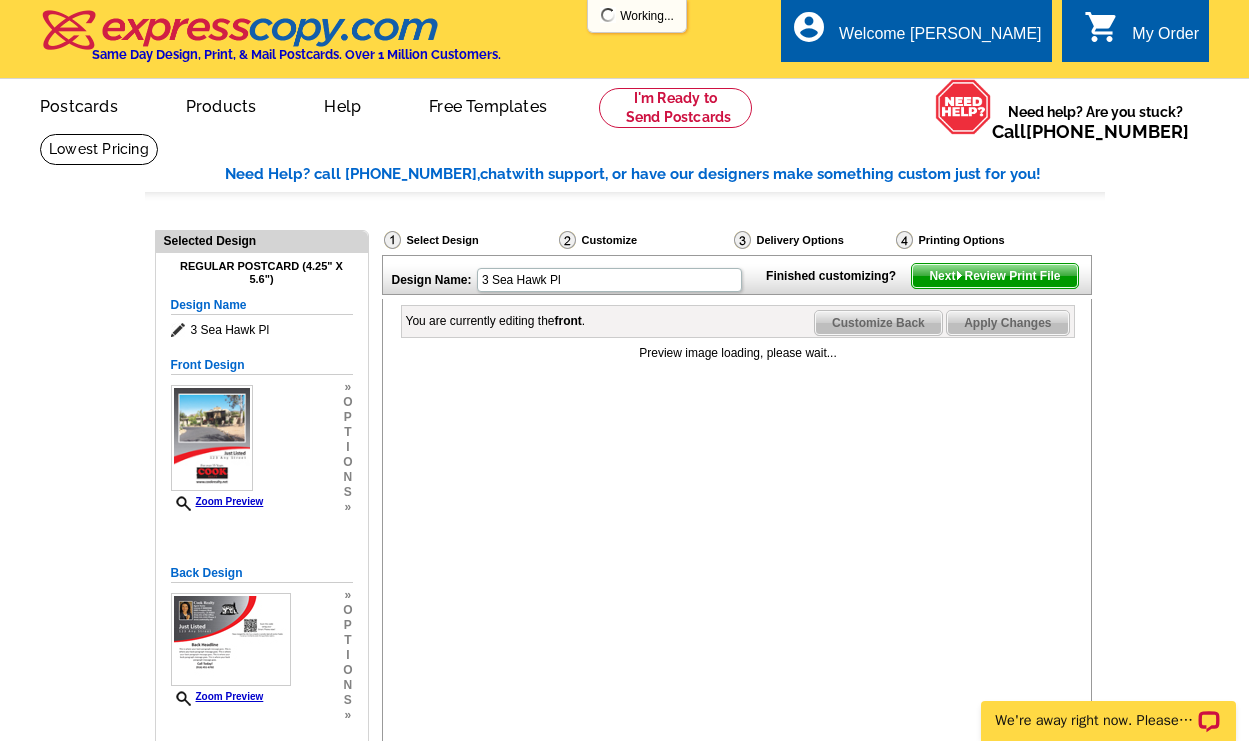 scroll, scrollTop: 0, scrollLeft: 0, axis: both 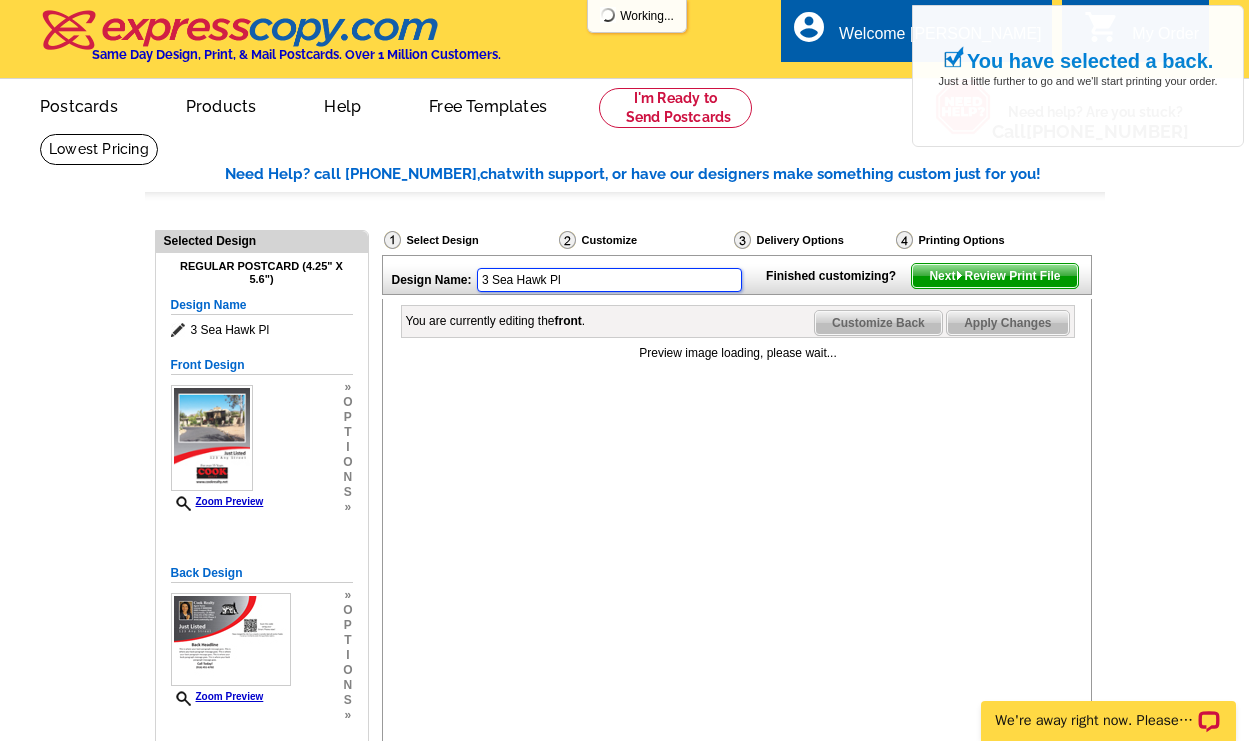 drag, startPoint x: 575, startPoint y: 274, endPoint x: 475, endPoint y: 267, distance: 100.2447 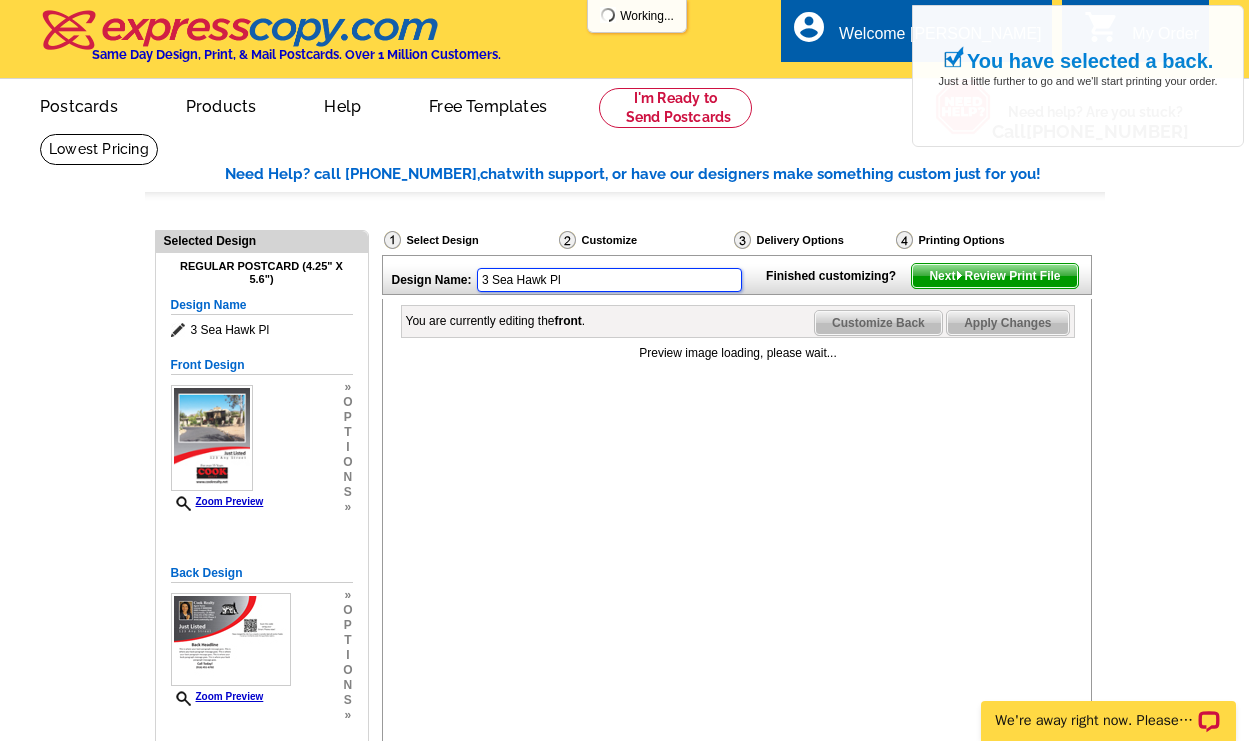 click on "Design Name:
3 Sea Hawk Pl" at bounding box center [569, 277] 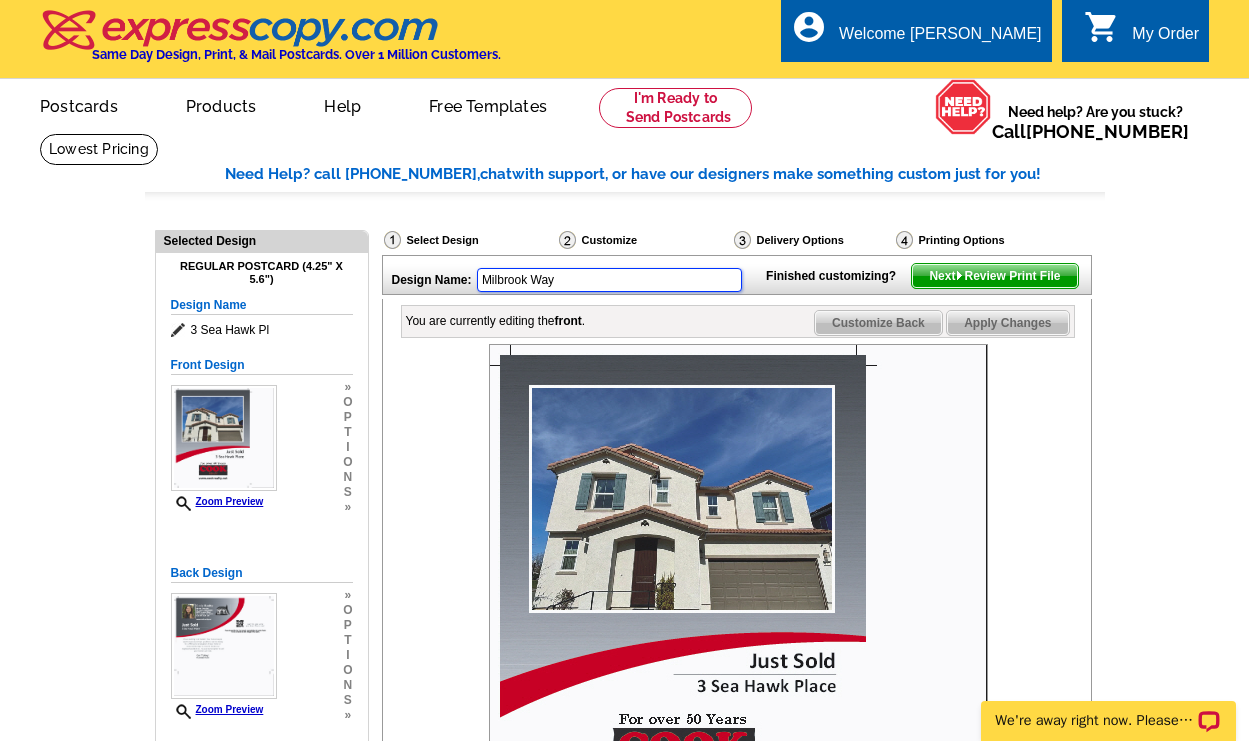 scroll, scrollTop: 368, scrollLeft: 0, axis: vertical 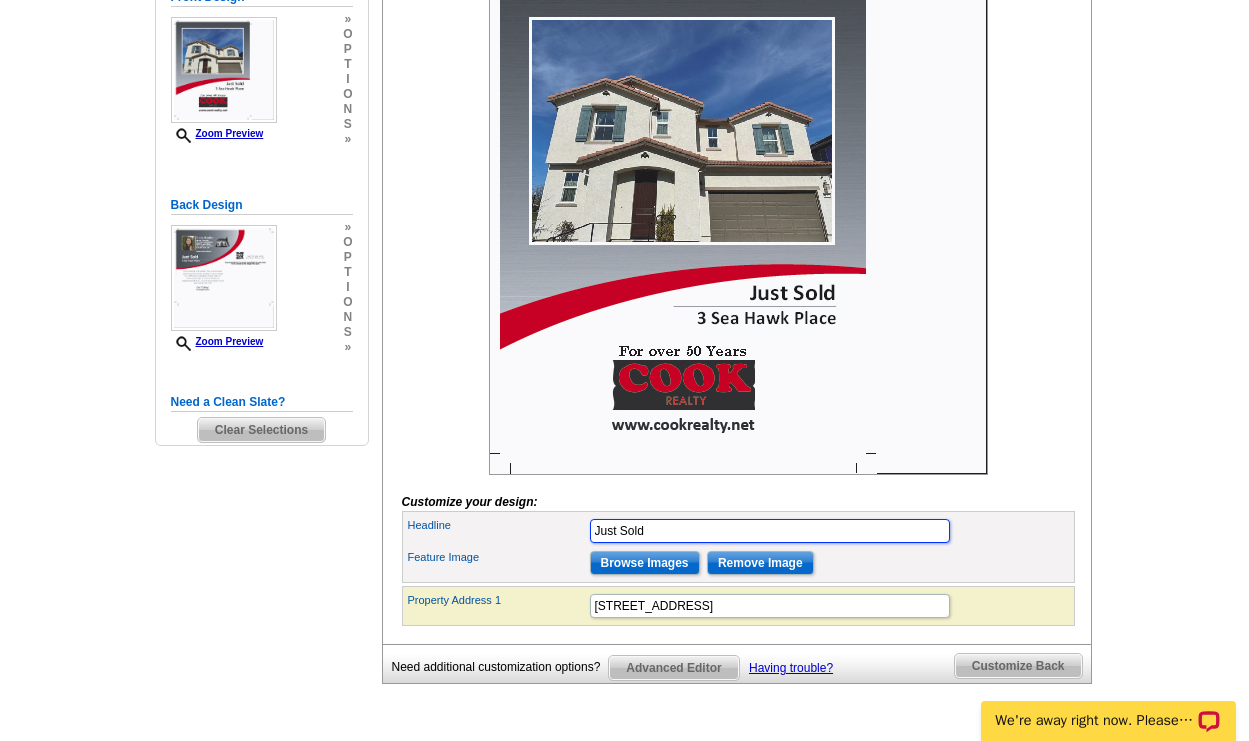 click on "Just Sold" at bounding box center [770, 531] 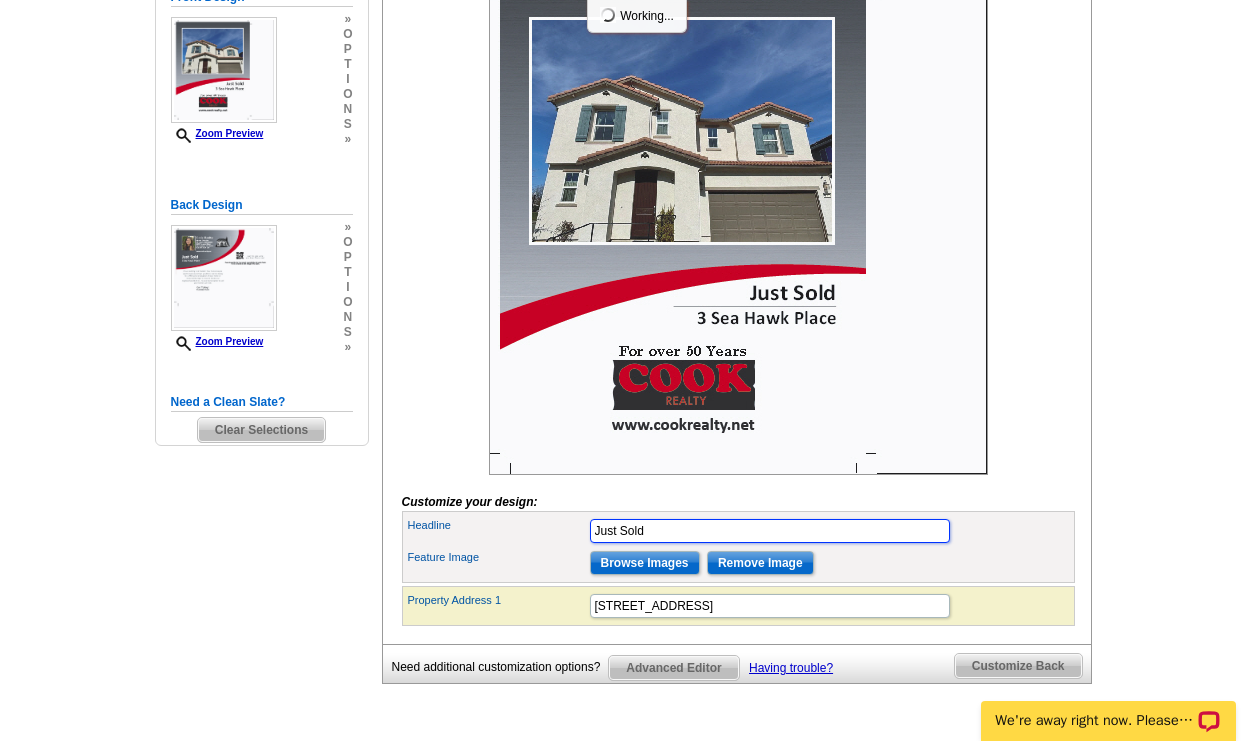 type on "Milbrook Way" 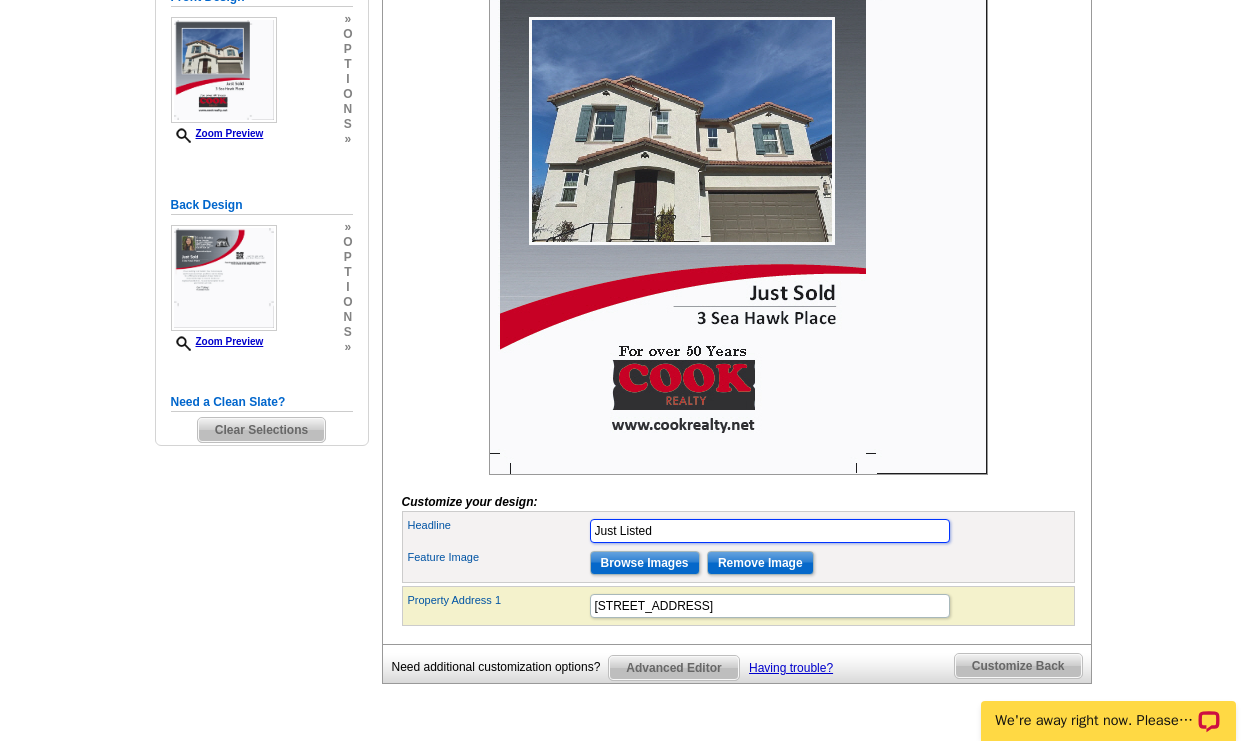 type on "Just Listed" 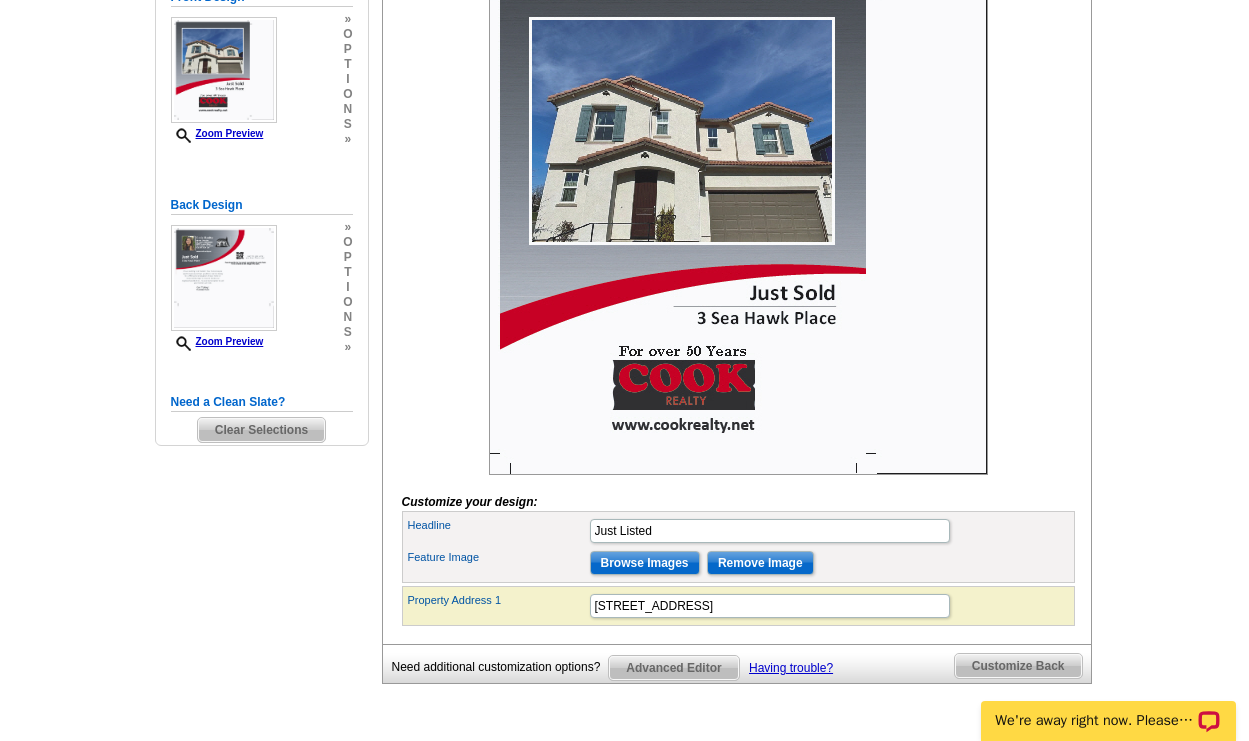 click on "Customize your design:
Headline
Just Listed
Feature Image
Browse Images
Remove Image
First Name Meena Chan Lee" at bounding box center (738, 301) 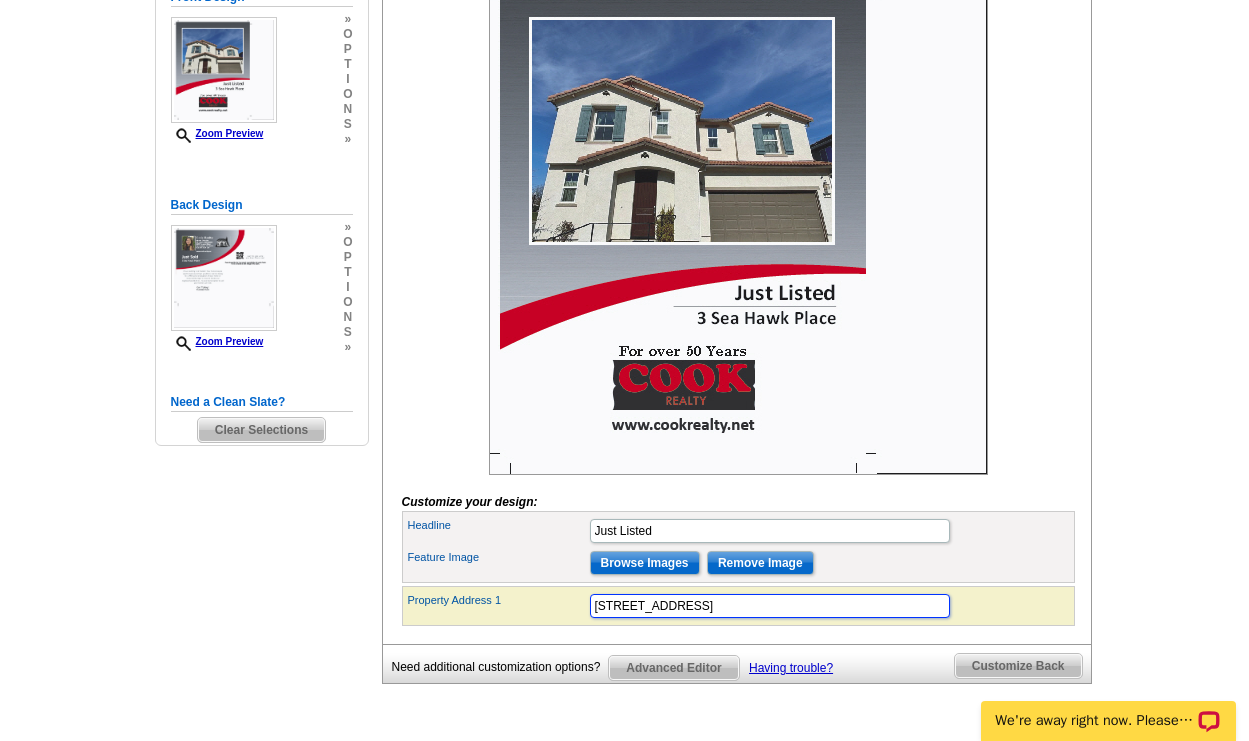 drag, startPoint x: 708, startPoint y: 639, endPoint x: 562, endPoint y: 621, distance: 147.10541 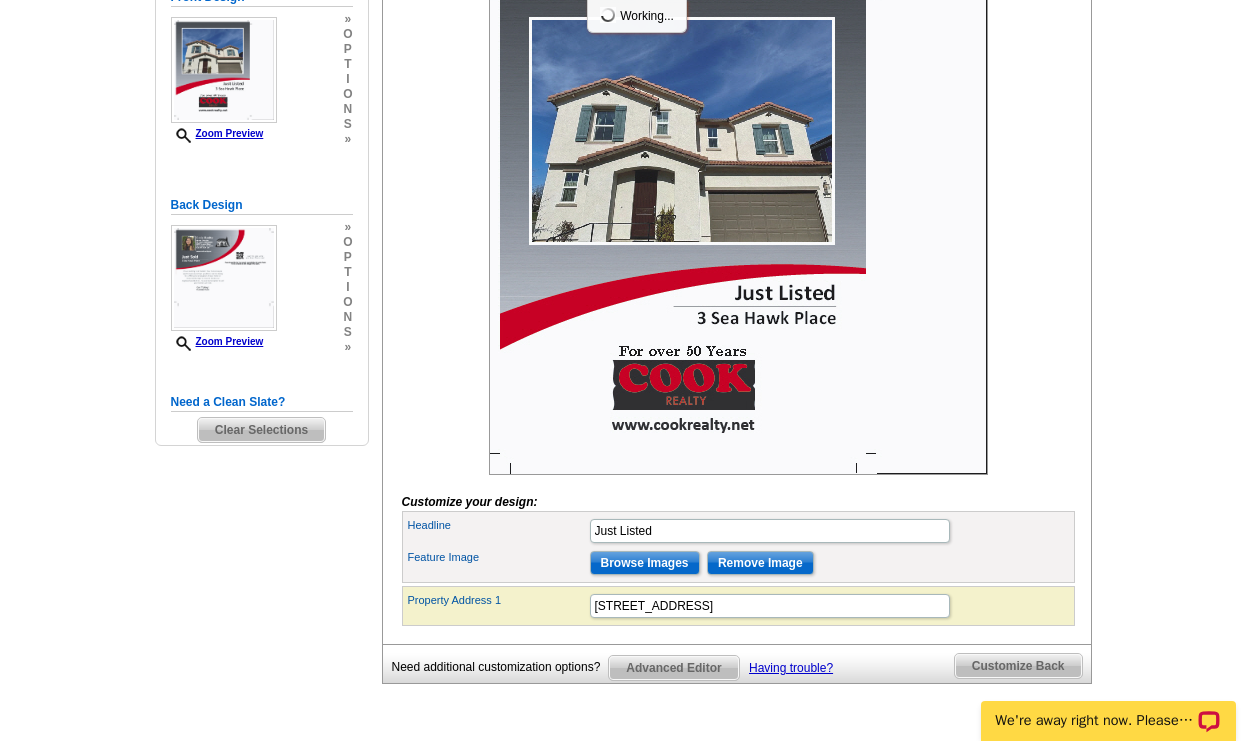 click at bounding box center (738, 225) 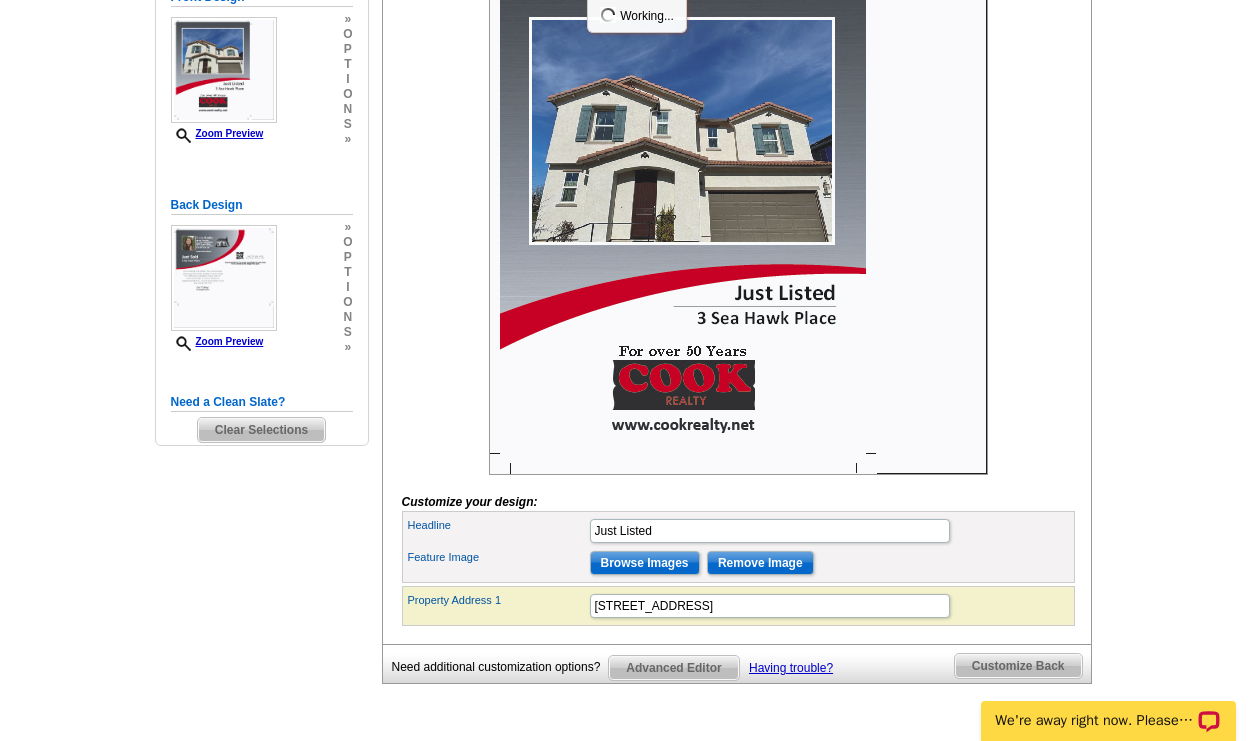 click on "Remove Image" at bounding box center [760, 563] 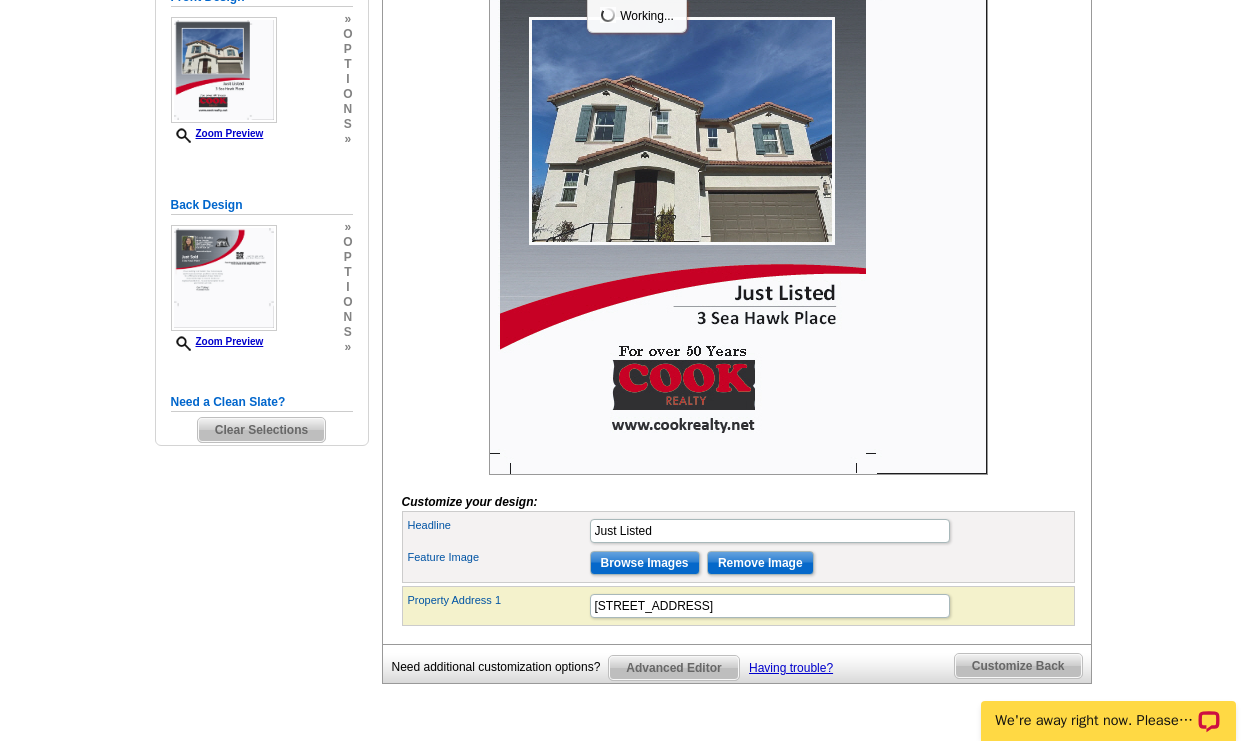 click at bounding box center [738, 225] 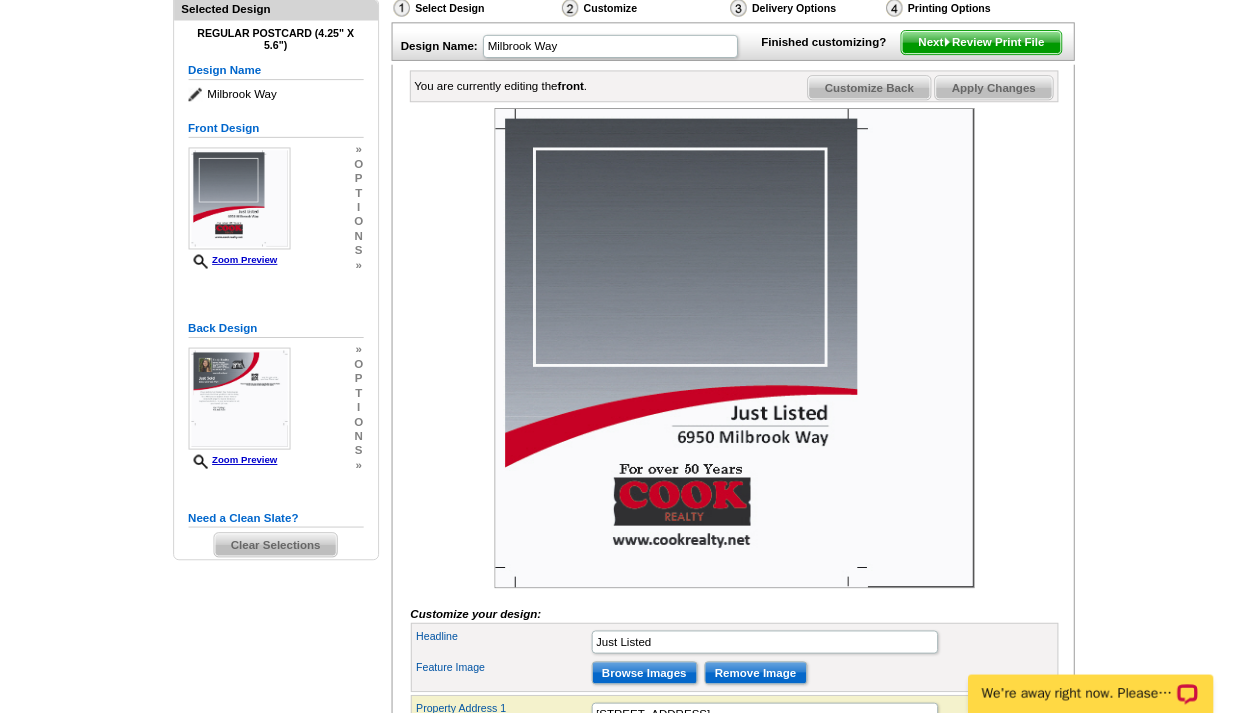 scroll, scrollTop: 273, scrollLeft: 0, axis: vertical 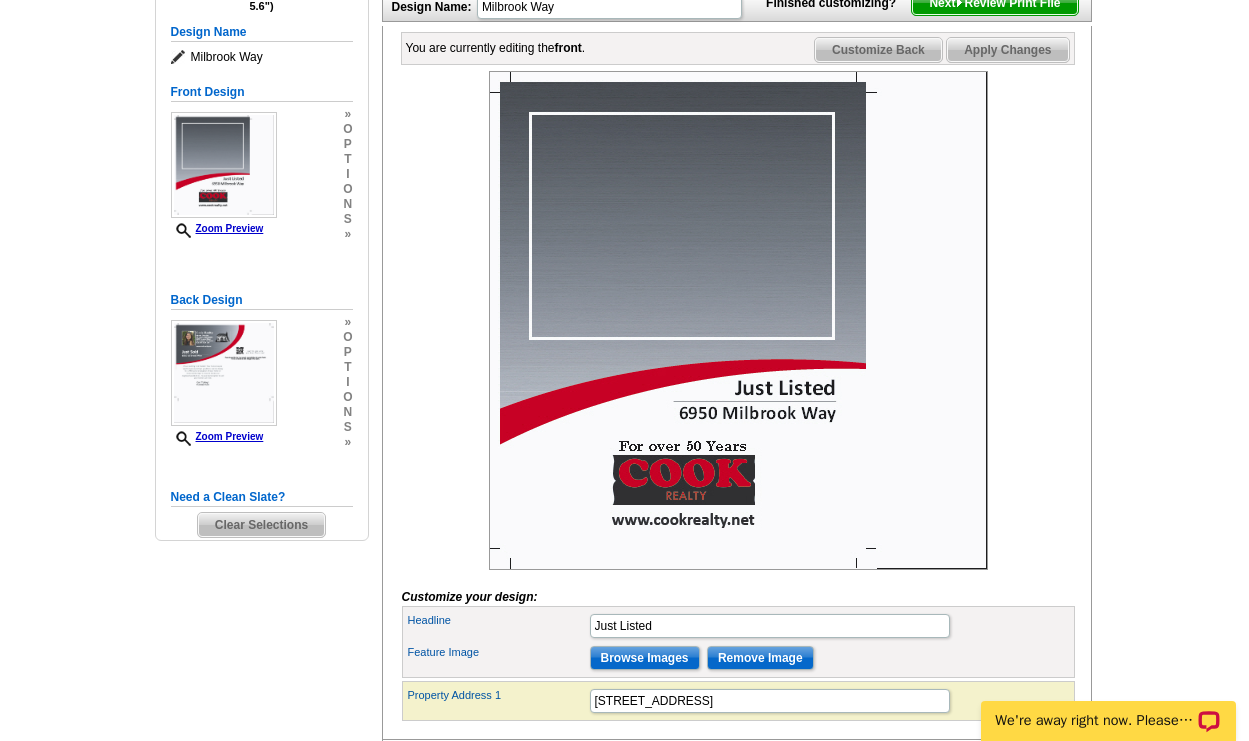 click on "Browse Images" at bounding box center (645, 658) 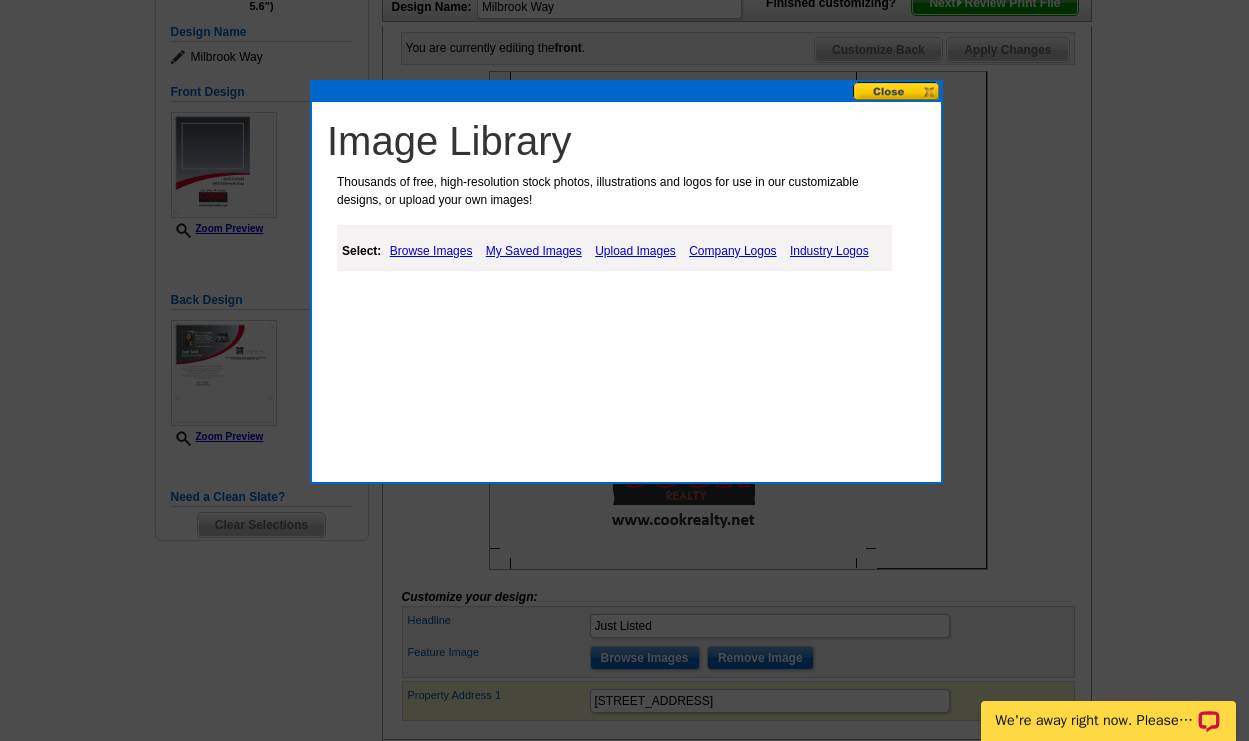 click at bounding box center (897, 91) 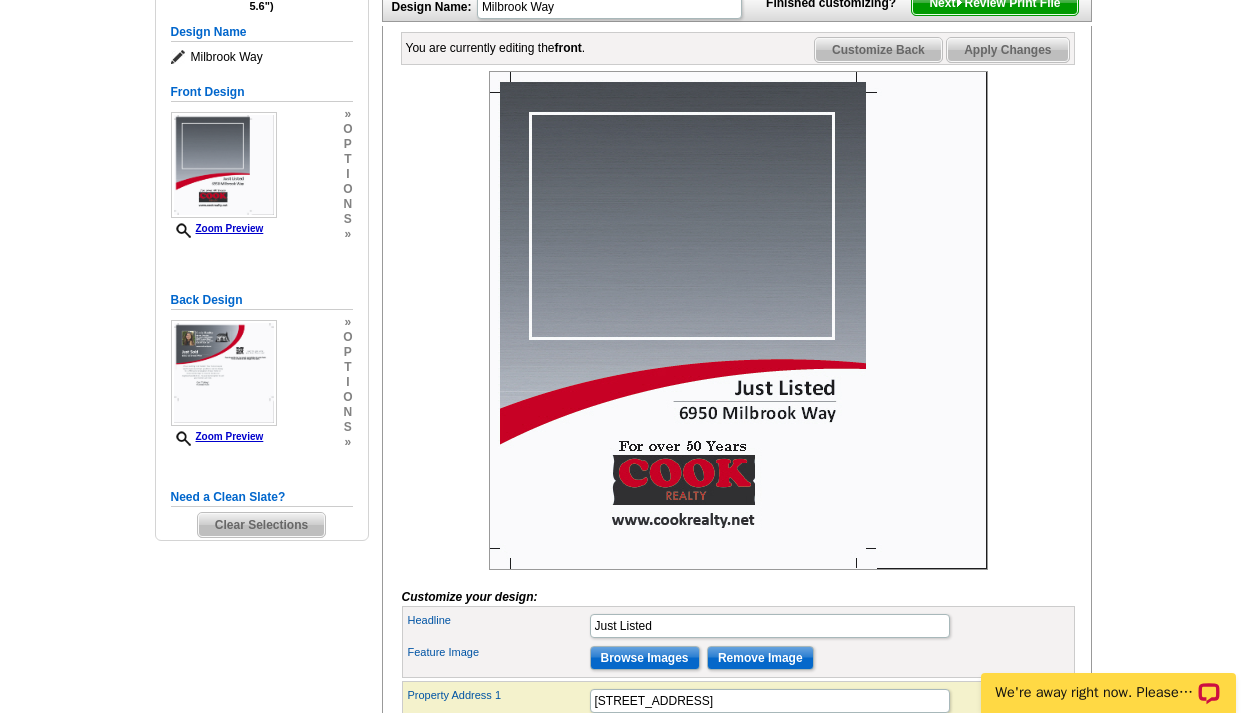 scroll, scrollTop: 438, scrollLeft: 0, axis: vertical 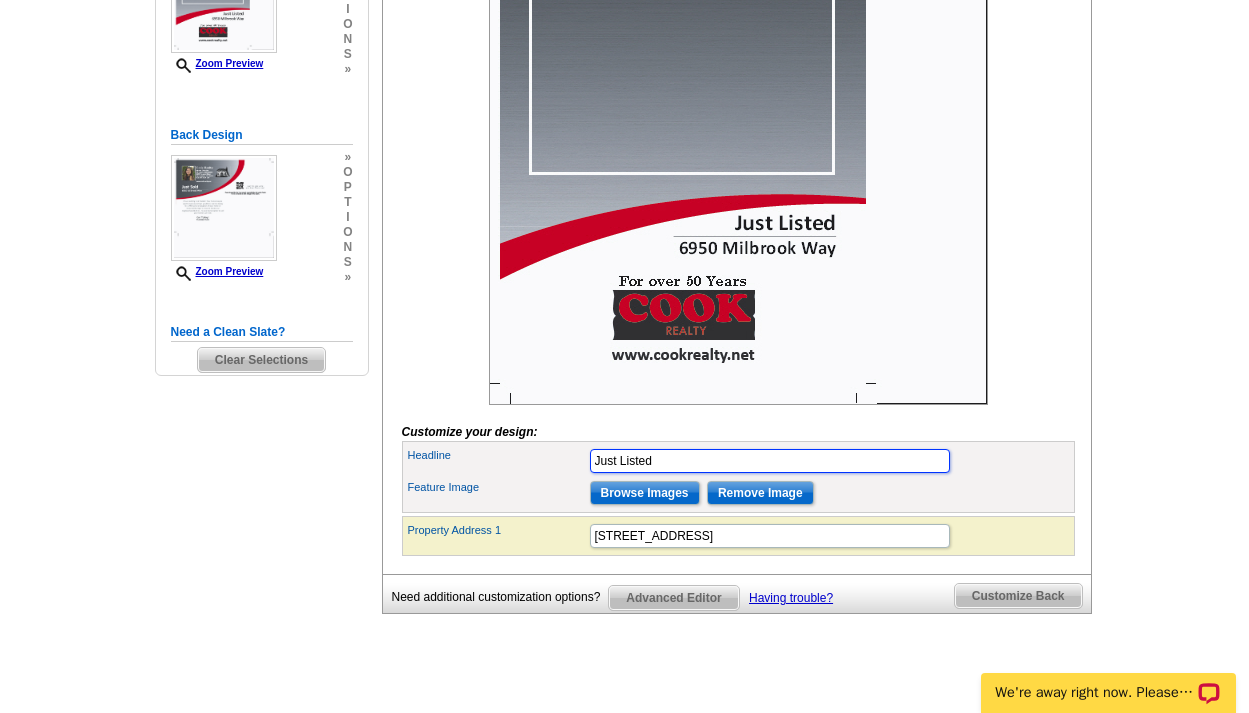 click on "Just Listed" at bounding box center (770, 461) 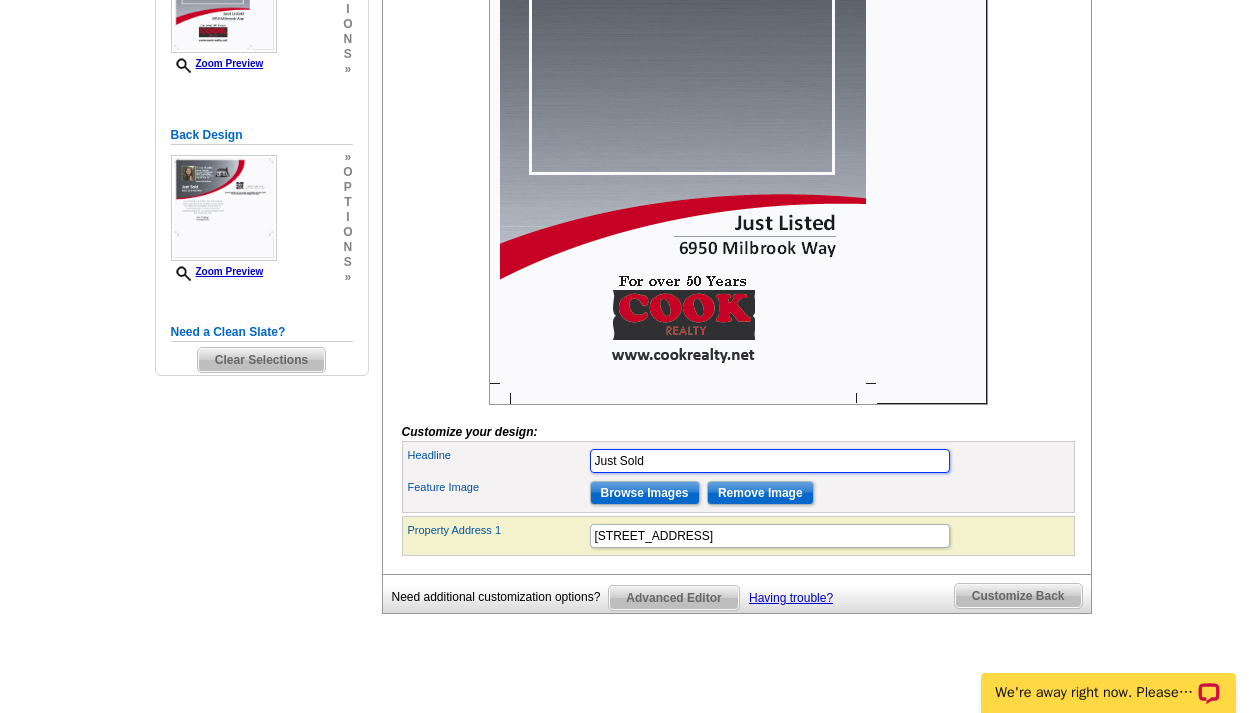 type on "Just Sold" 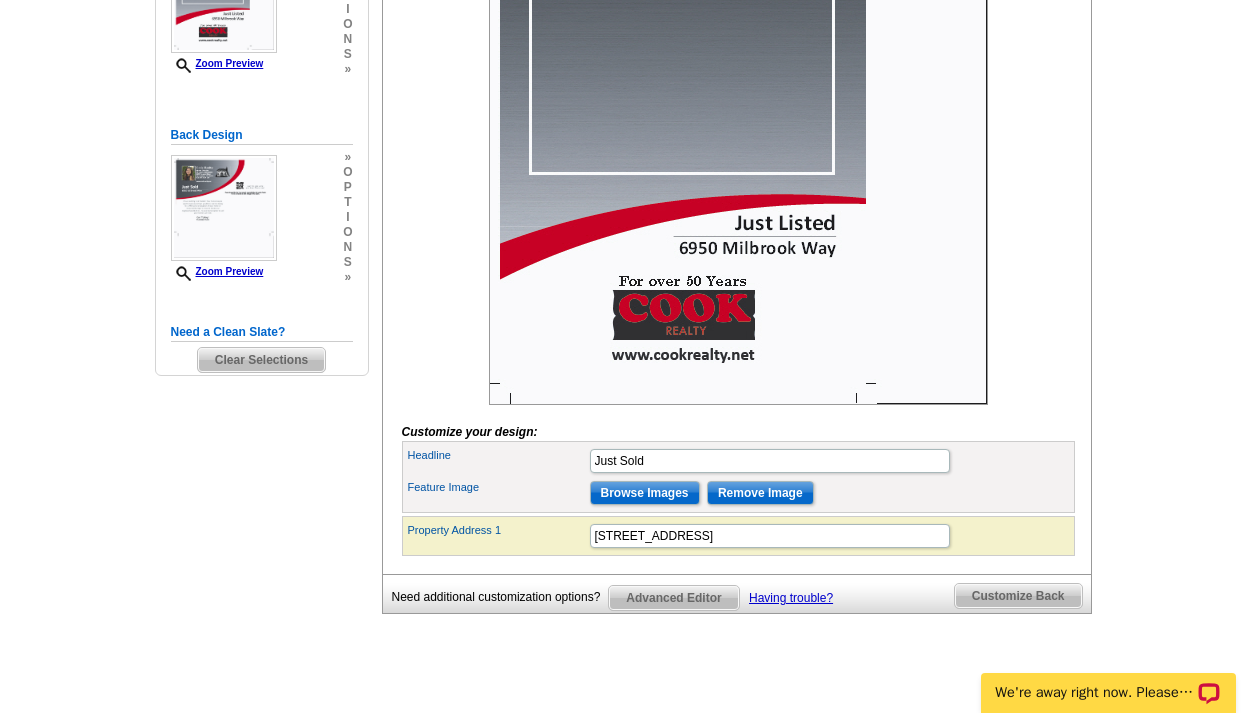 drag, startPoint x: 796, startPoint y: 585, endPoint x: 1022, endPoint y: 456, distance: 260.2249 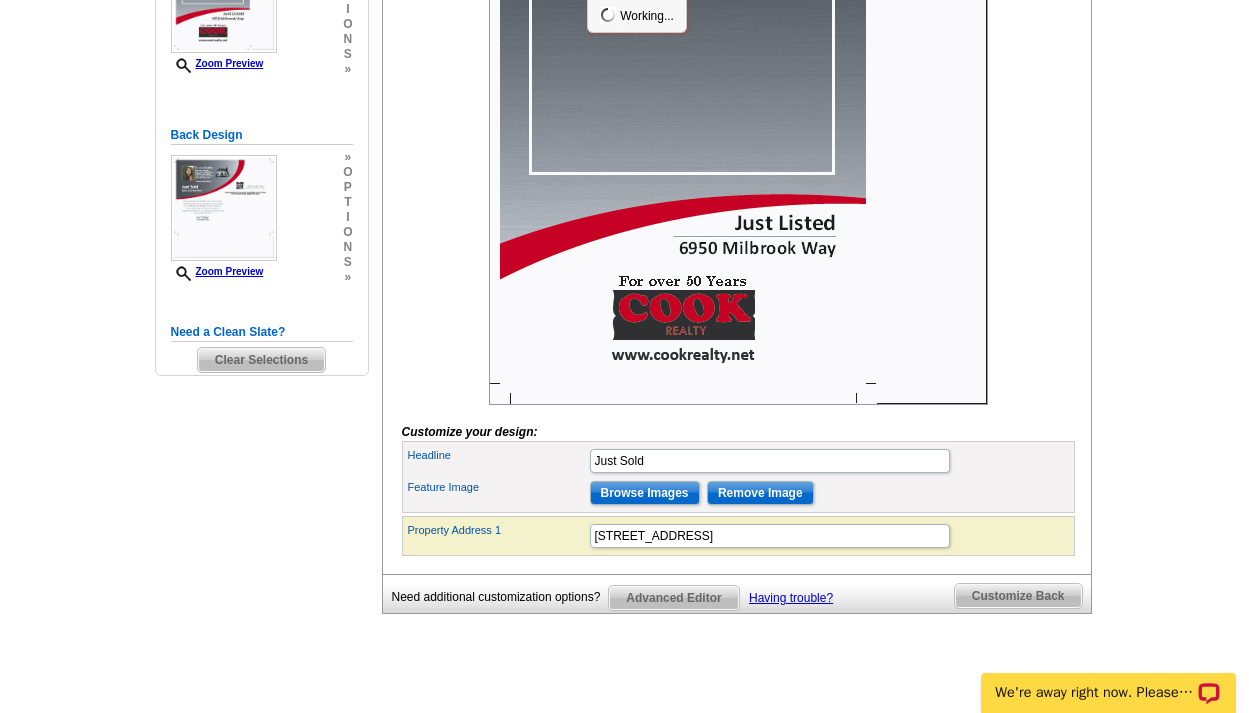 click on "Browse Images" at bounding box center (645, 493) 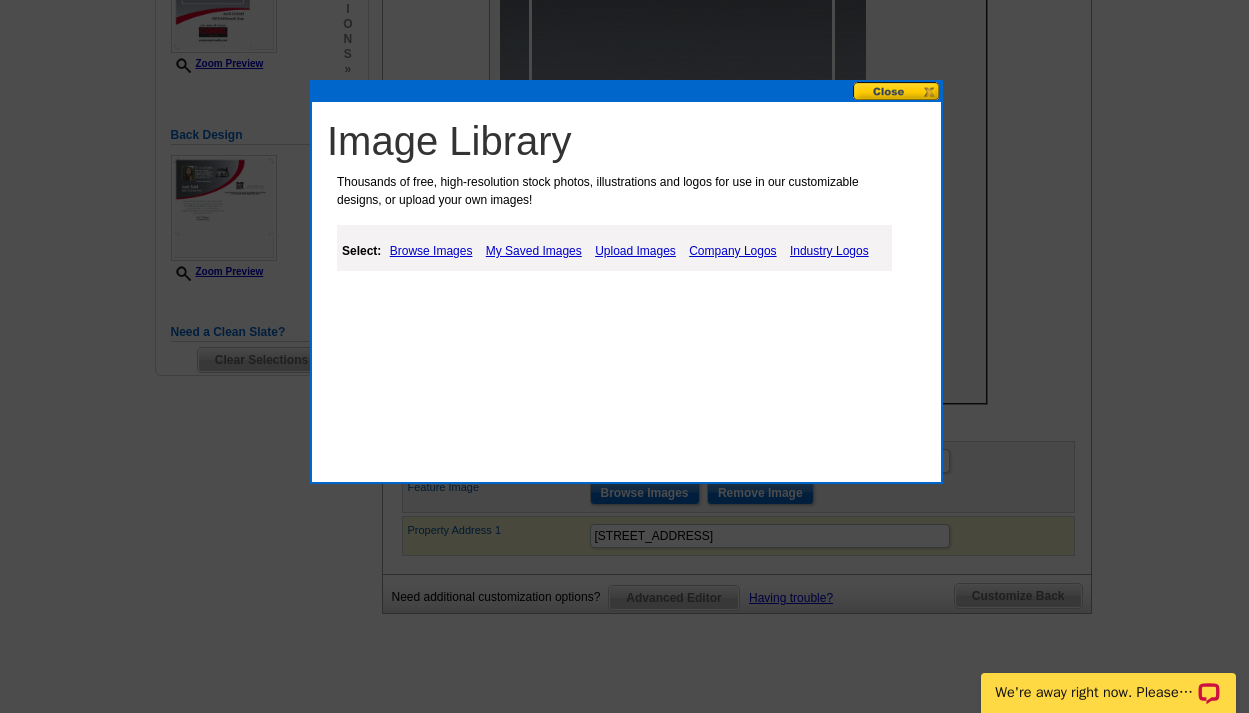click on "Upload Images" at bounding box center [635, 251] 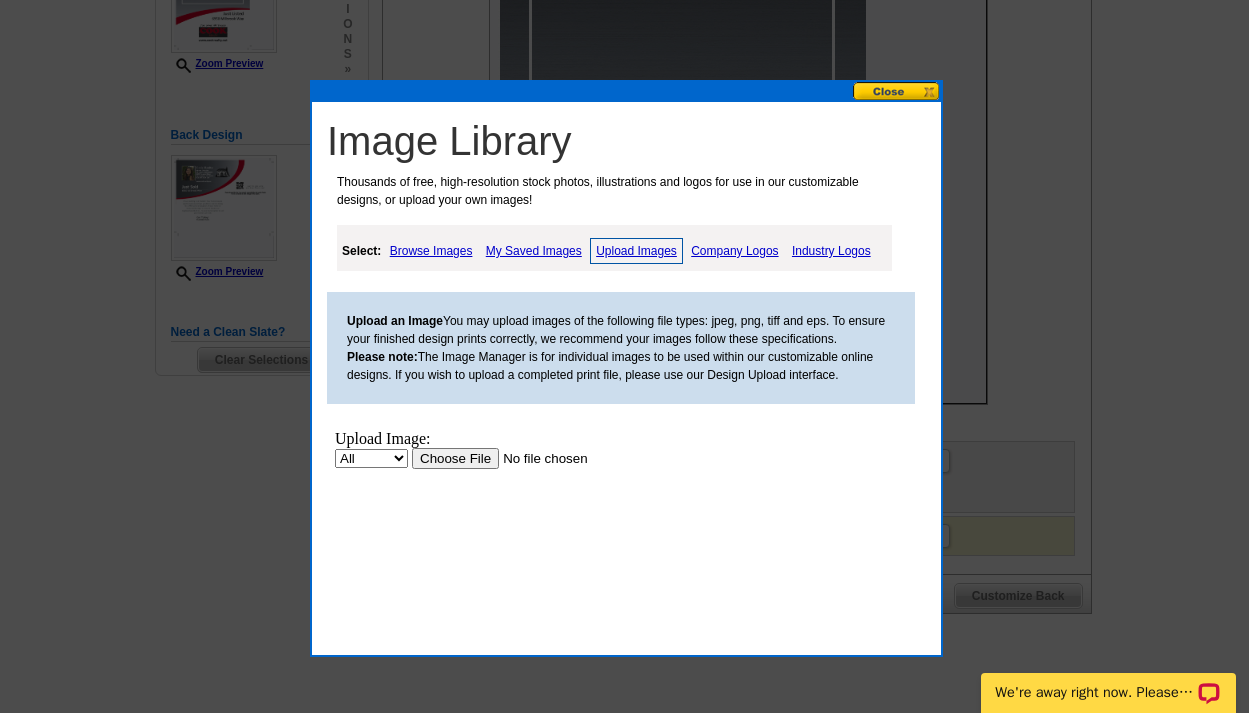scroll, scrollTop: 0, scrollLeft: 0, axis: both 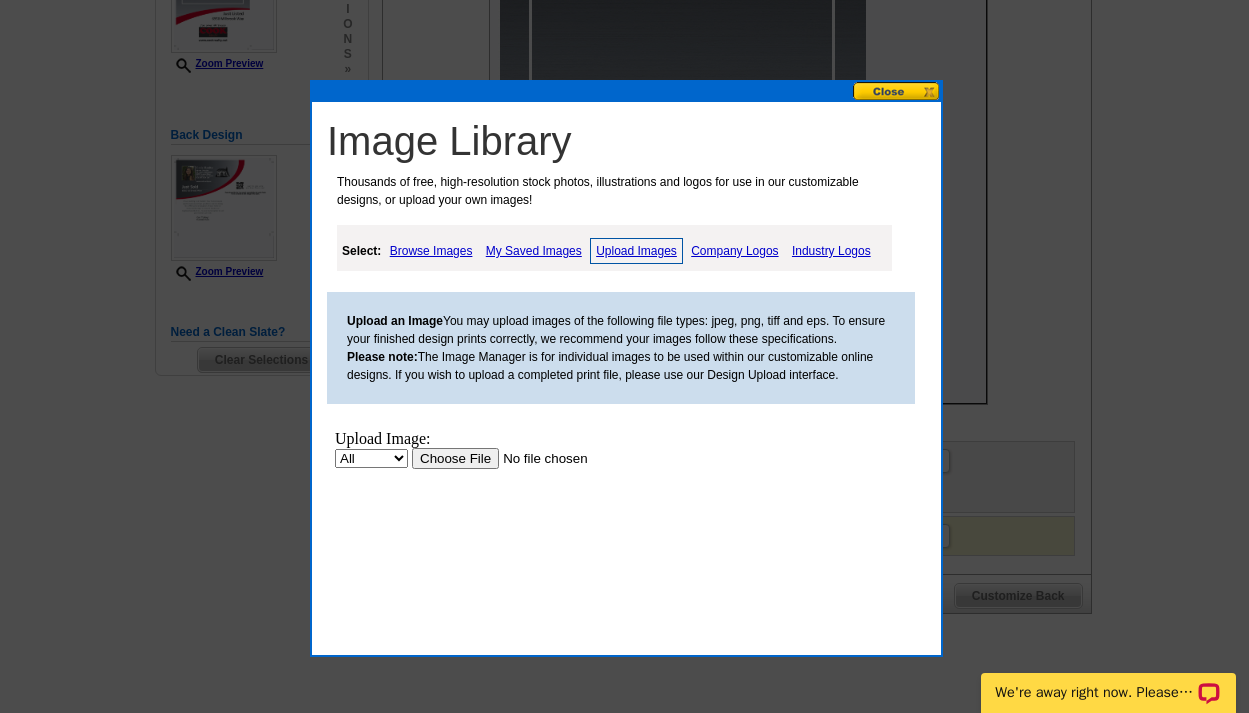 click at bounding box center [538, 458] 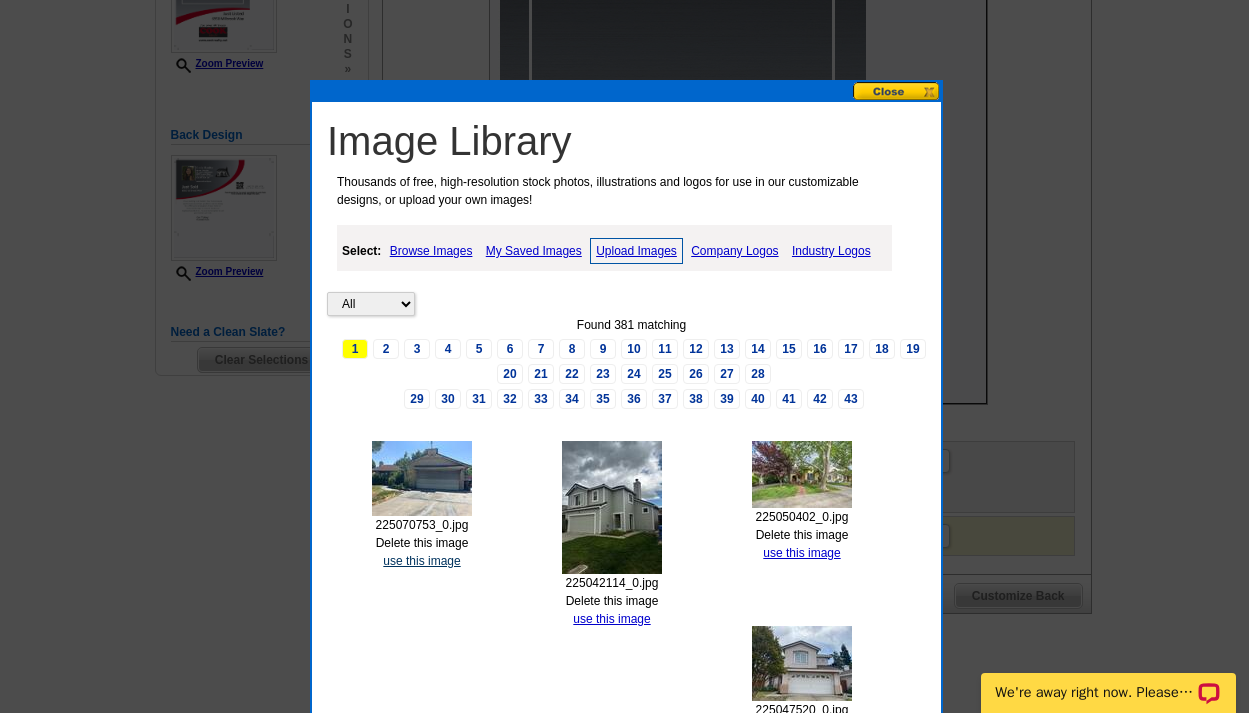 click on "use this image" at bounding box center (421, 561) 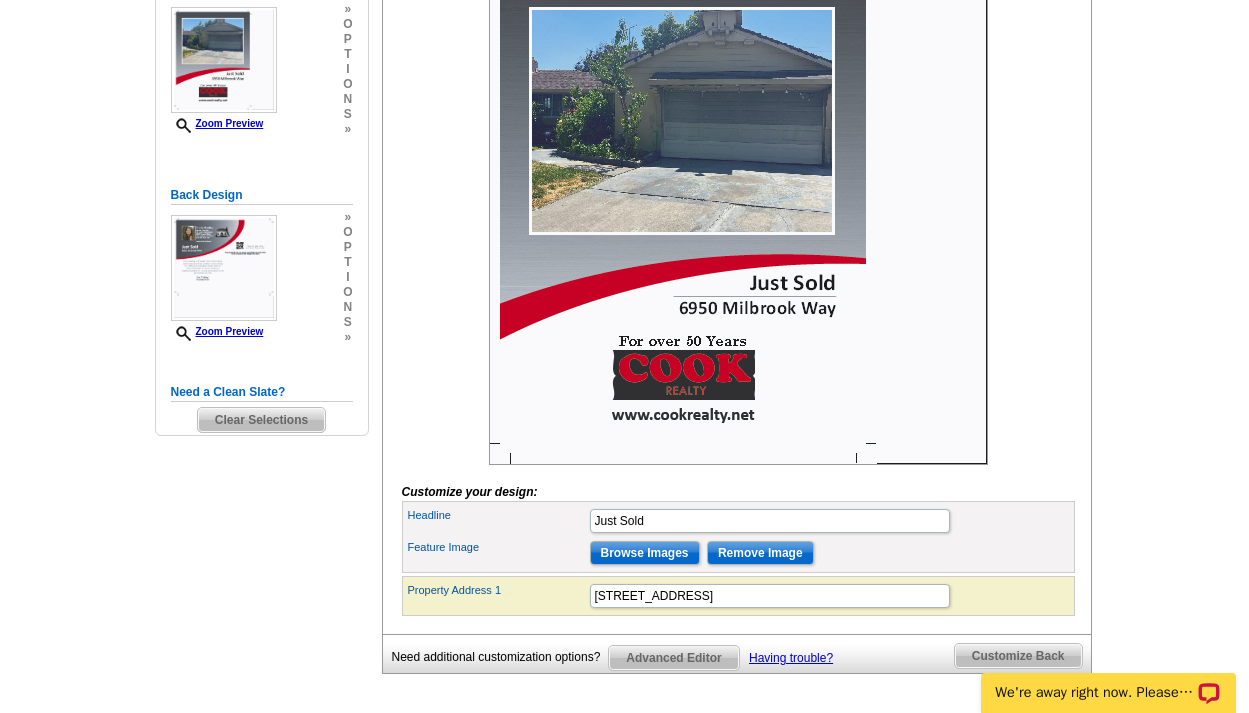 scroll, scrollTop: 565, scrollLeft: 0, axis: vertical 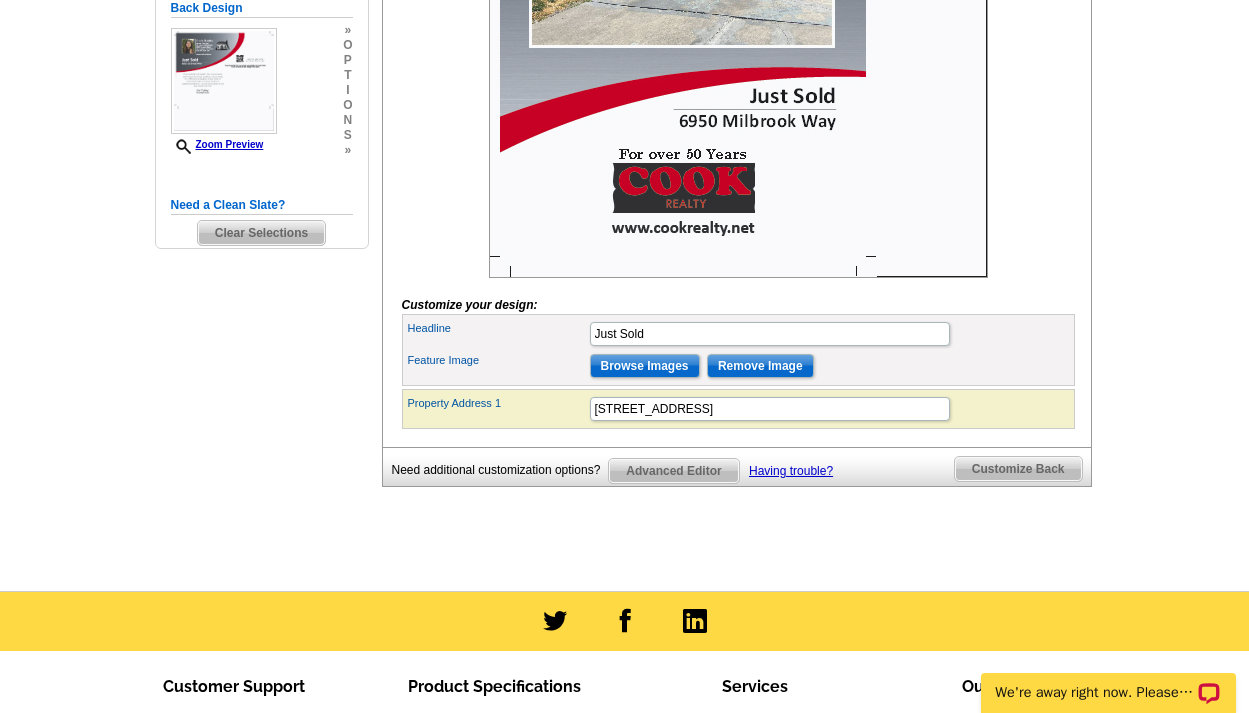 click on "Customize Back" at bounding box center [1018, 469] 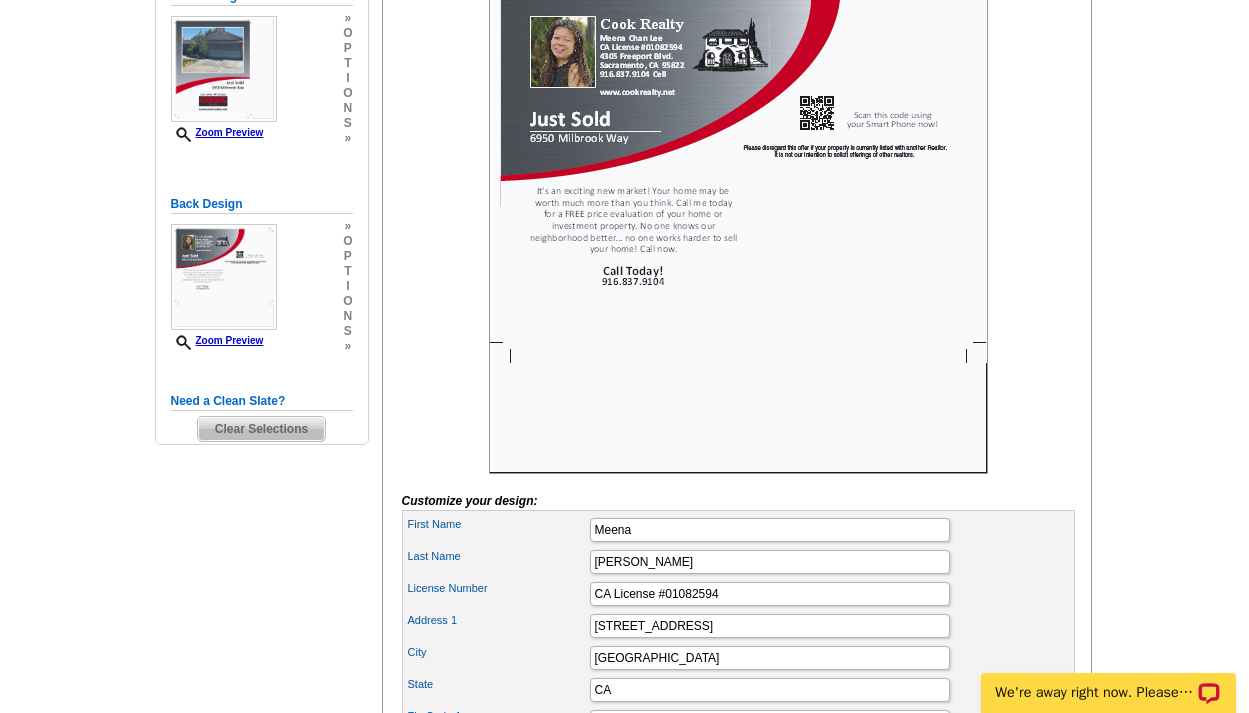 scroll, scrollTop: 167, scrollLeft: 0, axis: vertical 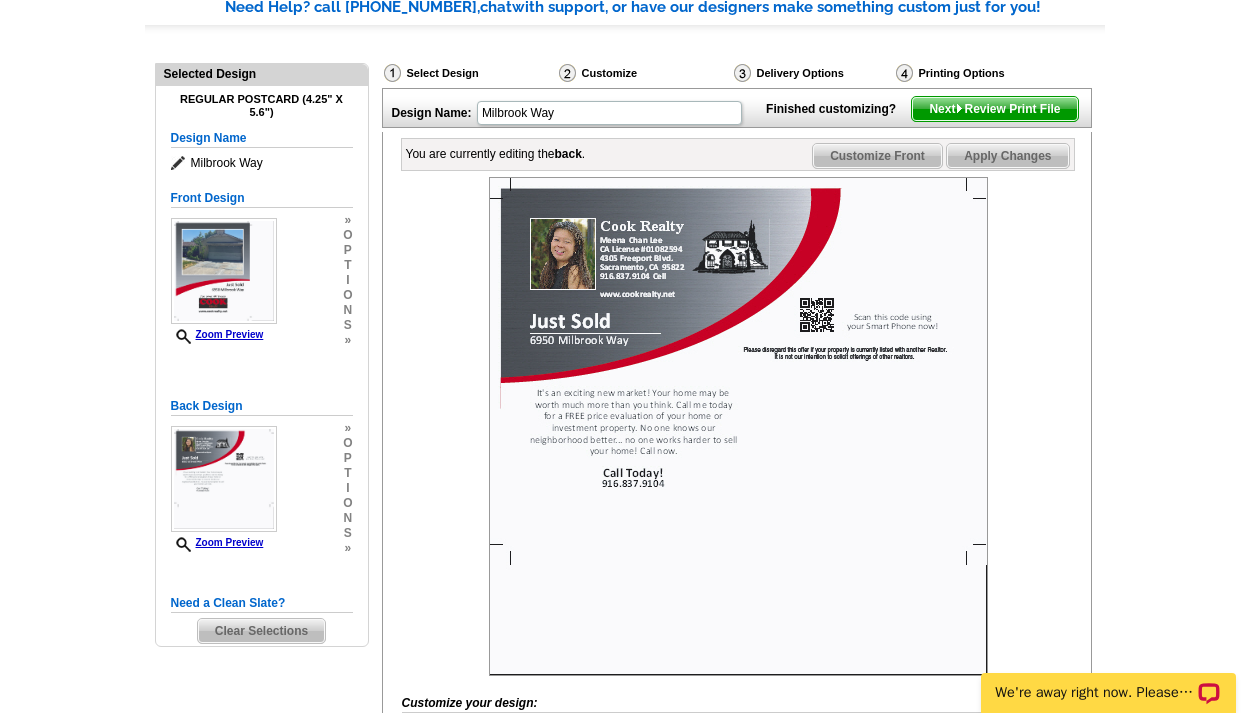 click on "Next   Review Print File" at bounding box center [994, 109] 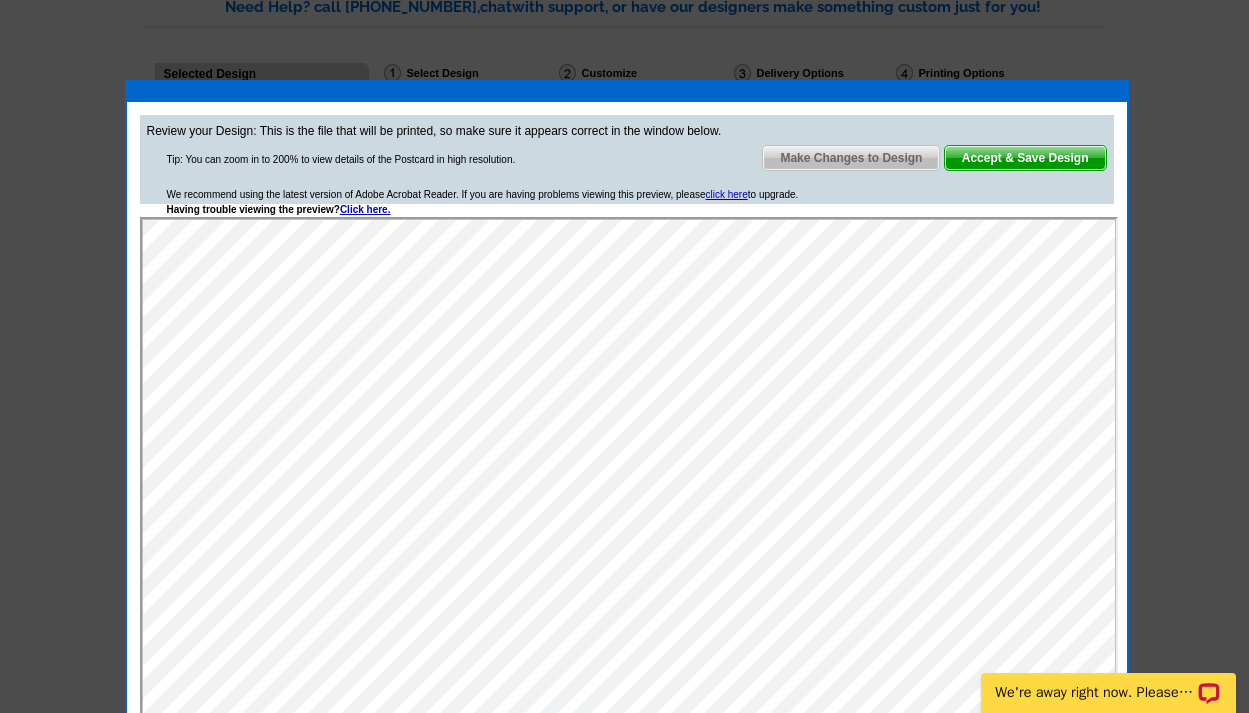 scroll, scrollTop: 0, scrollLeft: 0, axis: both 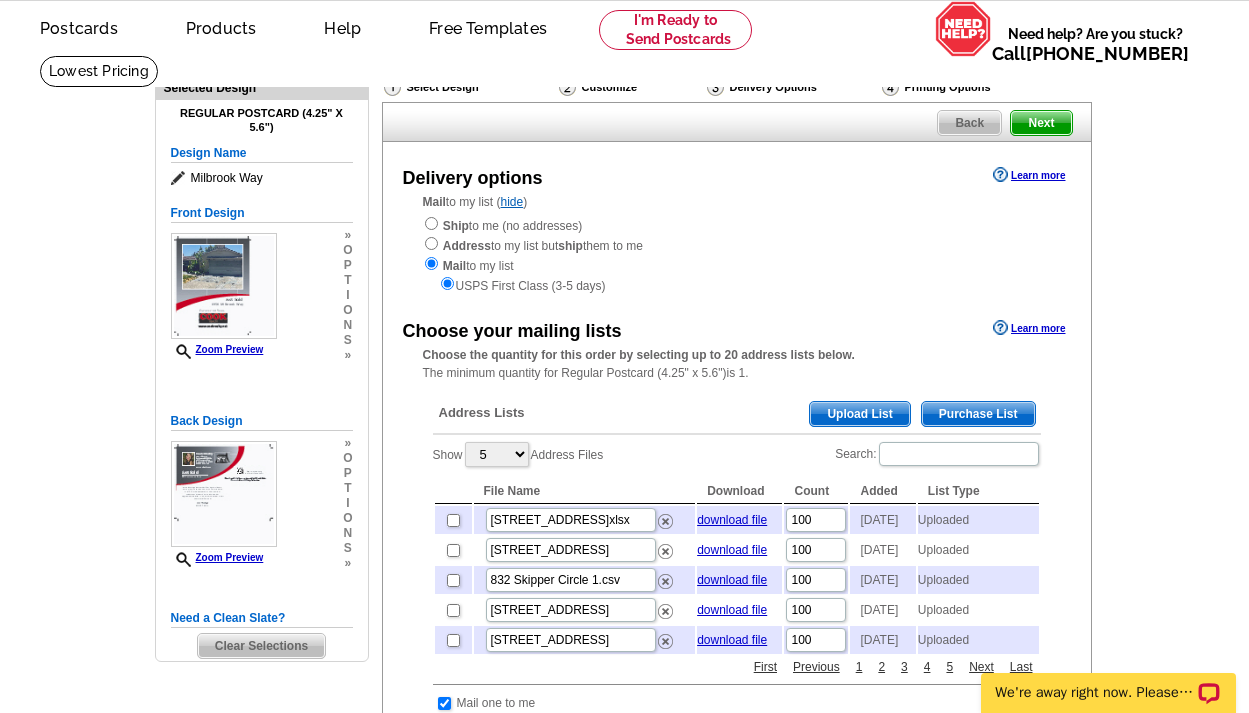 click on "Upload List" at bounding box center (859, 414) 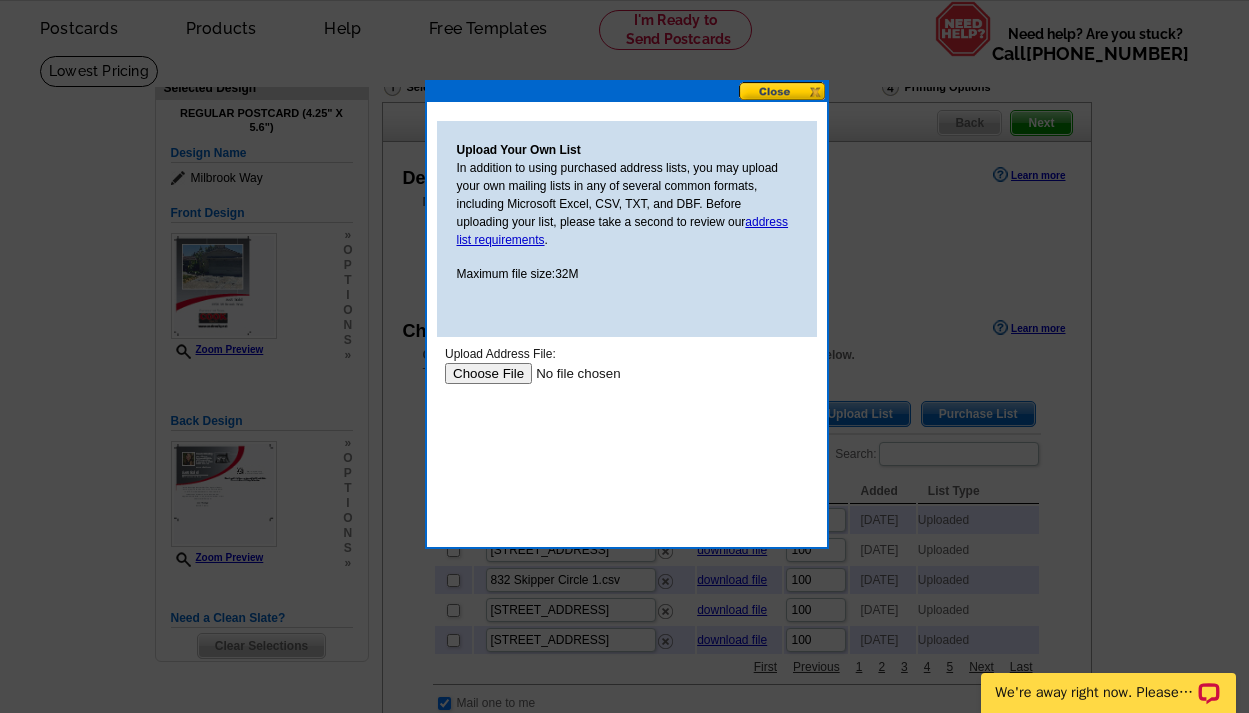 scroll, scrollTop: 0, scrollLeft: 0, axis: both 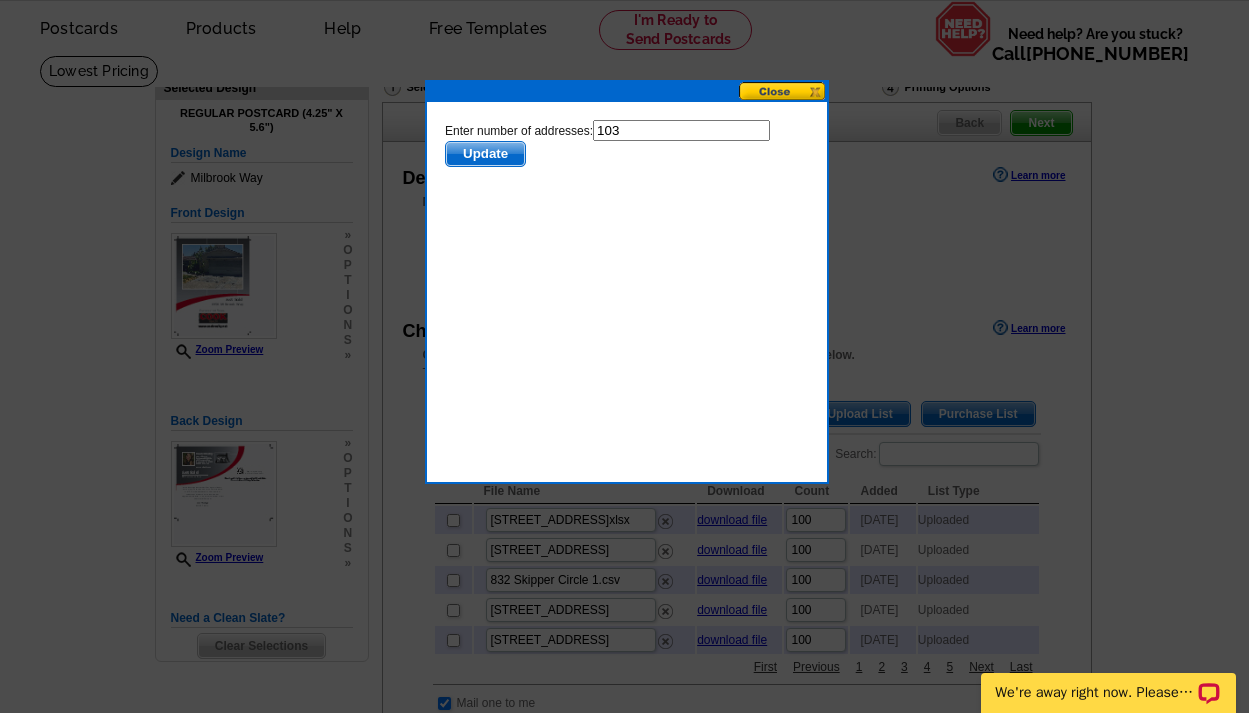 click on "103" at bounding box center [680, 130] 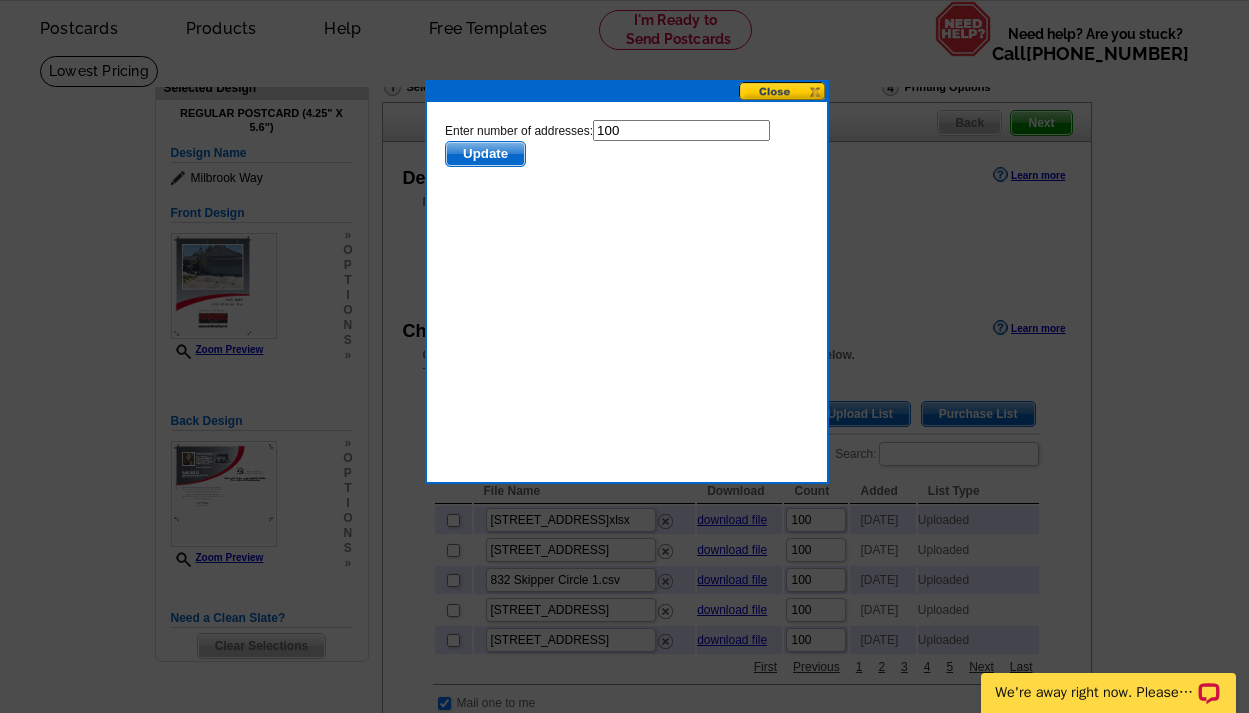 type on "100" 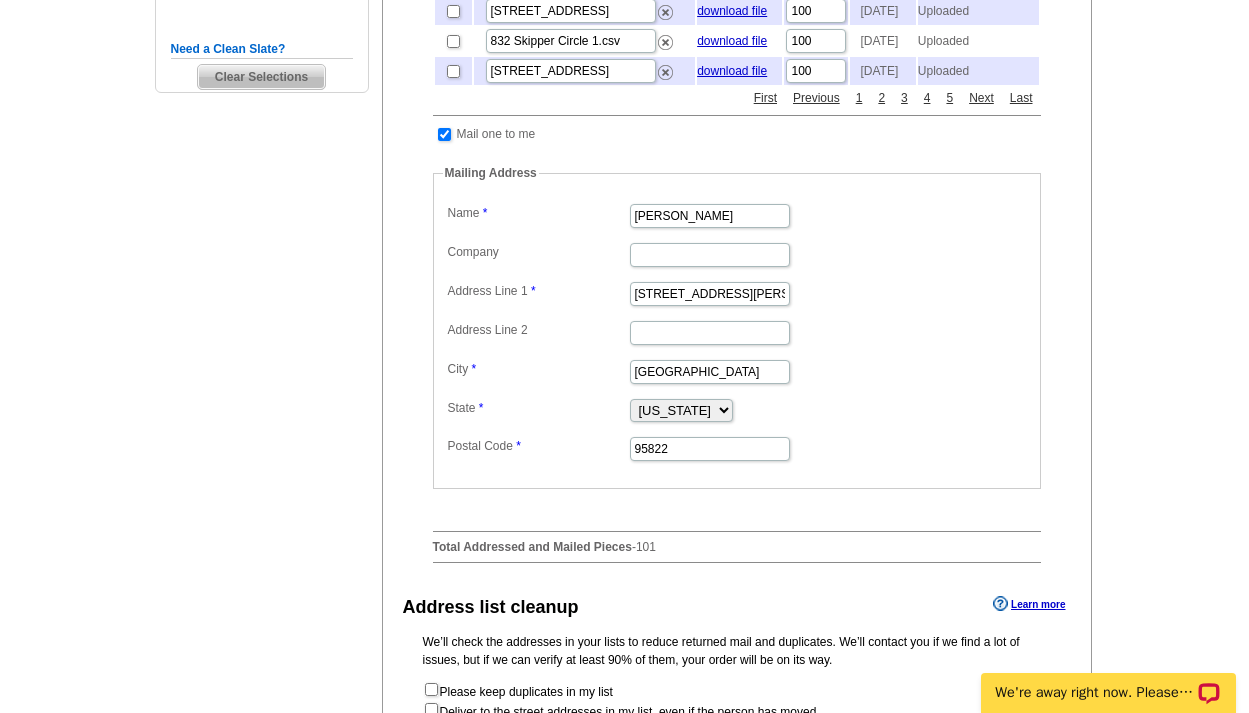 scroll, scrollTop: 1041, scrollLeft: 0, axis: vertical 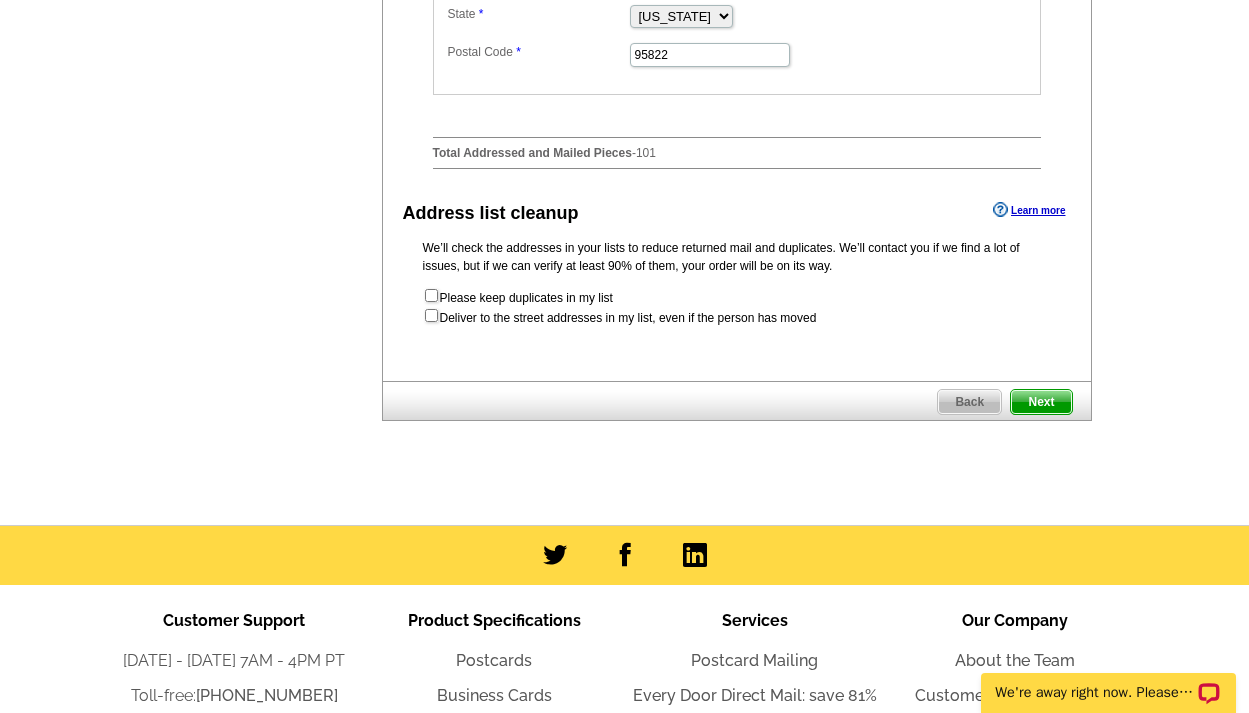 click at bounding box center [431, 315] 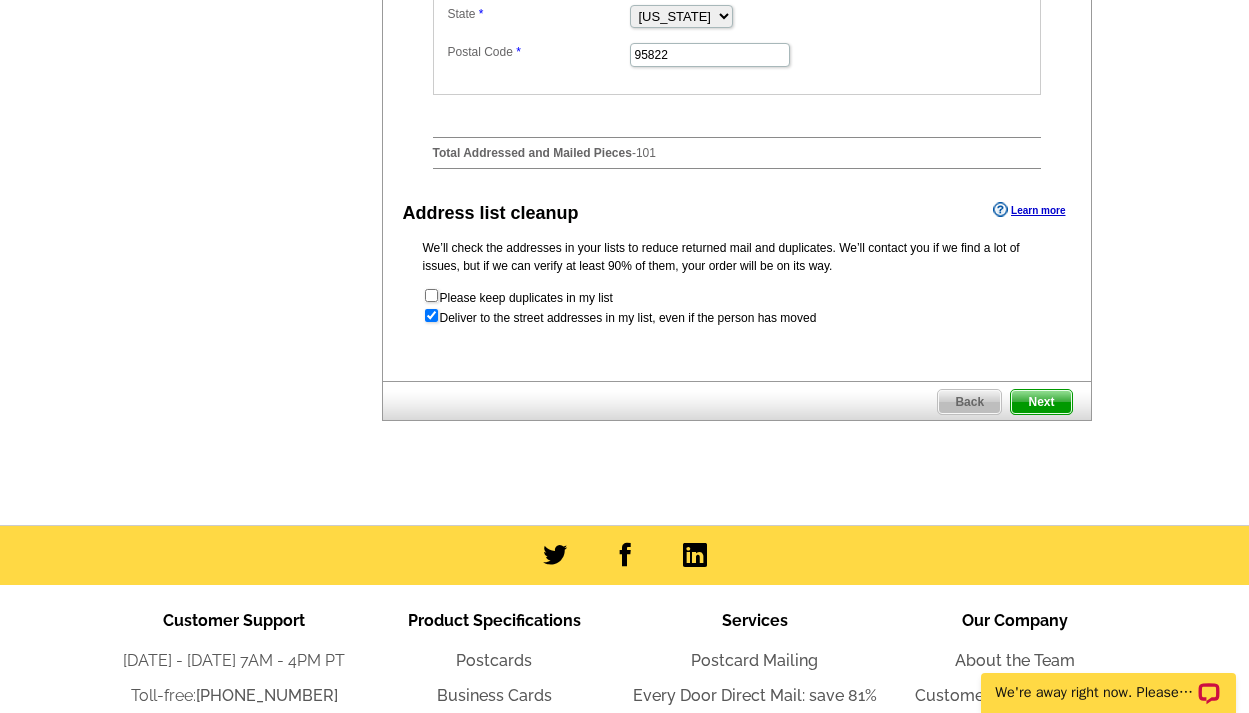 radio on "true" 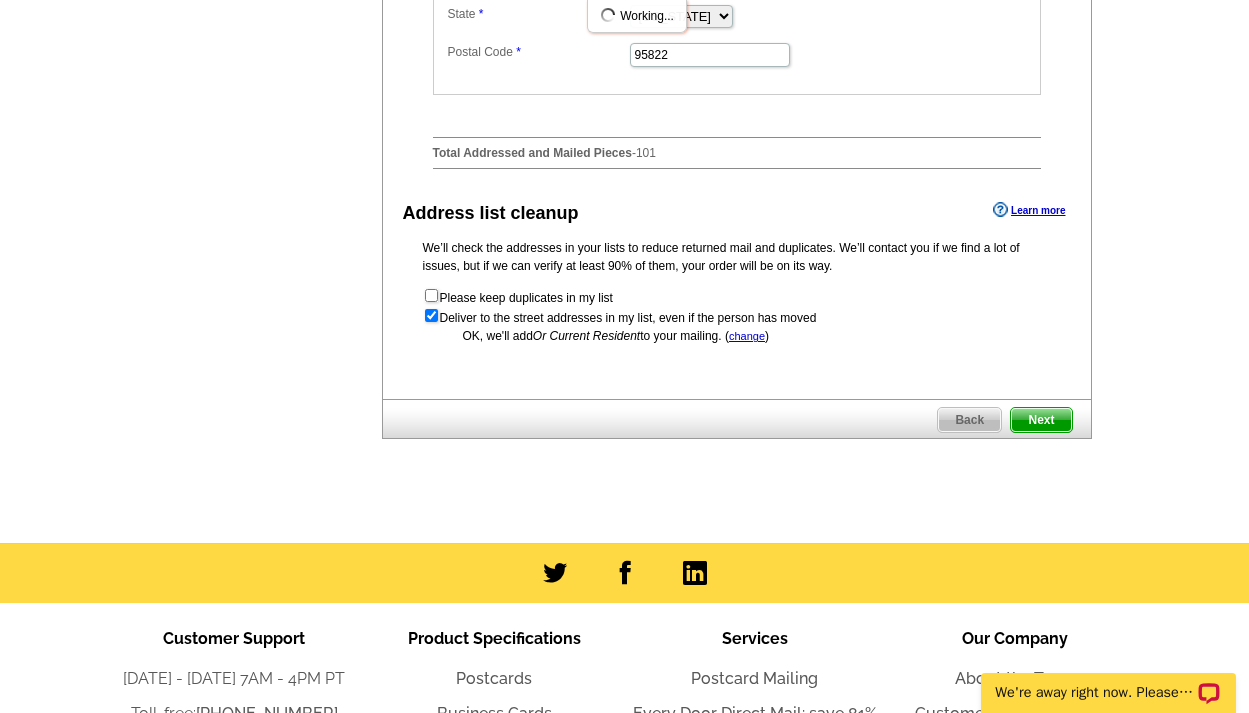 scroll, scrollTop: 0, scrollLeft: 0, axis: both 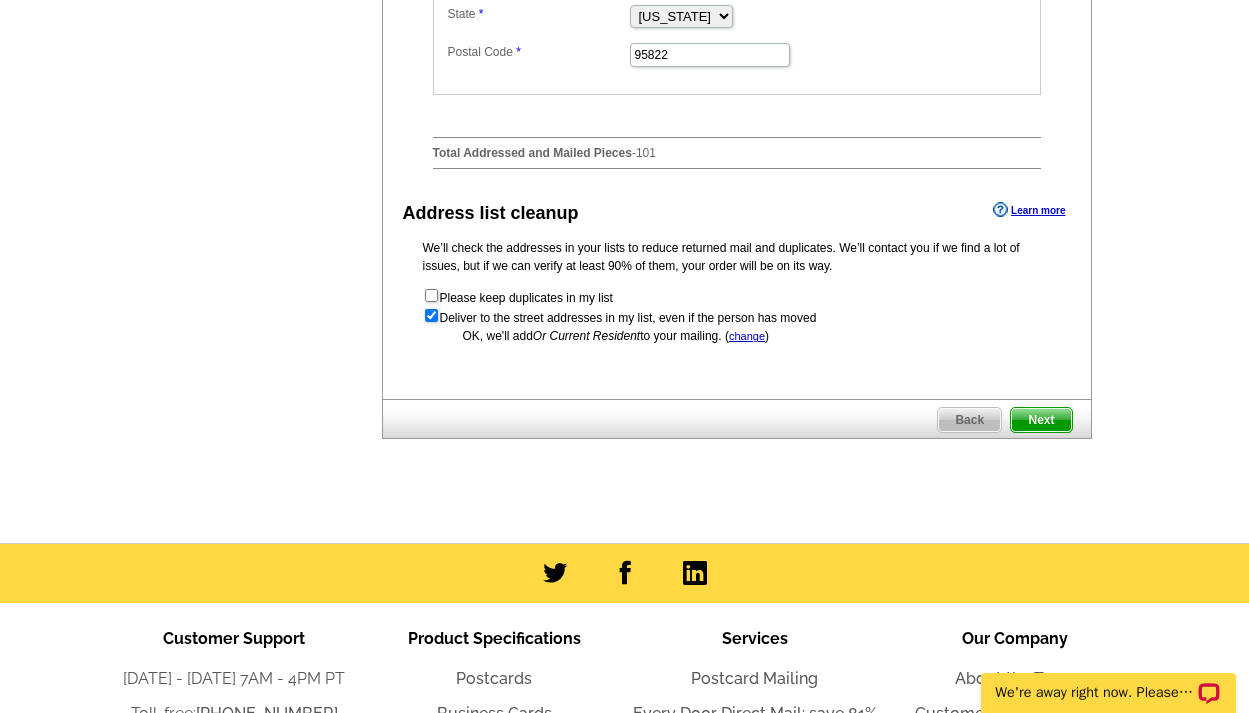 click on "Next" at bounding box center (1041, 420) 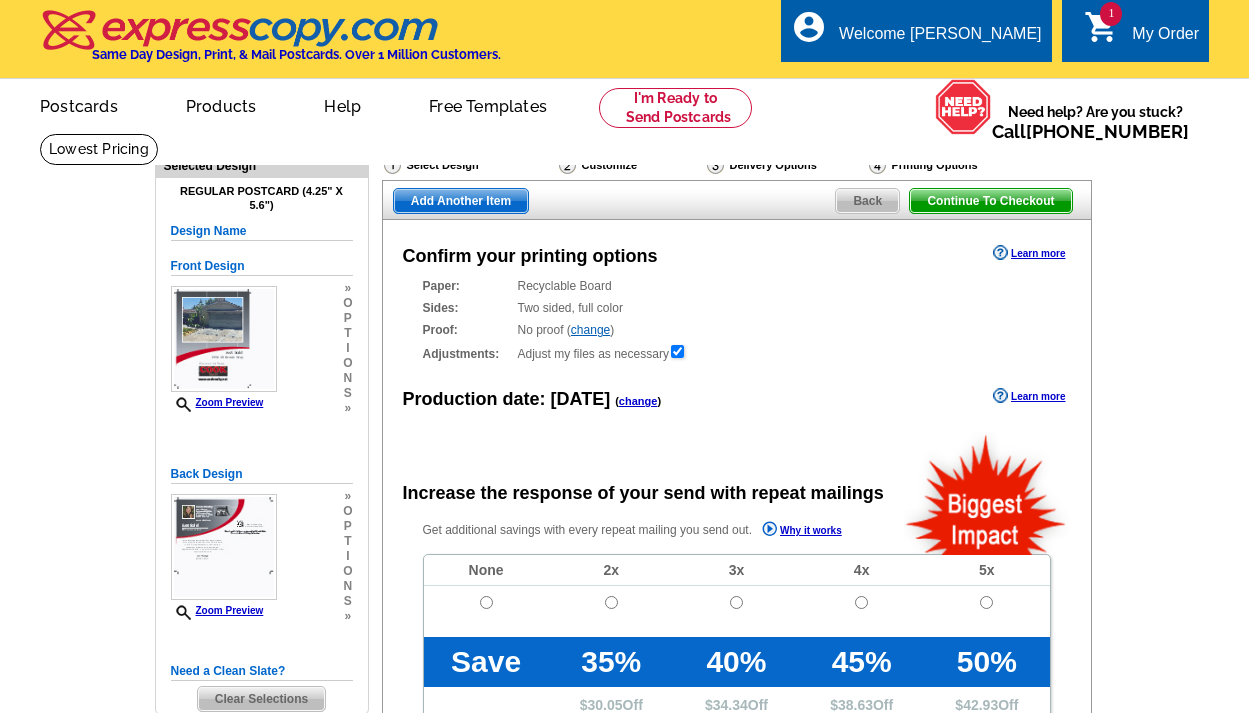 scroll, scrollTop: 0, scrollLeft: 0, axis: both 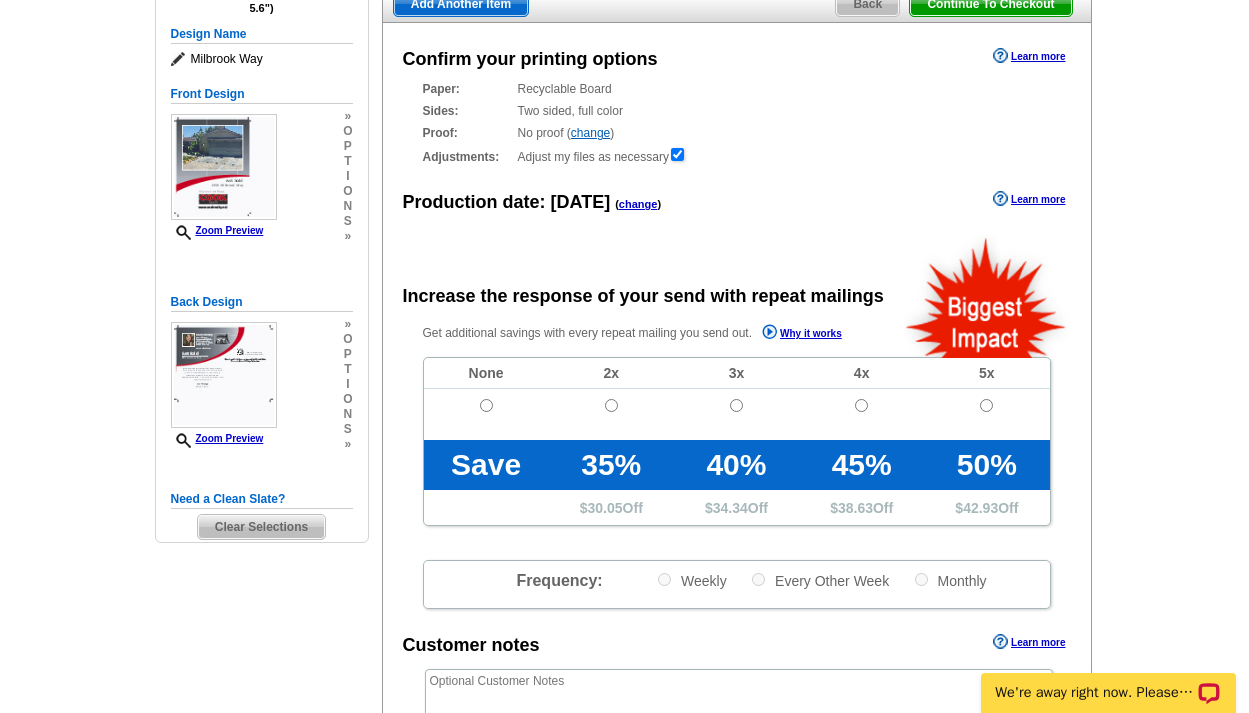 click at bounding box center [486, 405] 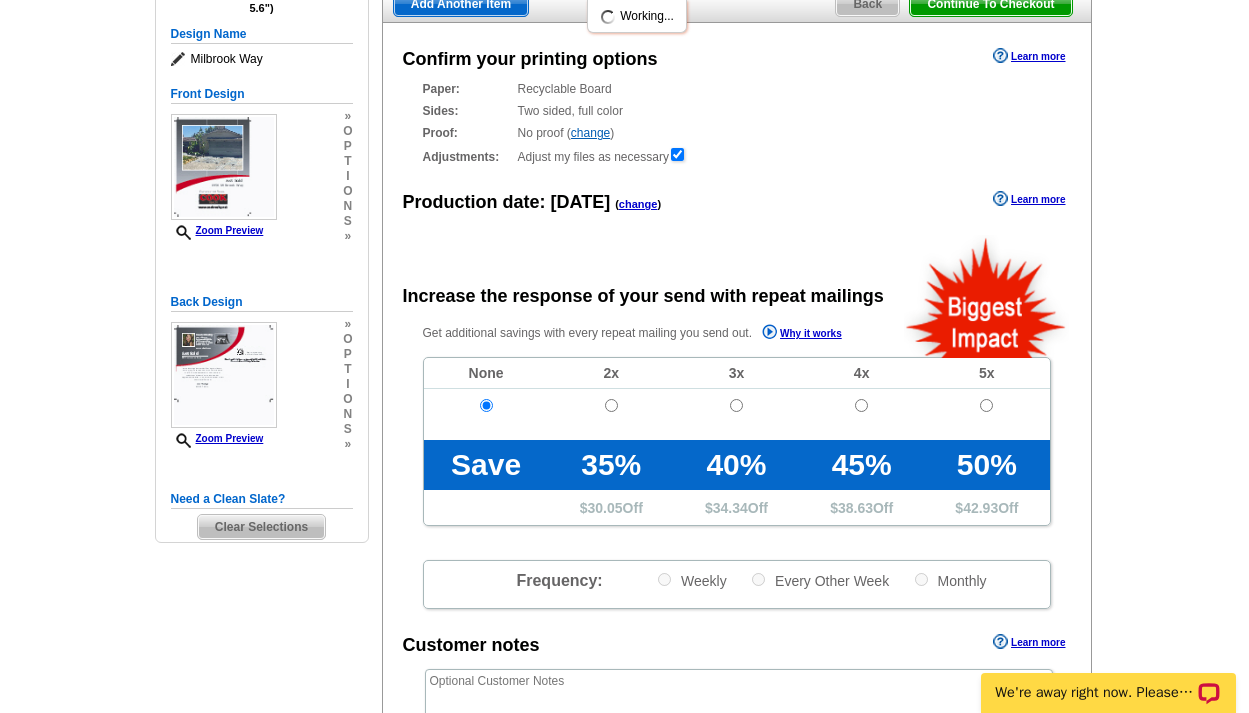 scroll, scrollTop: 619, scrollLeft: 0, axis: vertical 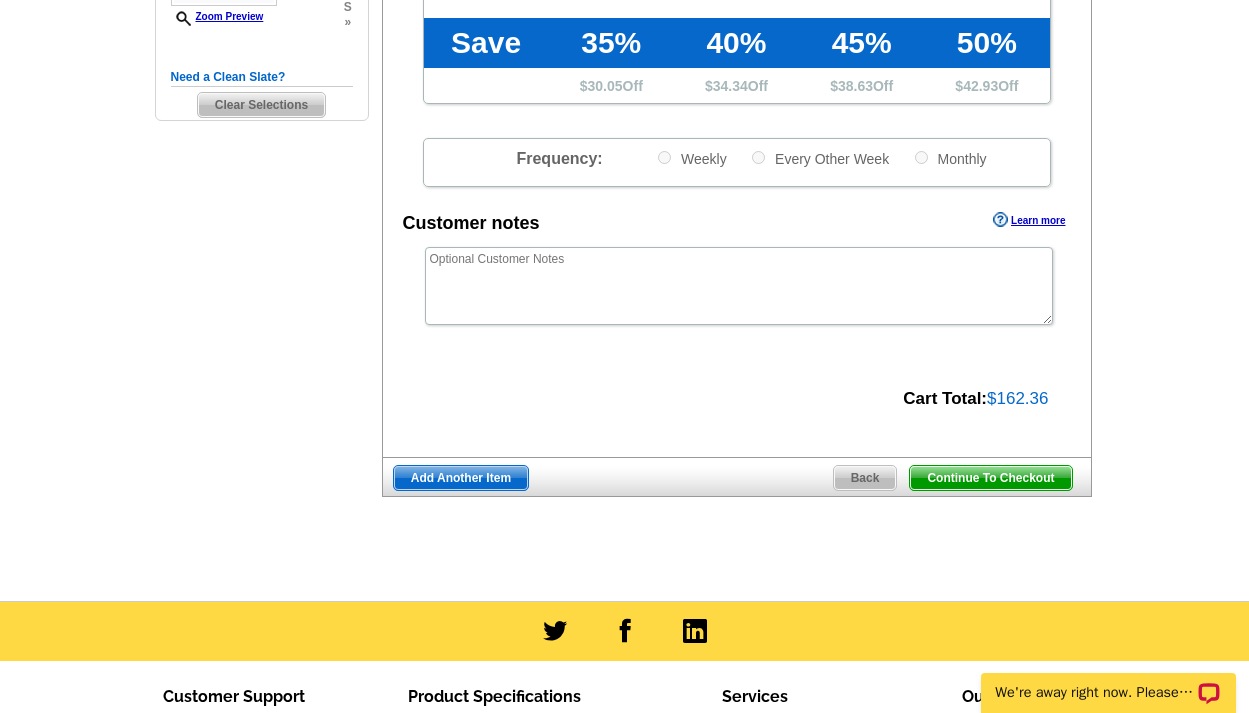 click on "Continue To Checkout" at bounding box center (990, 478) 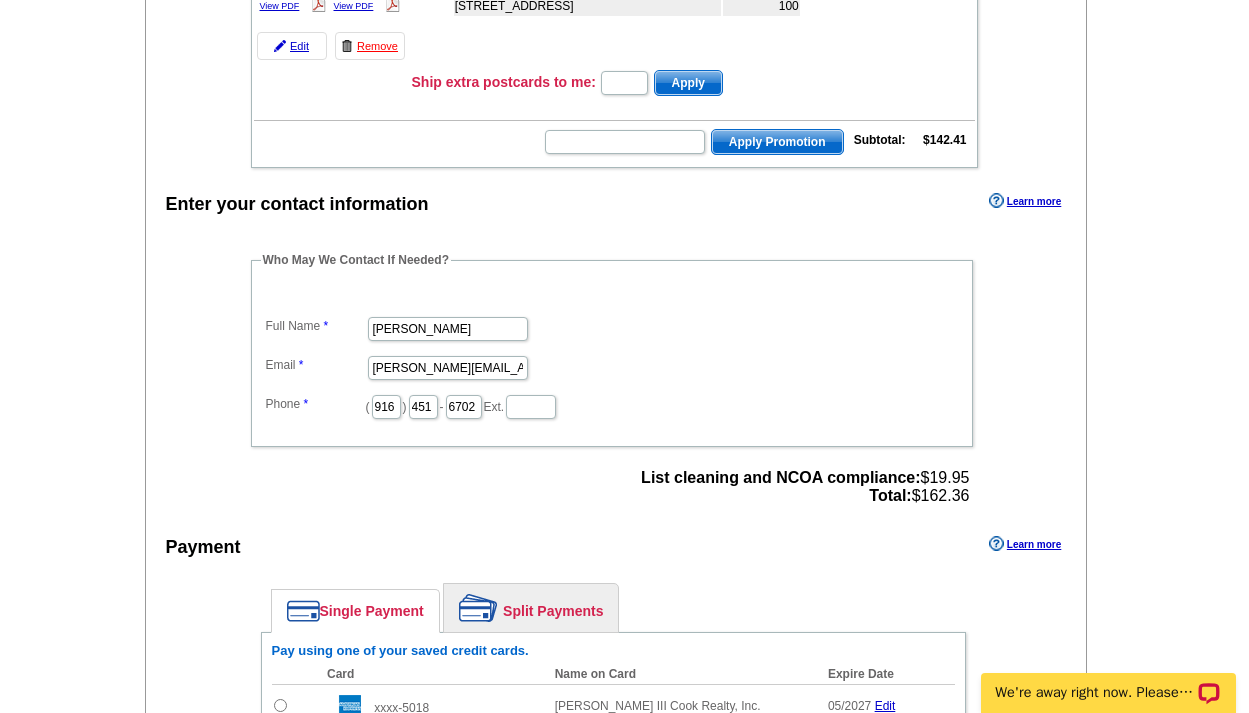 scroll, scrollTop: 600, scrollLeft: 0, axis: vertical 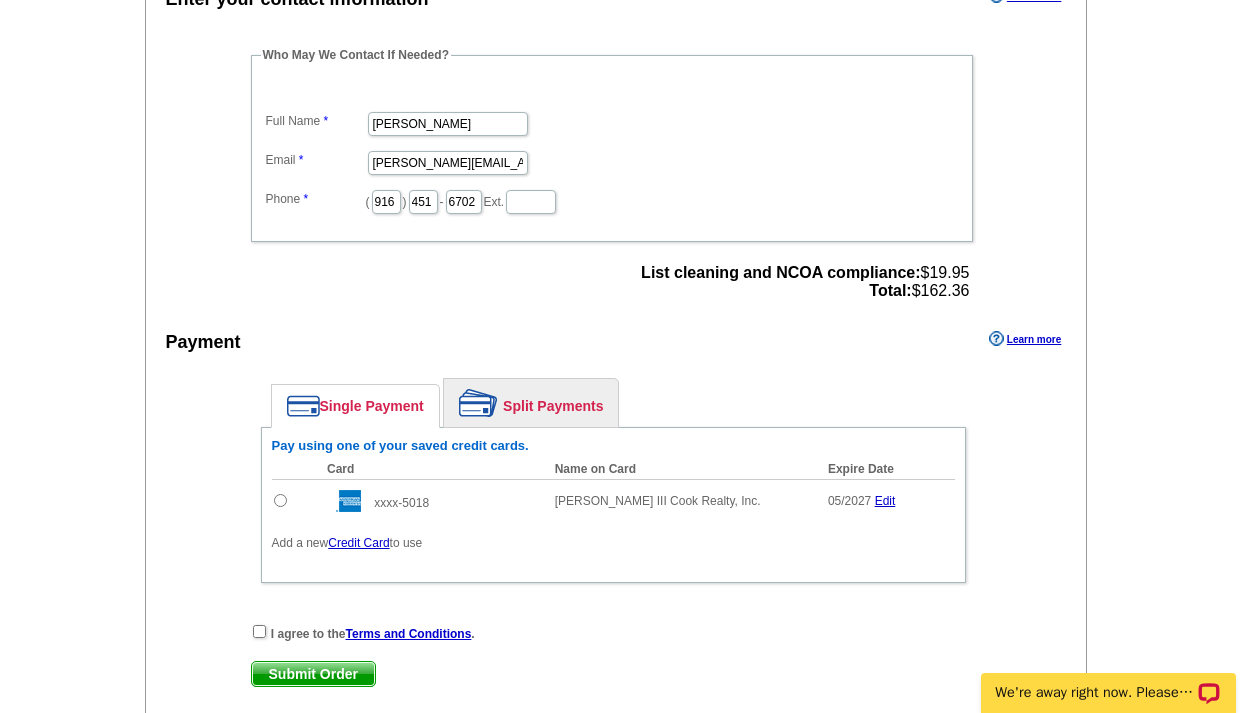 click at bounding box center (280, 500) 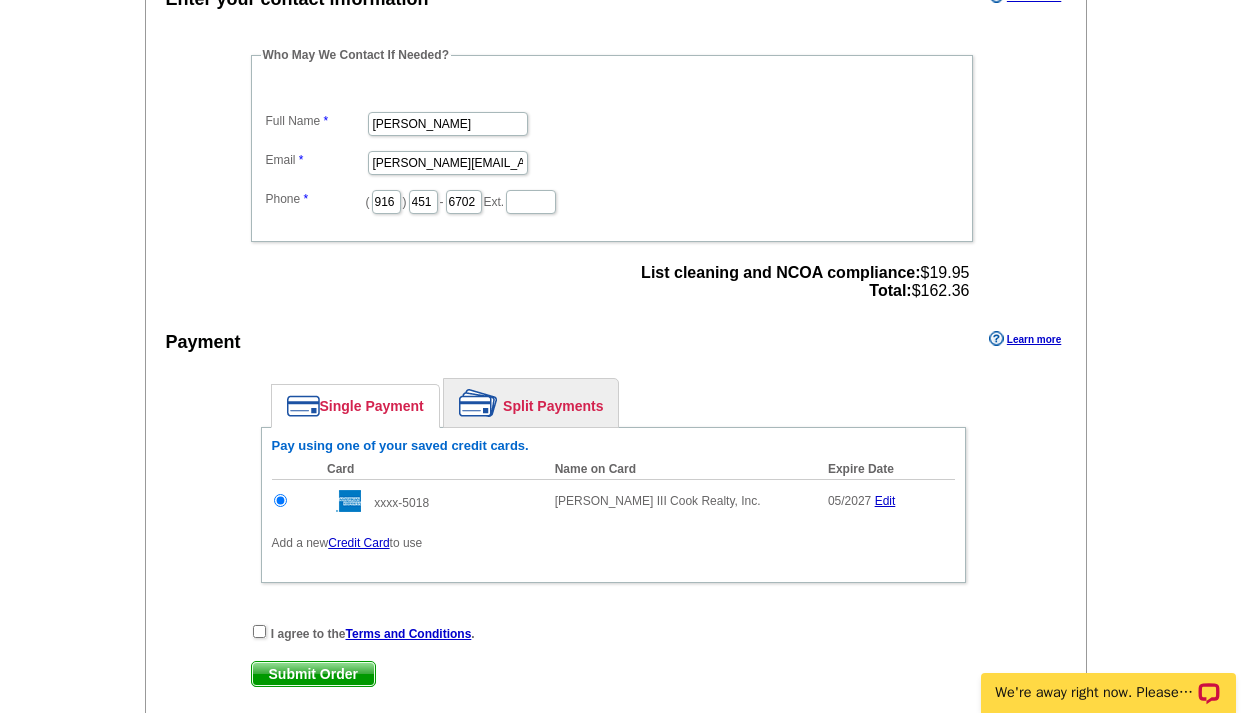 scroll, scrollTop: 0, scrollLeft: 0, axis: both 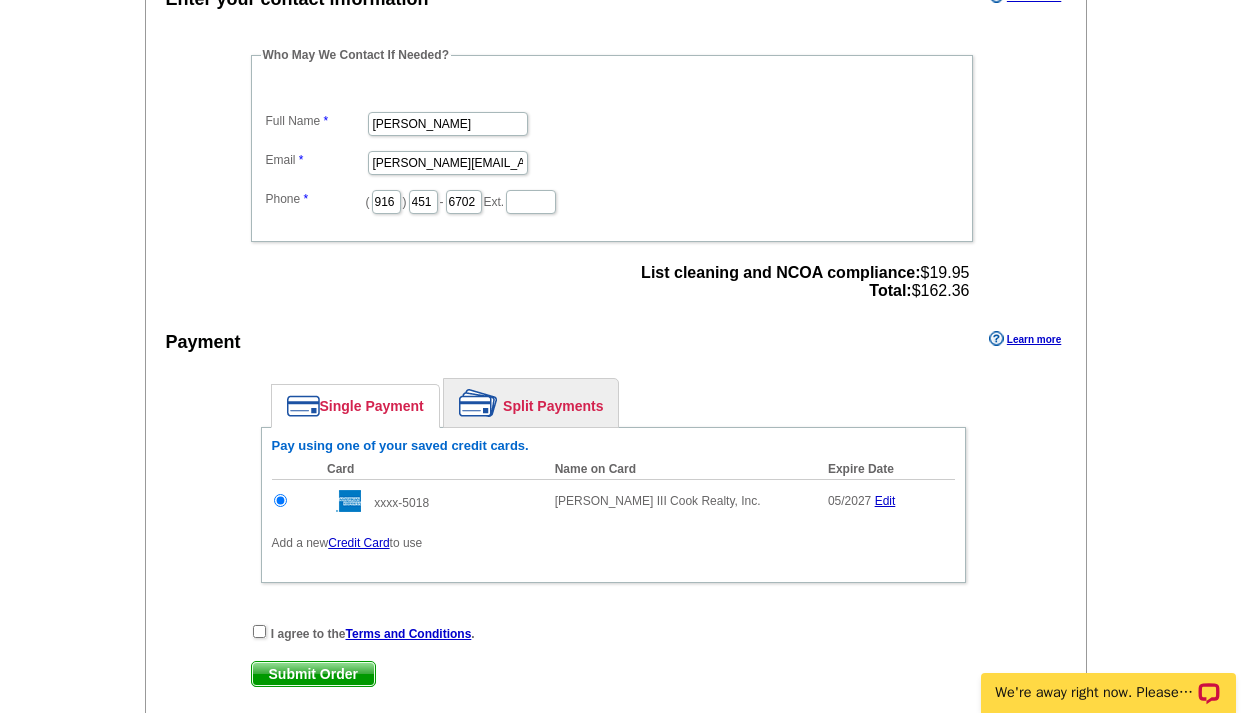 click at bounding box center [259, 631] 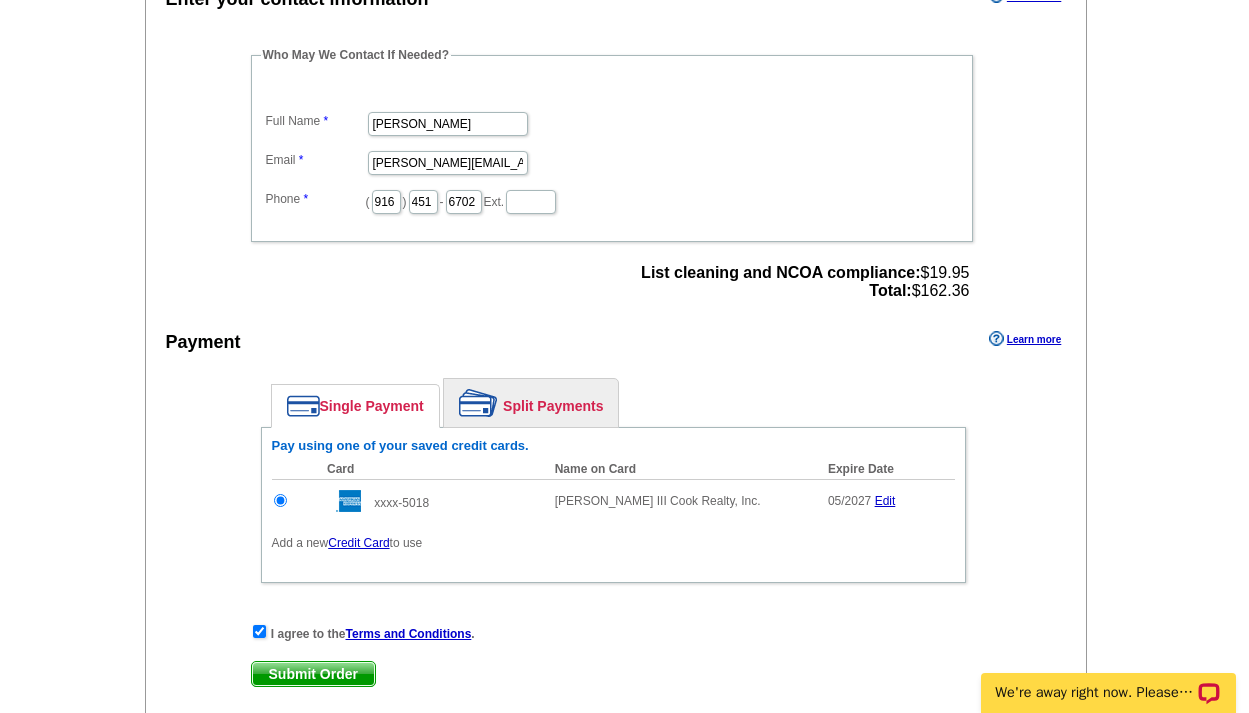 click on "Submit Order" at bounding box center (313, 674) 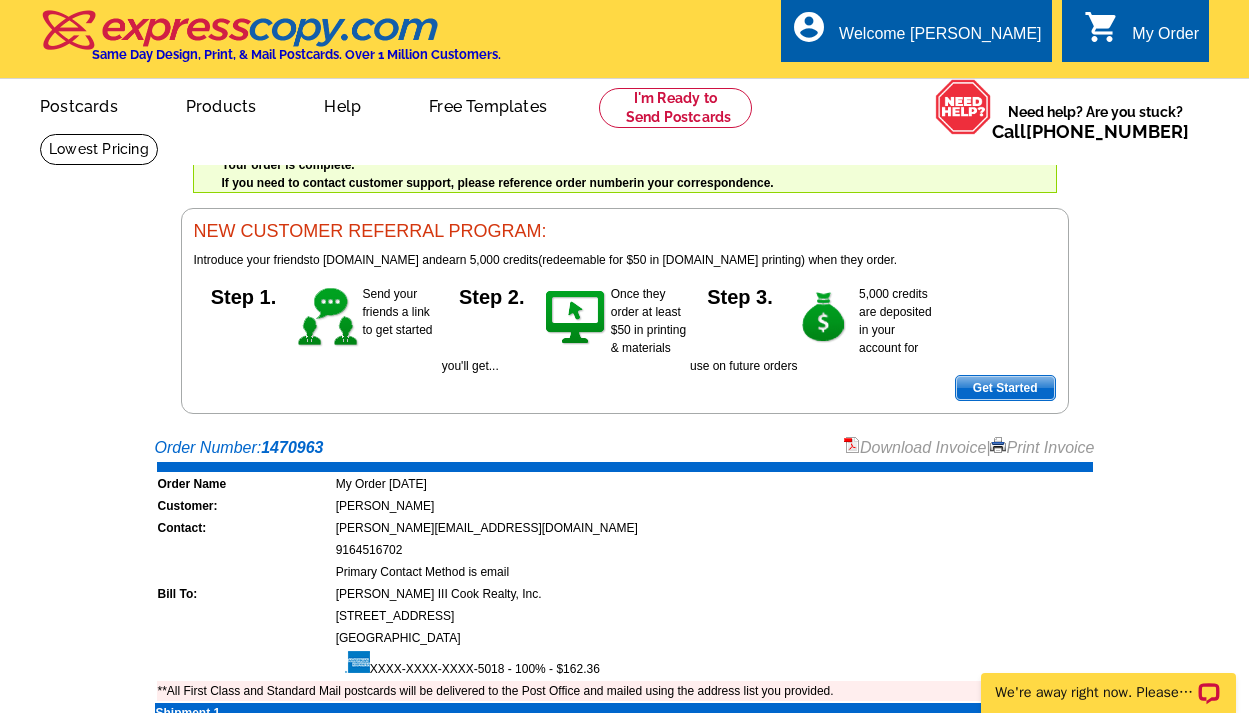 scroll, scrollTop: 0, scrollLeft: 0, axis: both 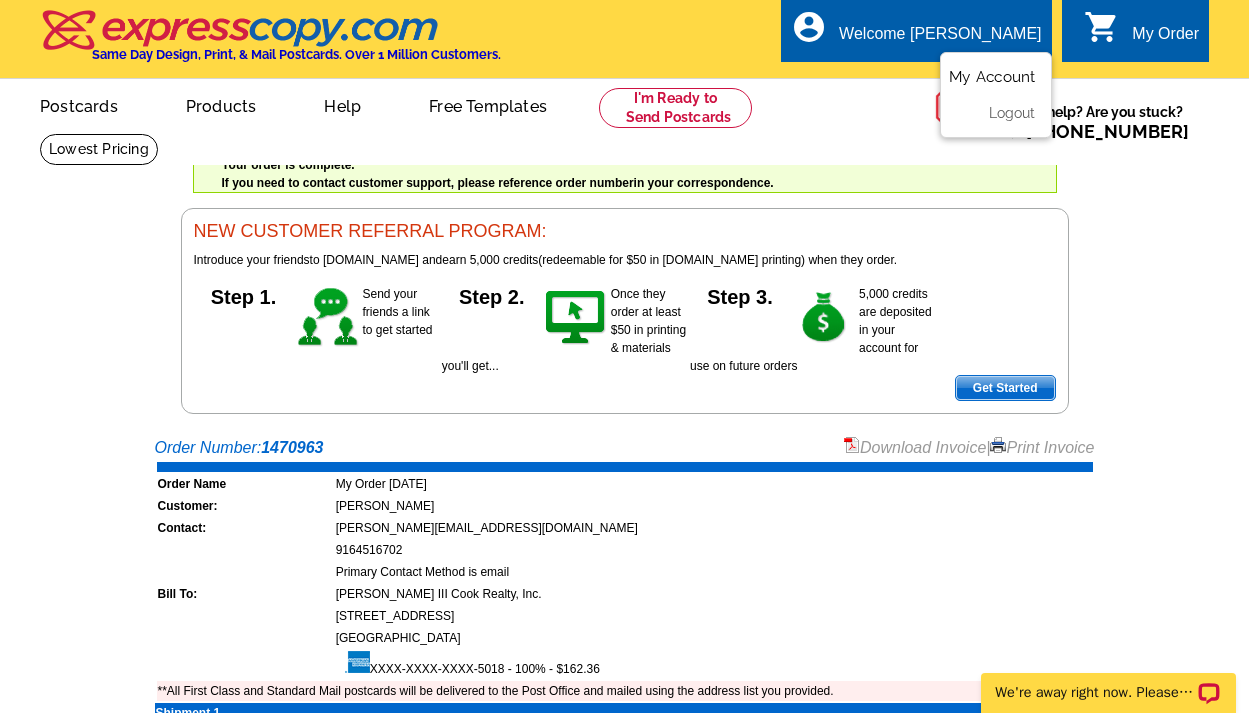 click on "My Account" at bounding box center (992, 77) 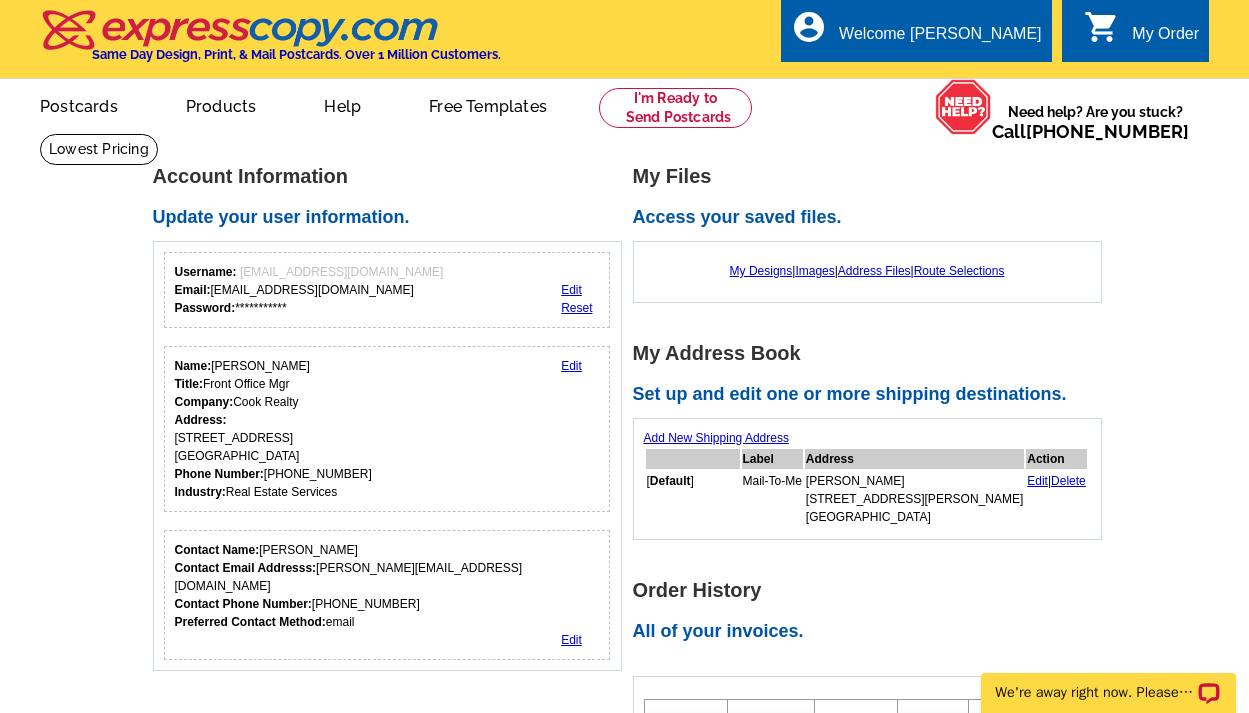 scroll, scrollTop: 0, scrollLeft: 0, axis: both 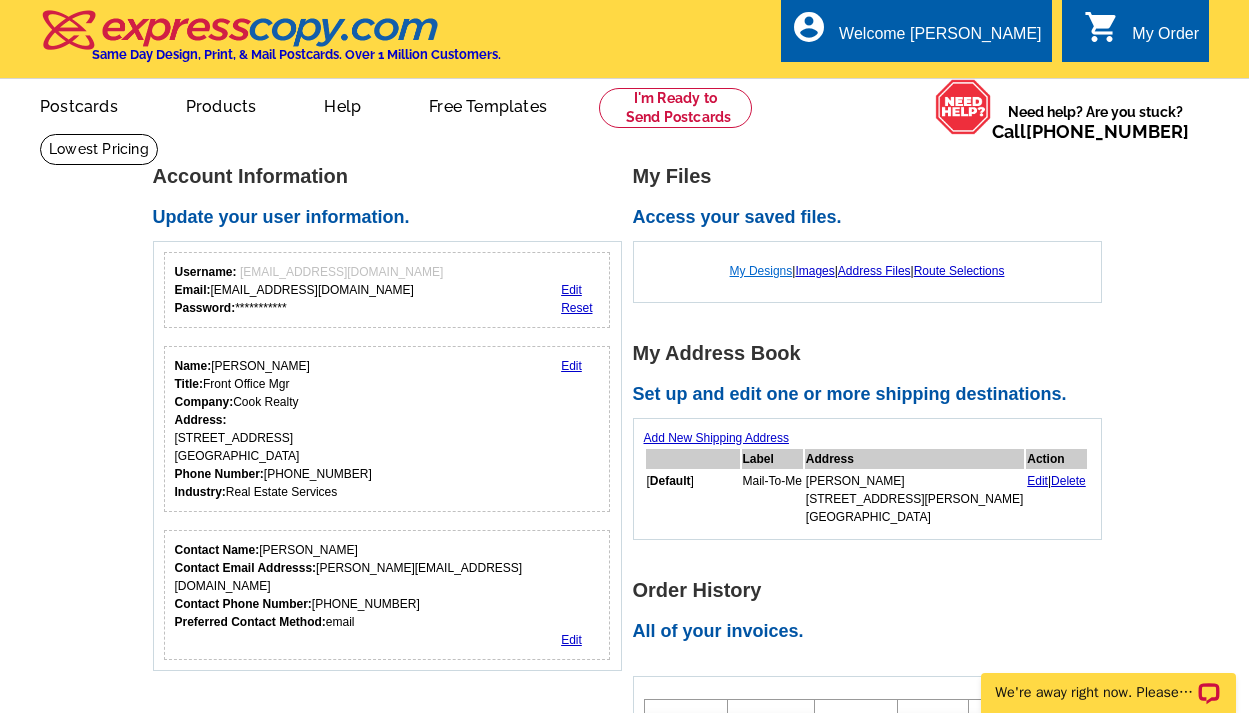 click on "My Designs" at bounding box center (761, 271) 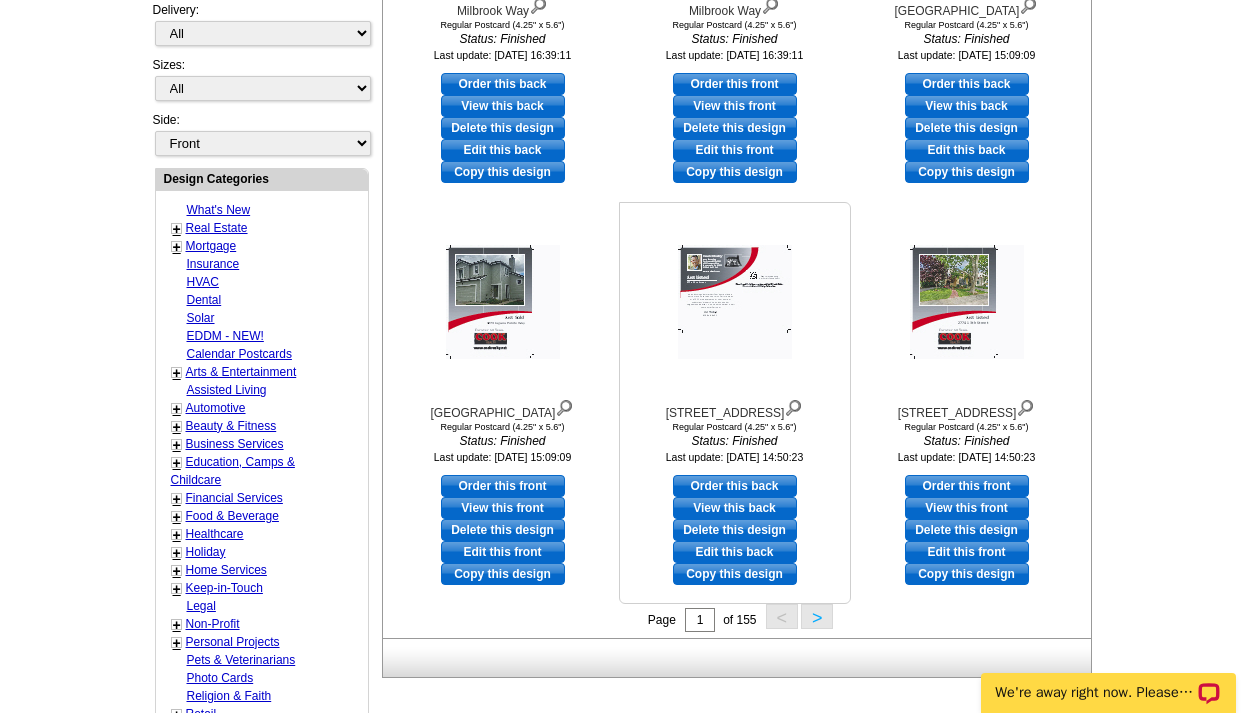 scroll, scrollTop: 589, scrollLeft: 0, axis: vertical 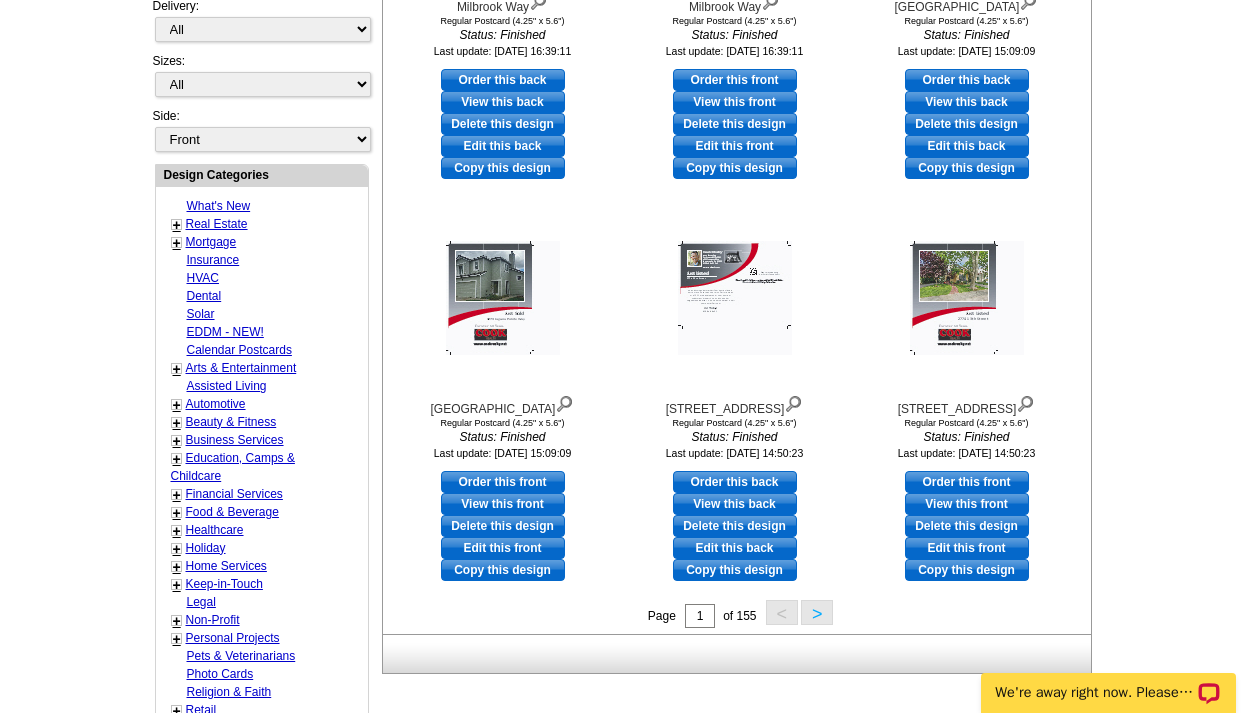 click on ">" at bounding box center (817, 612) 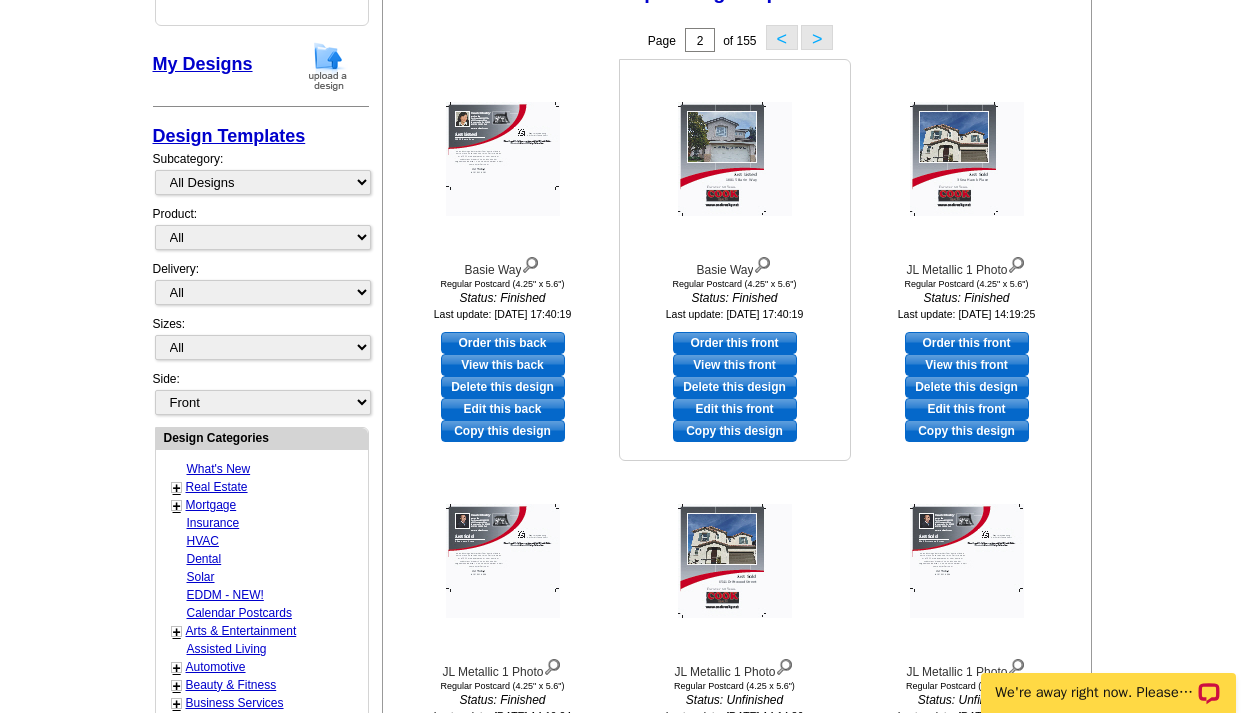 scroll, scrollTop: 745, scrollLeft: 0, axis: vertical 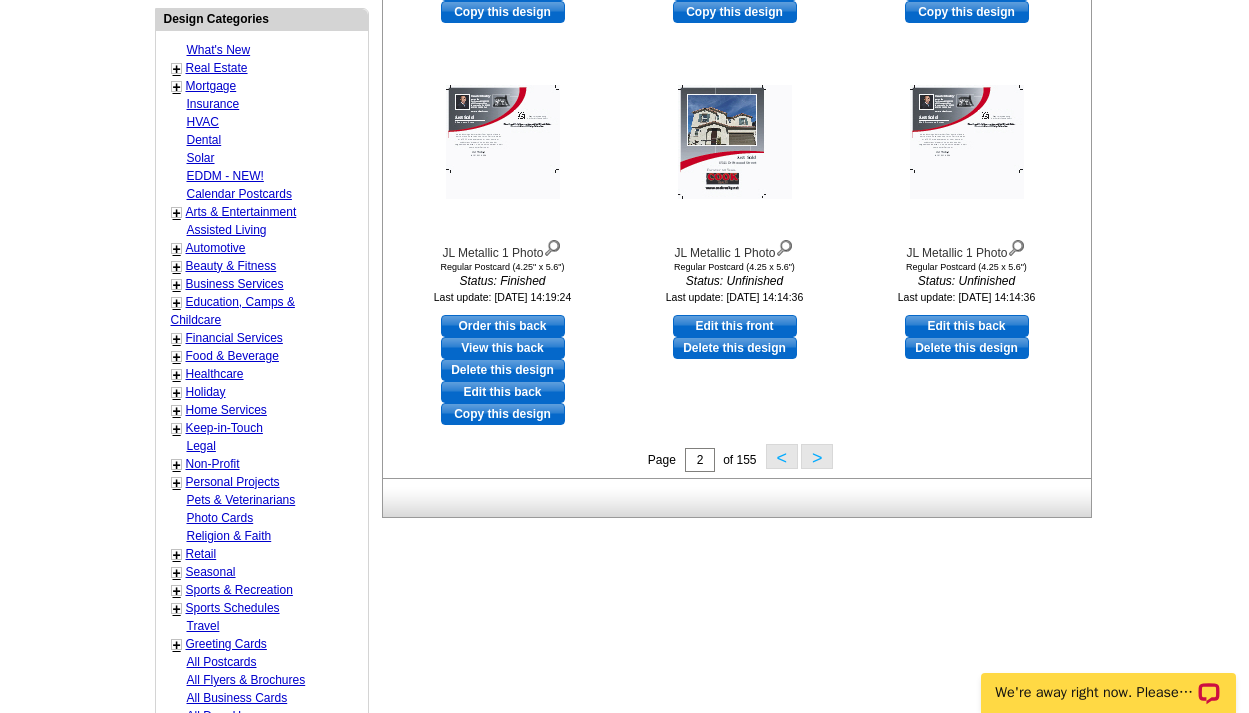 click on ">" at bounding box center [817, 456] 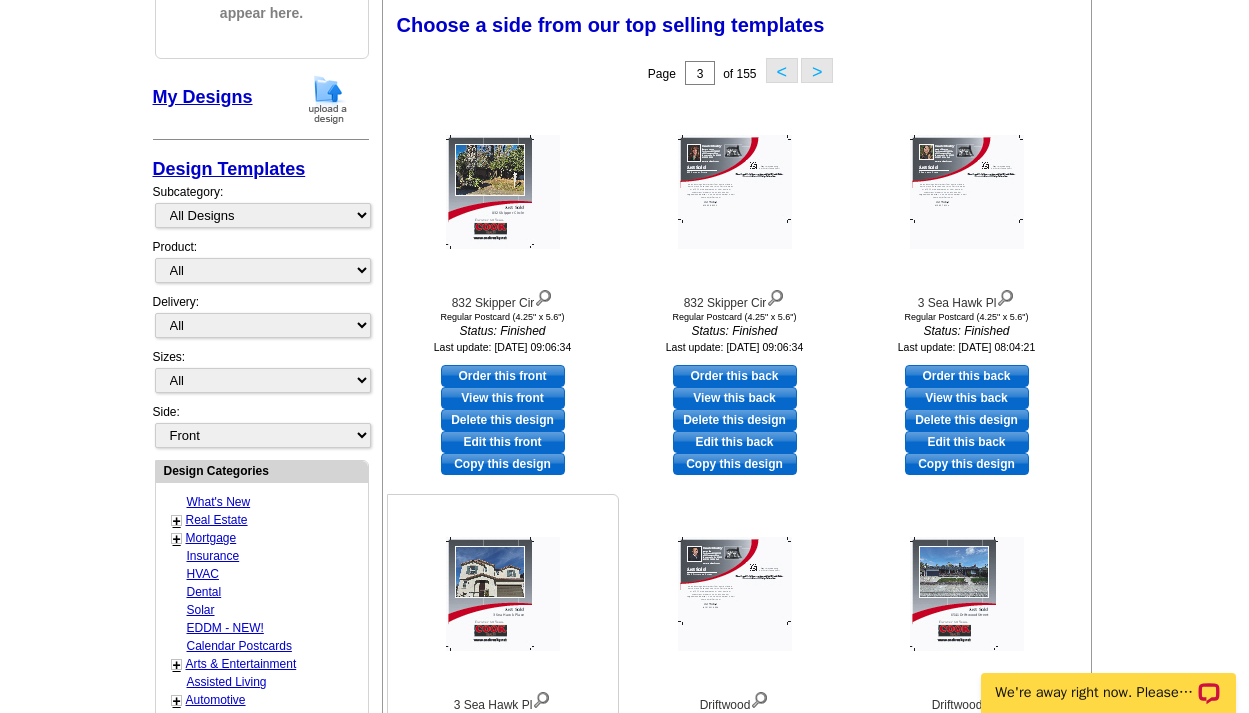 scroll, scrollTop: 481, scrollLeft: 0, axis: vertical 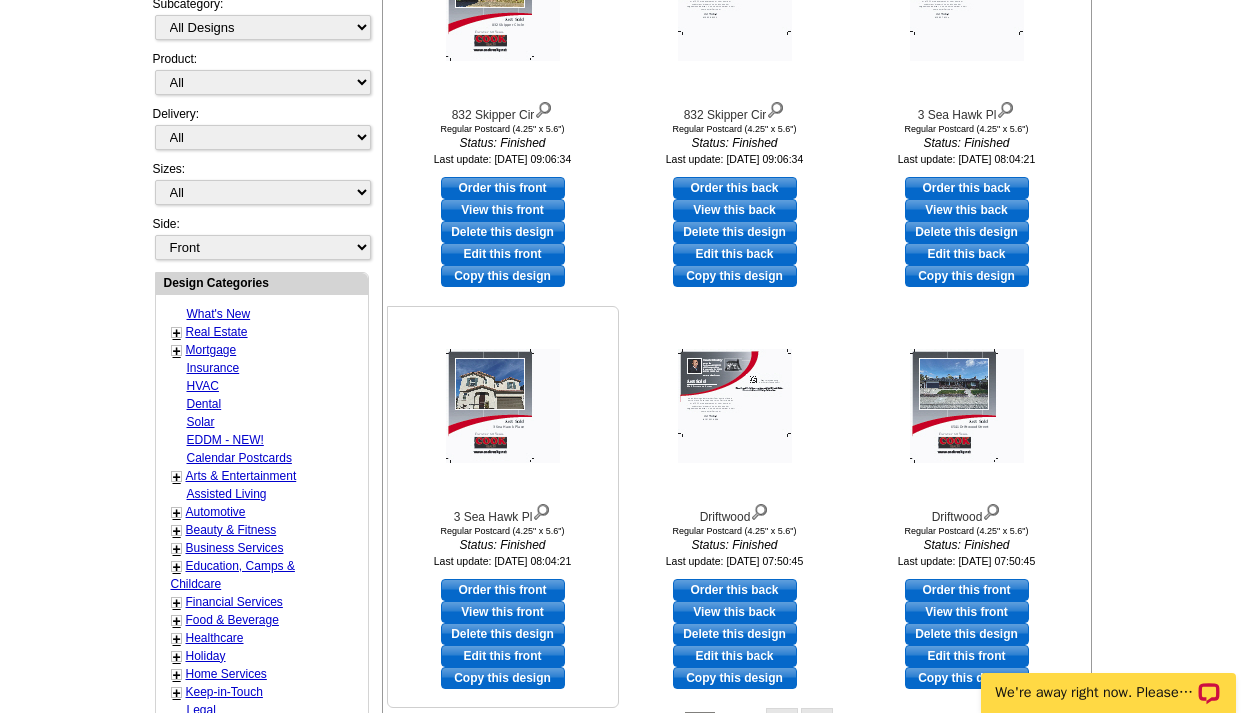 click on "Edit this front" at bounding box center (503, 656) 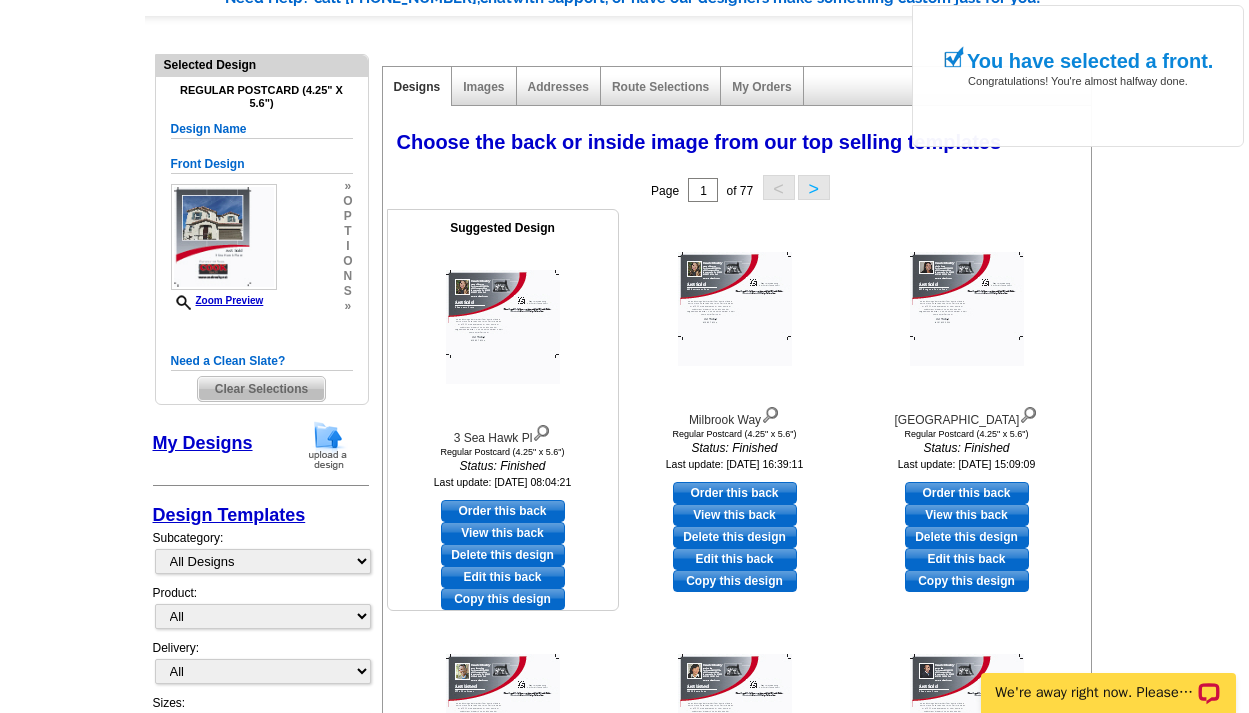 scroll, scrollTop: 362, scrollLeft: 0, axis: vertical 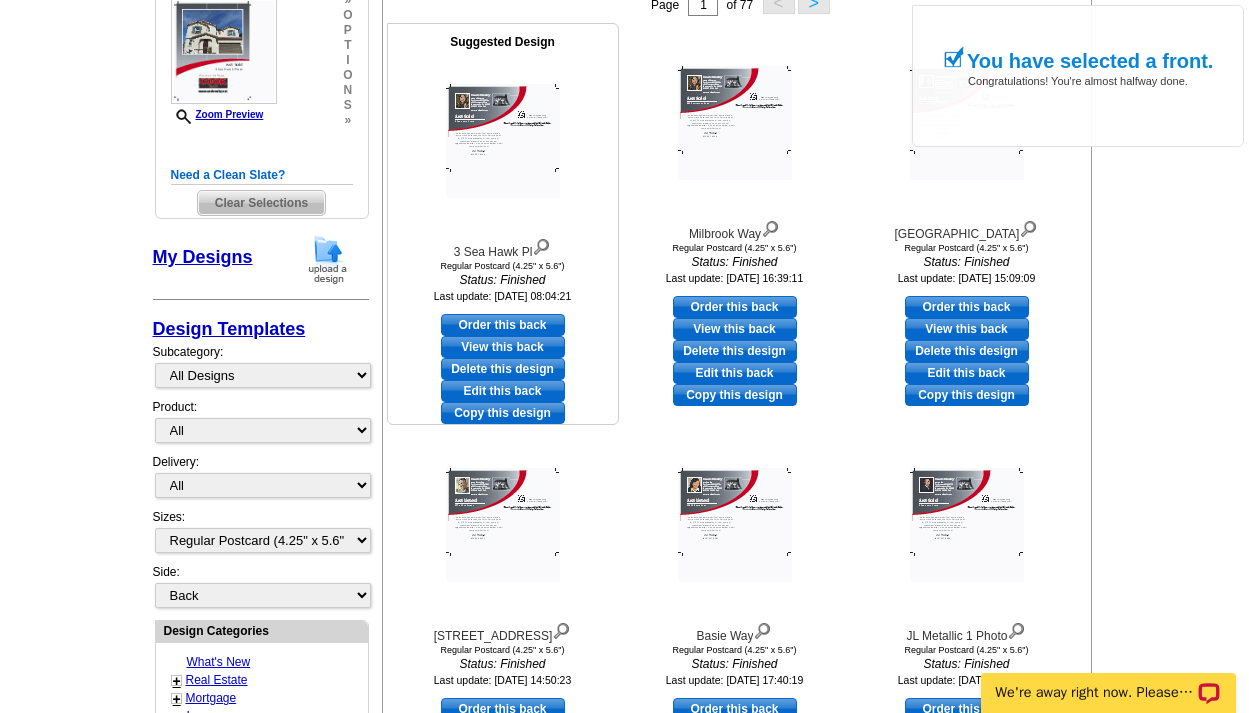 click on "Edit this back" at bounding box center [503, 391] 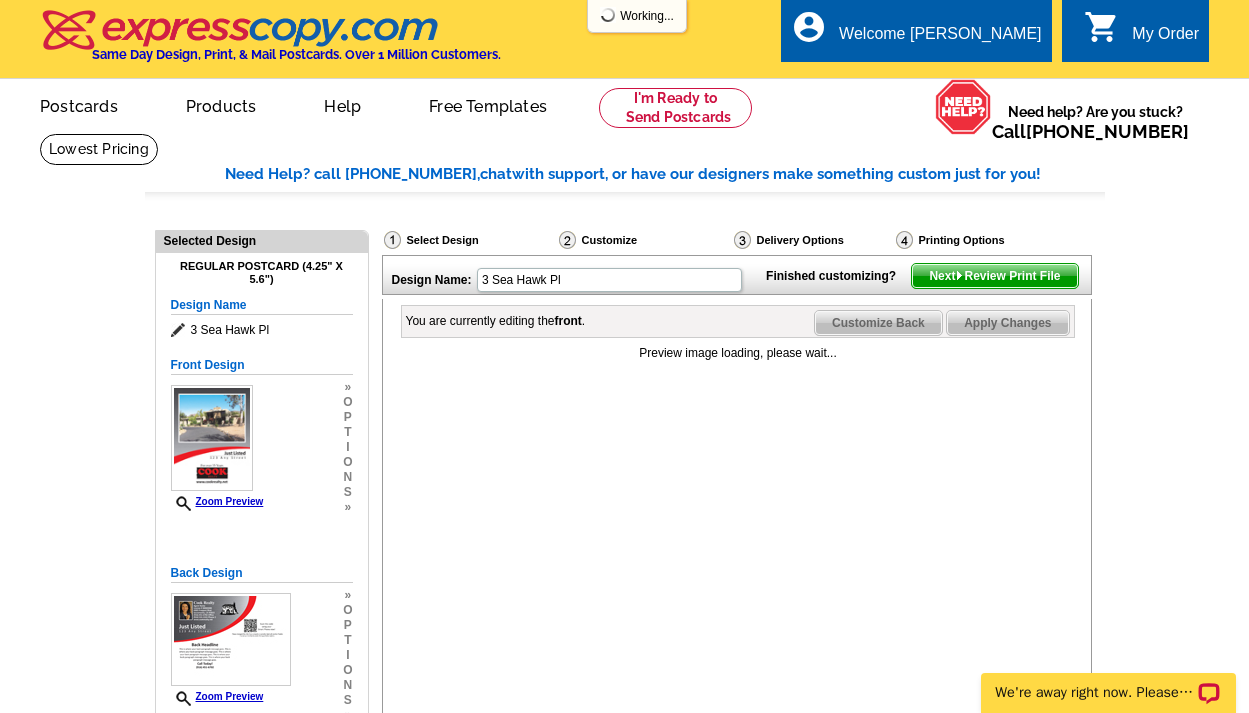 scroll, scrollTop: 0, scrollLeft: 0, axis: both 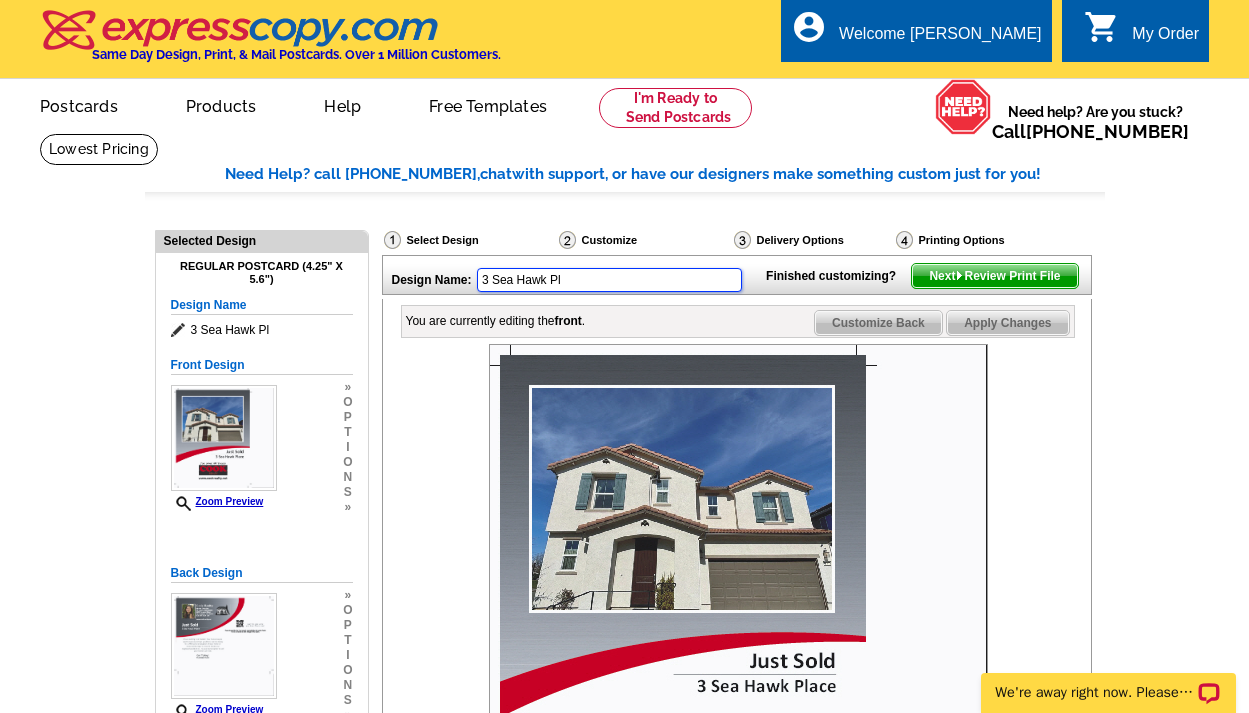 drag, startPoint x: 595, startPoint y: 281, endPoint x: 449, endPoint y: 273, distance: 146.21901 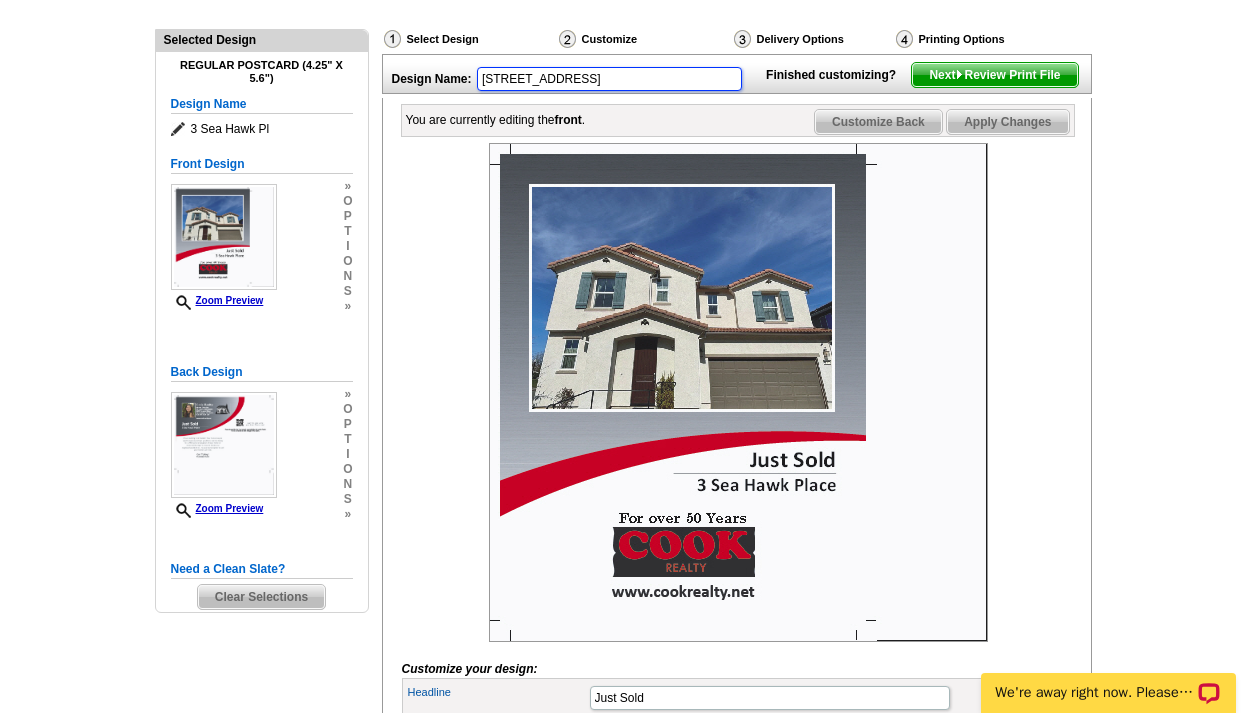 scroll, scrollTop: 380, scrollLeft: 0, axis: vertical 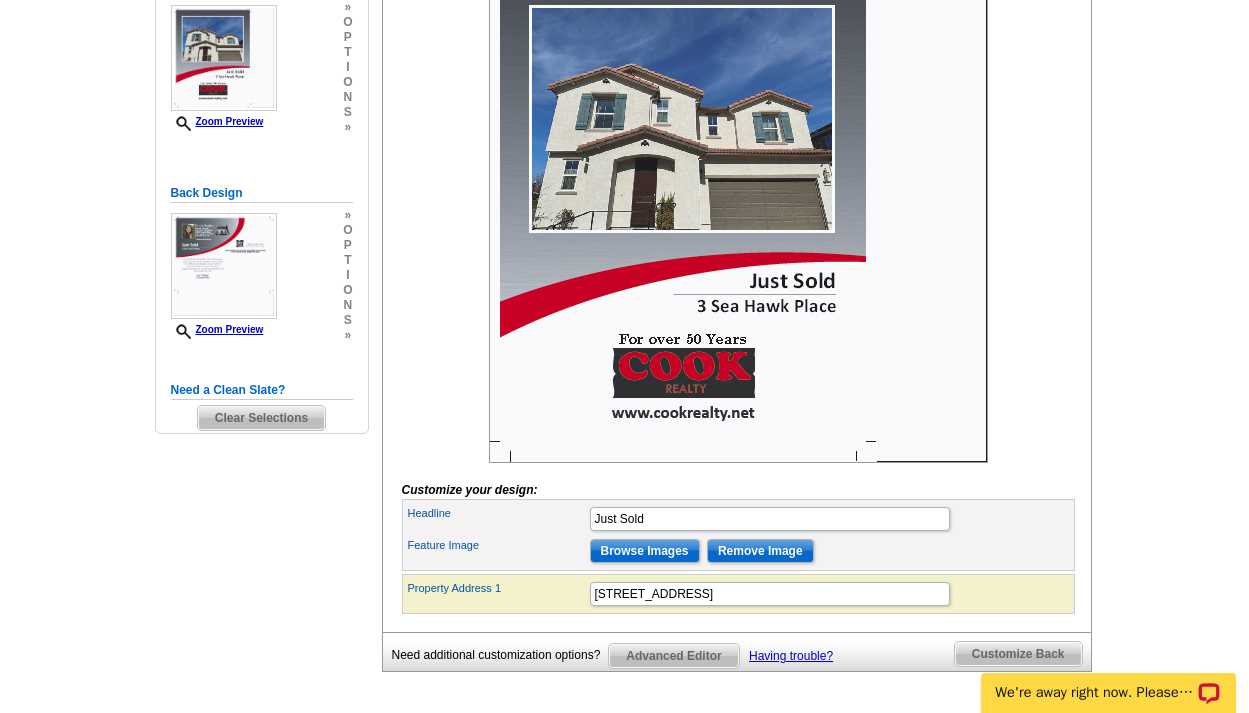 type on "[STREET_ADDRESS]" 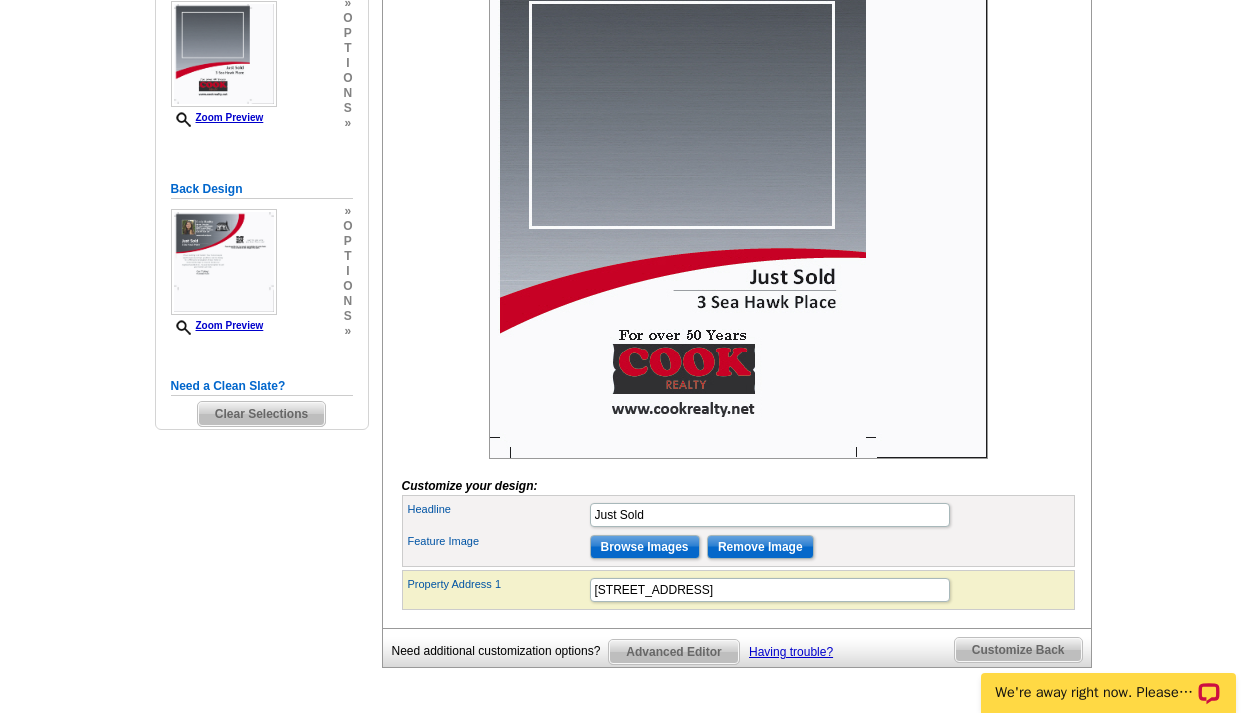 scroll, scrollTop: 422, scrollLeft: 0, axis: vertical 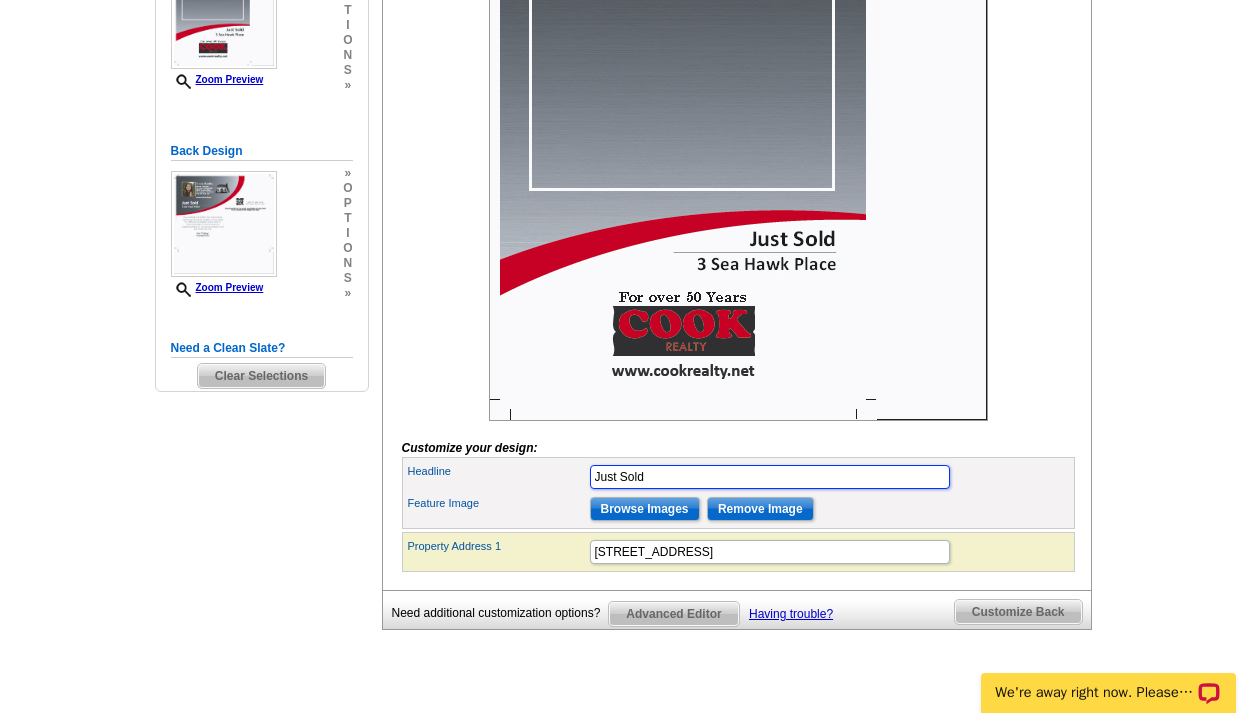 click on "Just Sold" at bounding box center [770, 477] 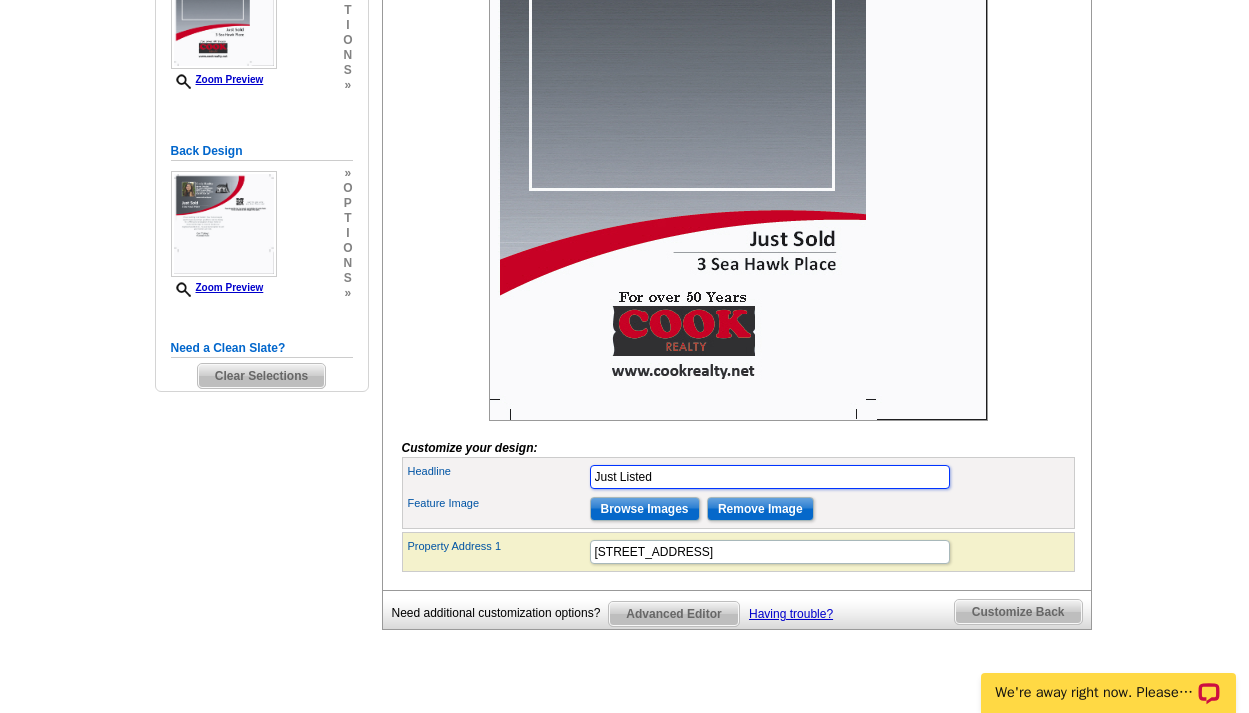 type on "Just Listed" 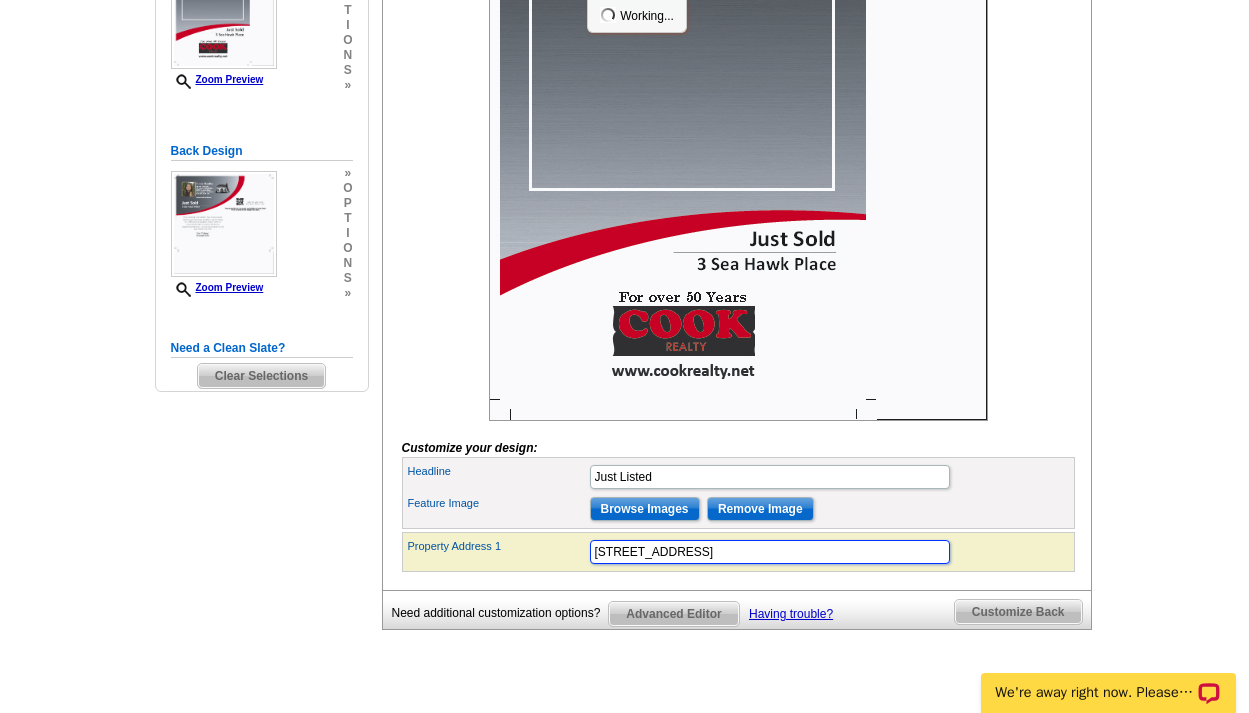 scroll, scrollTop: 0, scrollLeft: 0, axis: both 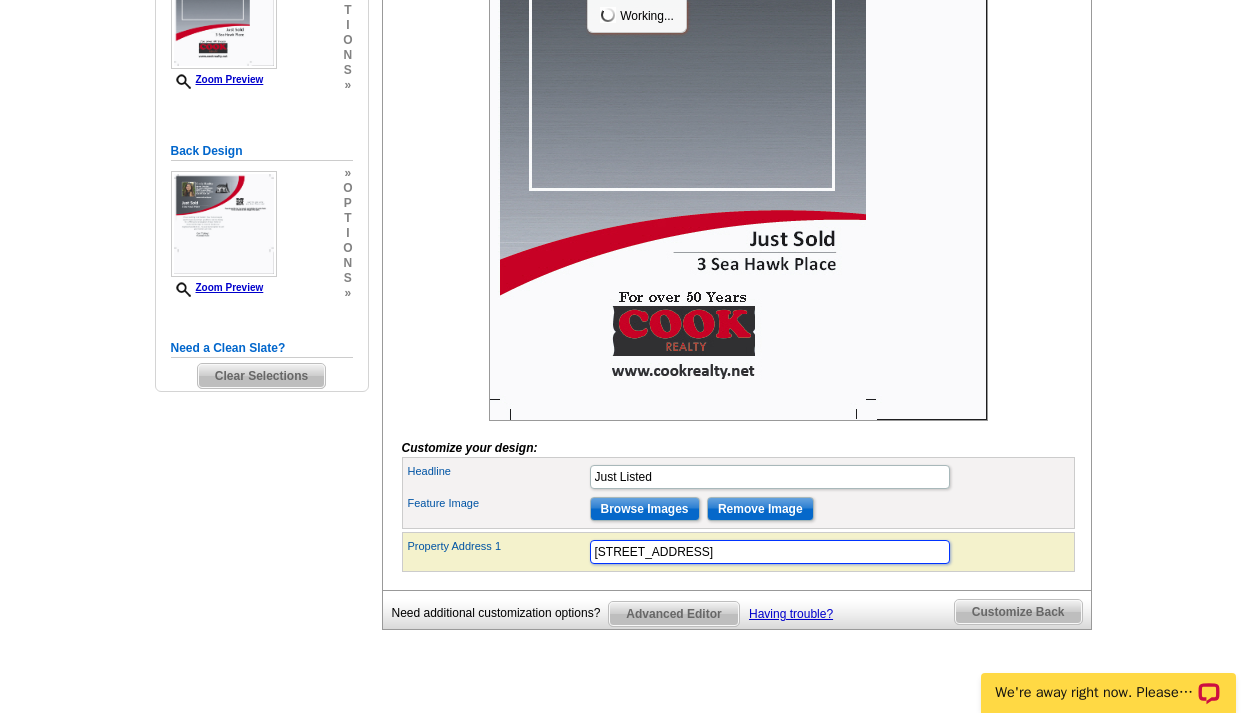 drag, startPoint x: 700, startPoint y: 584, endPoint x: 595, endPoint y: 570, distance: 105.92922 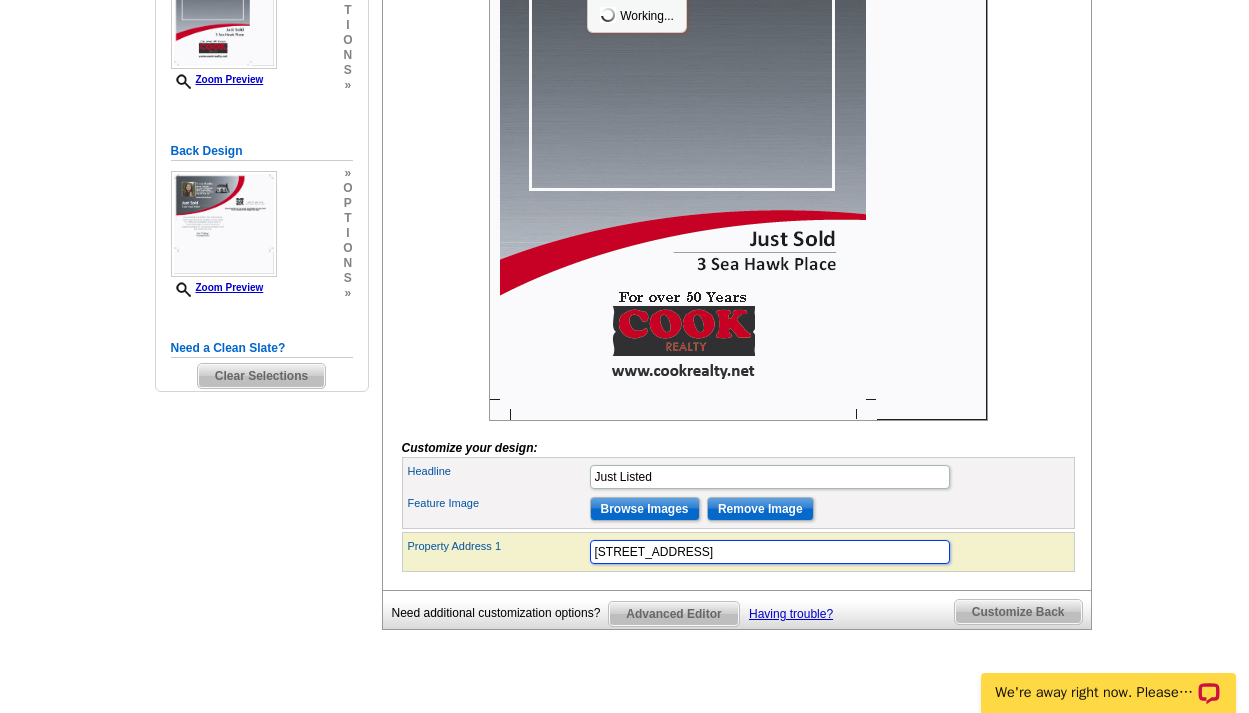 click on "Property Address 1
3 Sea Hawk Place" at bounding box center [738, 552] 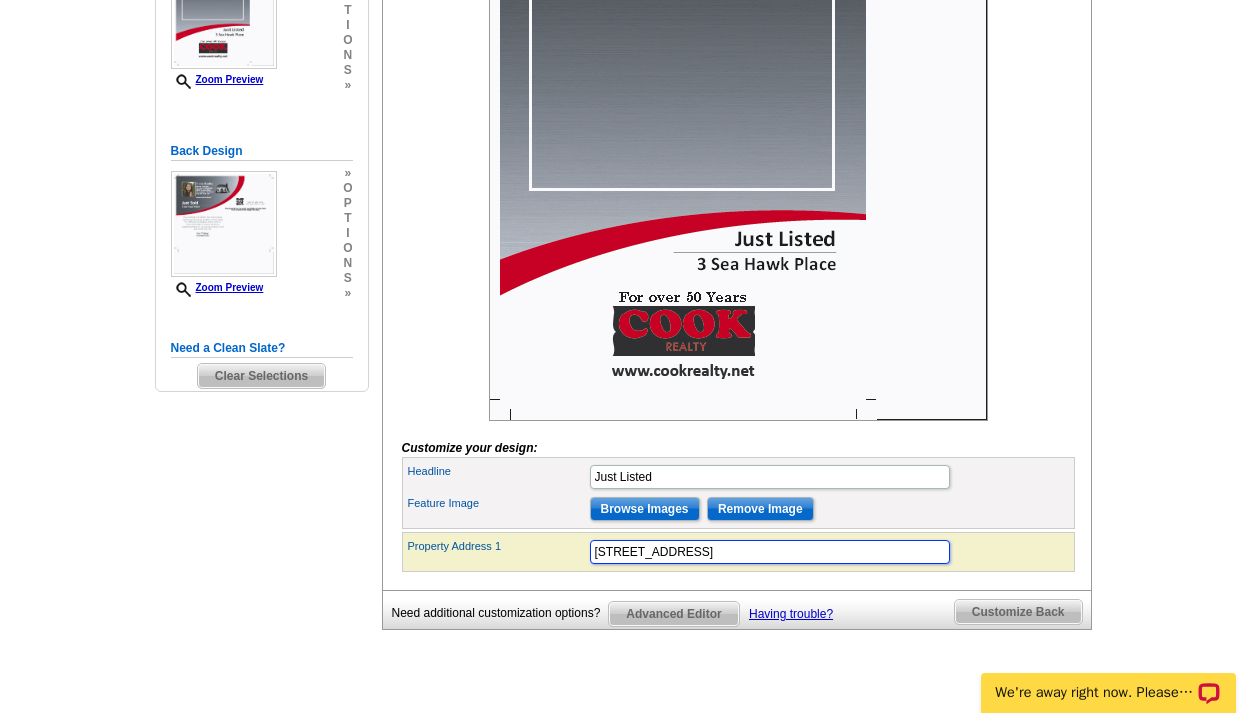 type on "116 Parkshore Circle" 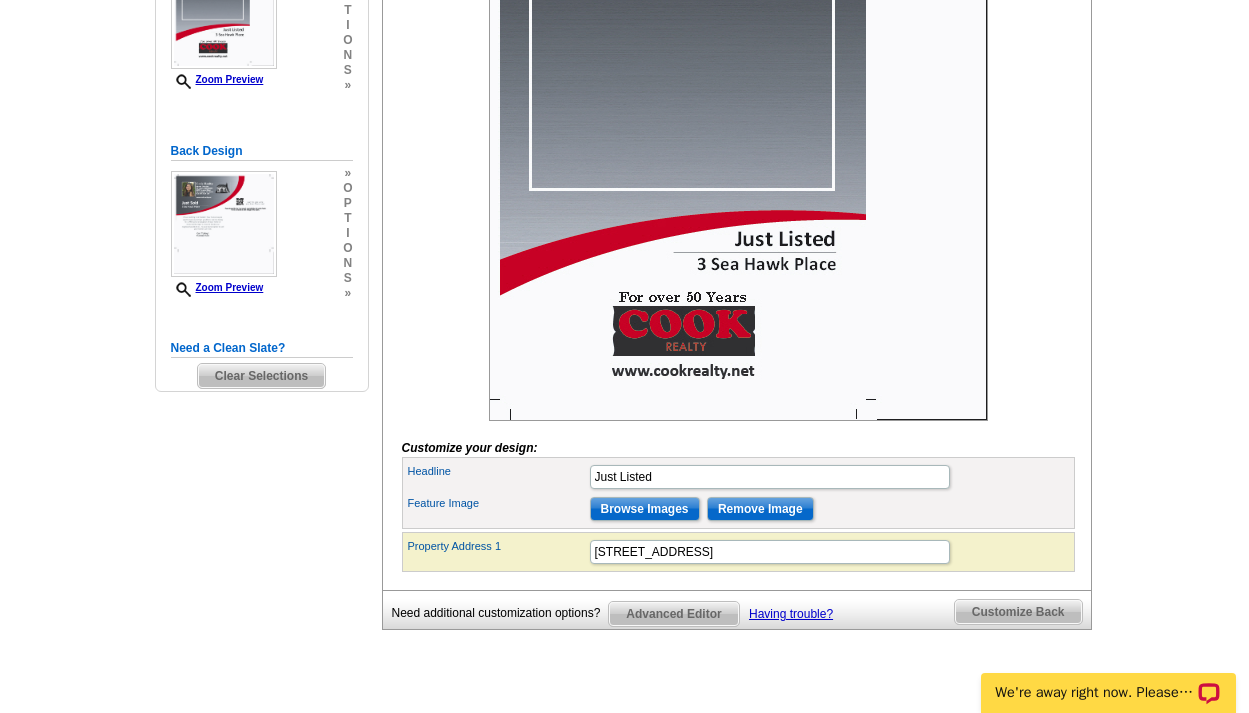 click at bounding box center (738, 171) 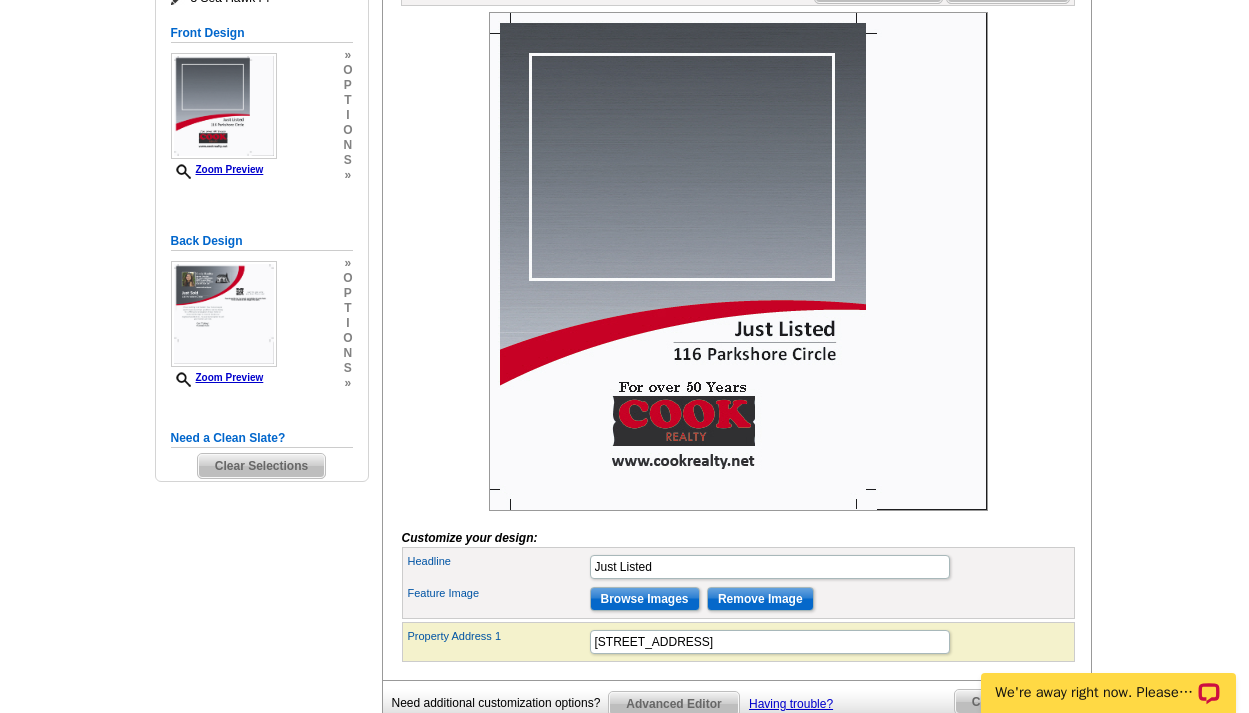 scroll, scrollTop: 495, scrollLeft: 0, axis: vertical 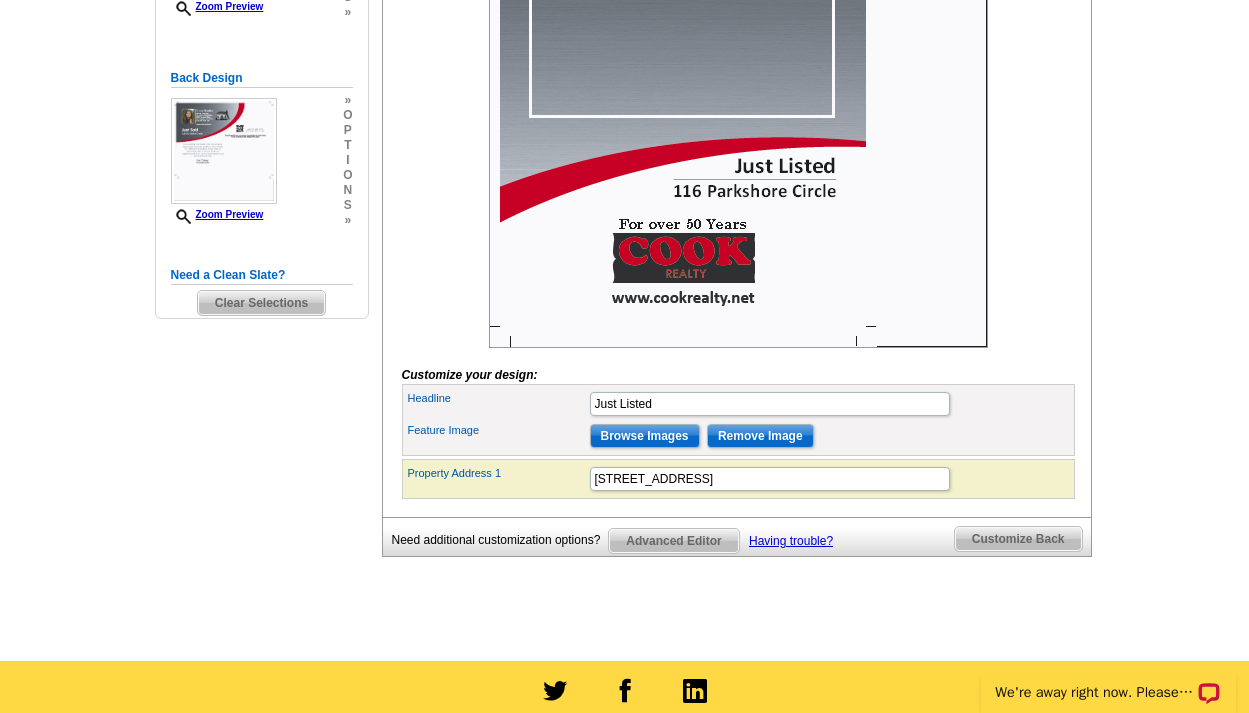 click on "Browse Images" at bounding box center (645, 436) 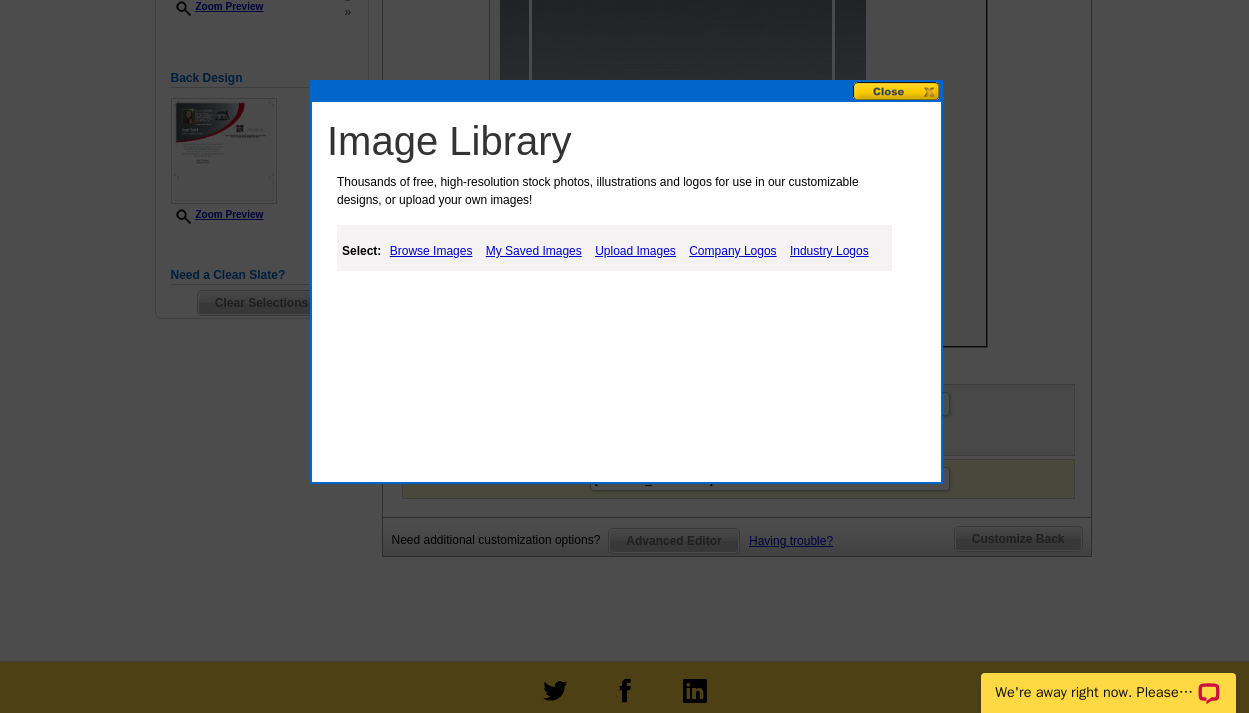 click on "Upload Images" at bounding box center (635, 251) 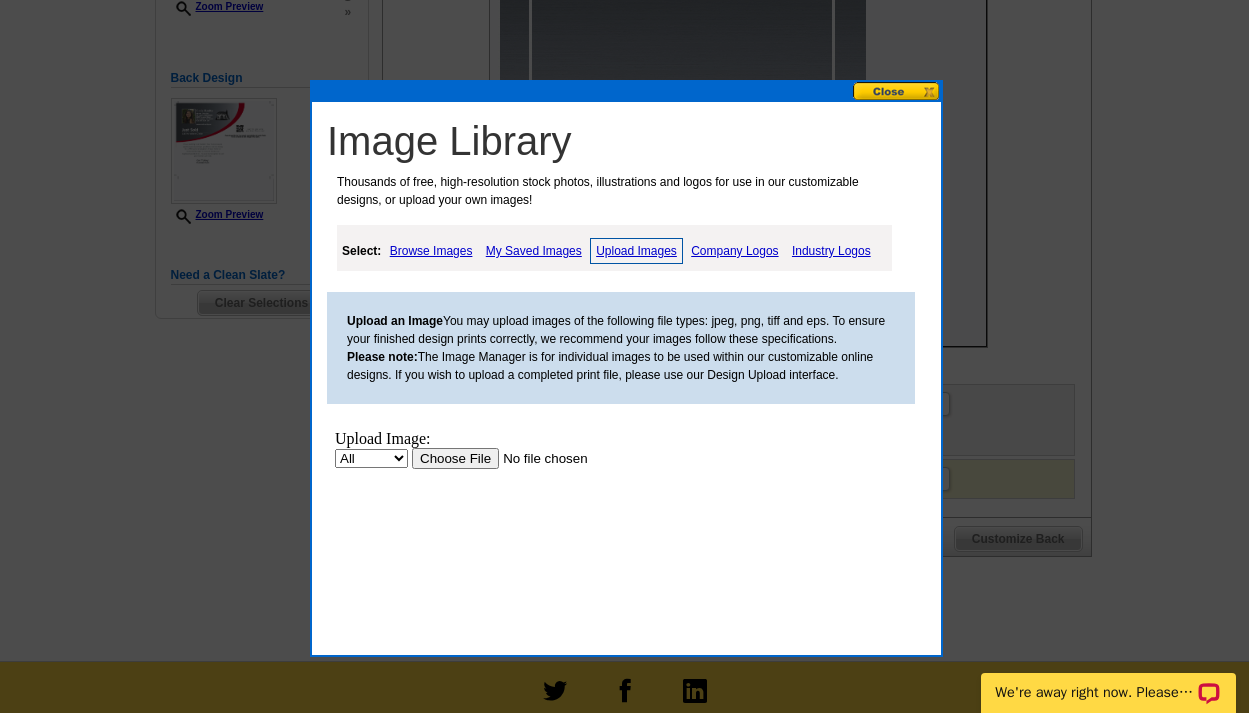 scroll, scrollTop: 0, scrollLeft: 0, axis: both 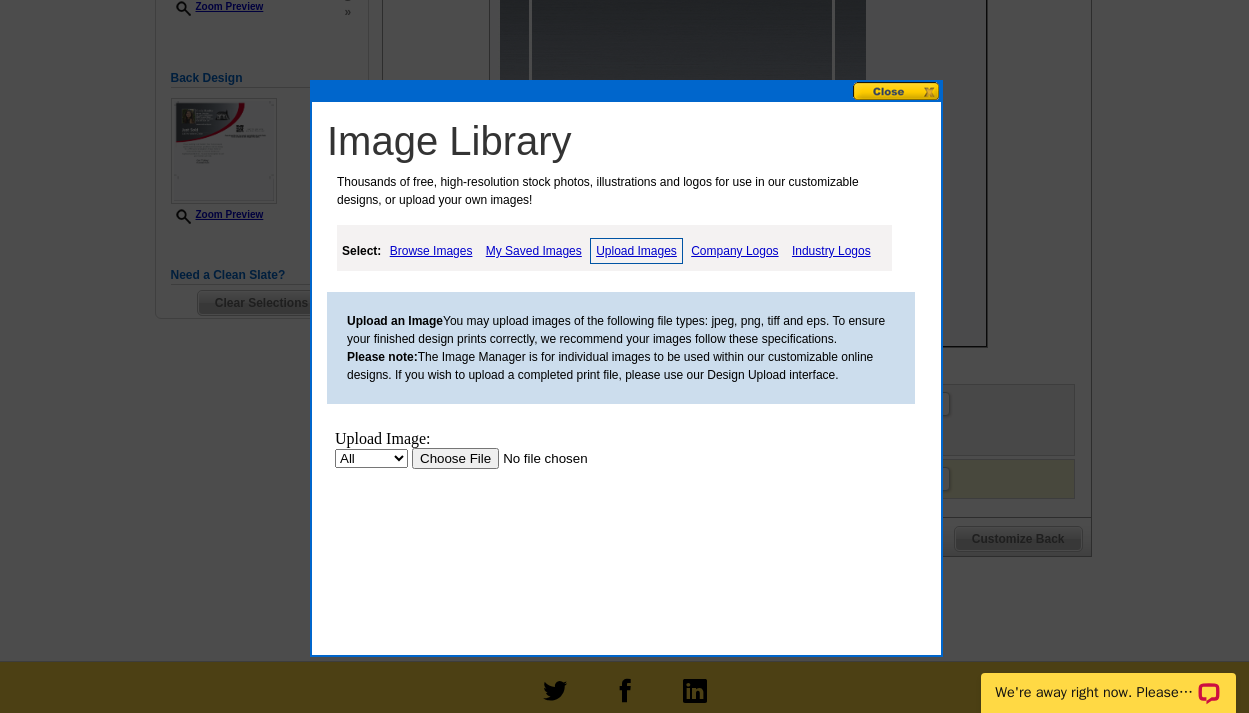 click at bounding box center [538, 458] 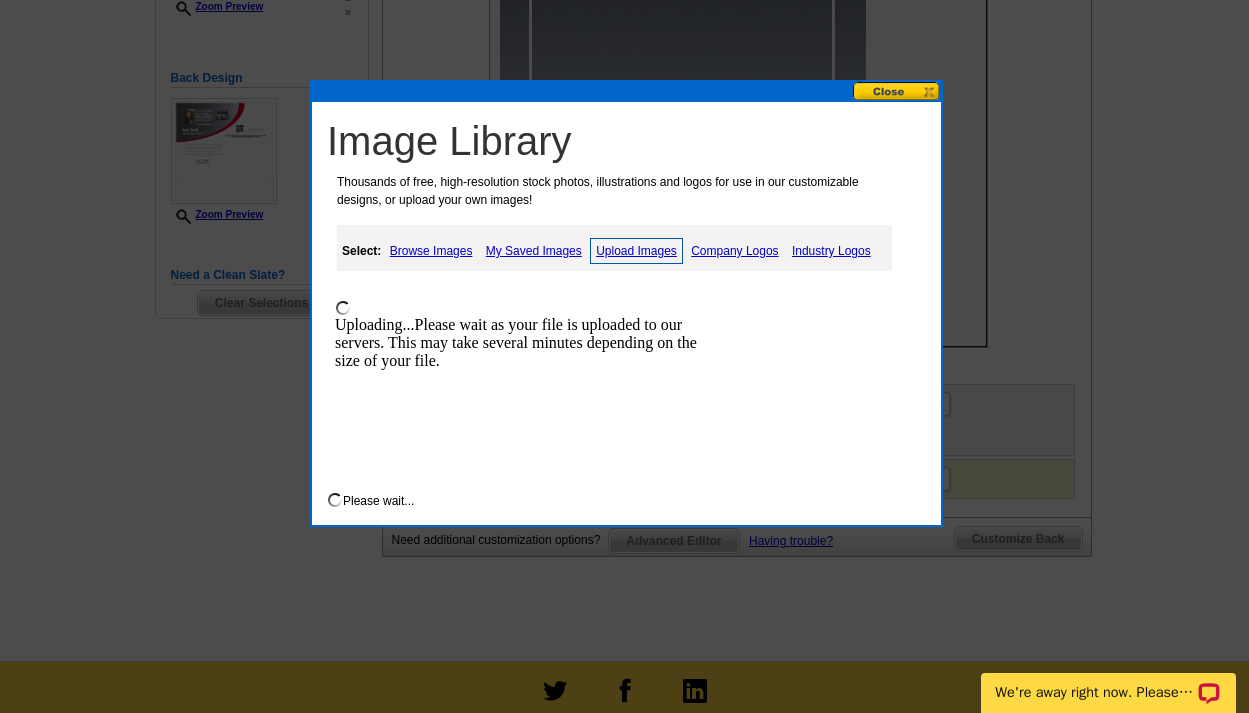 scroll, scrollTop: 520, scrollLeft: 0, axis: vertical 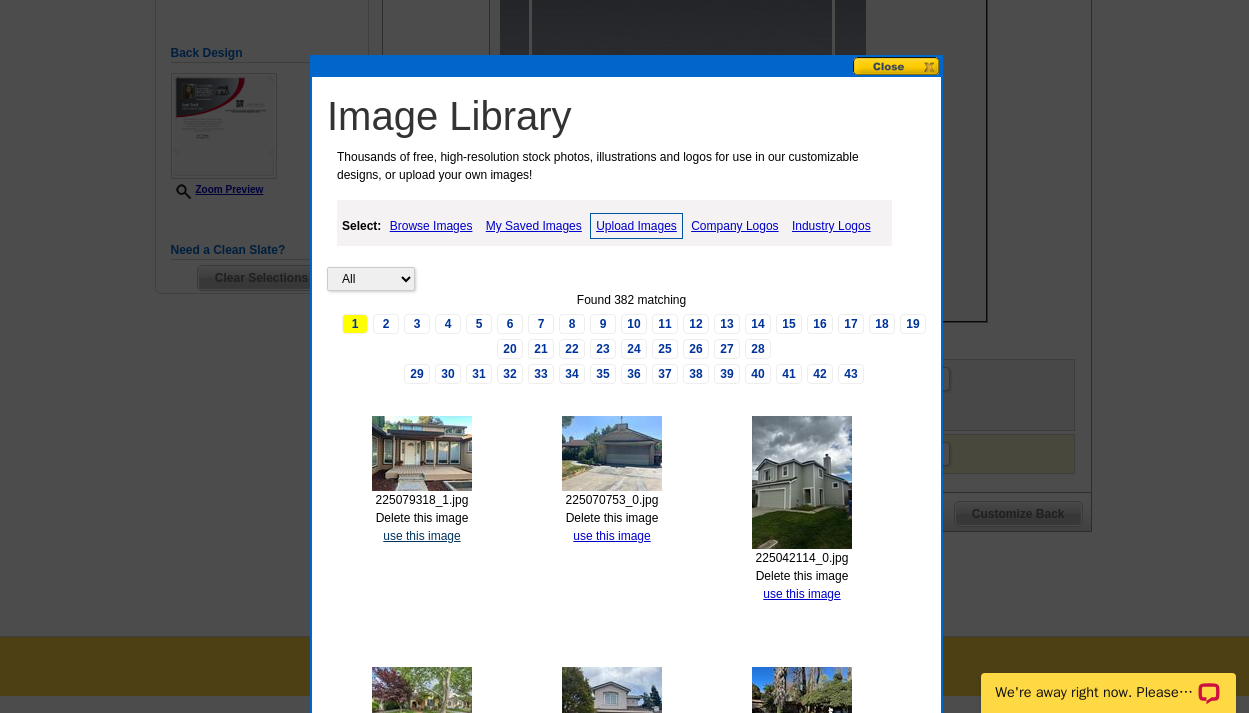 click on "use this image" at bounding box center (421, 536) 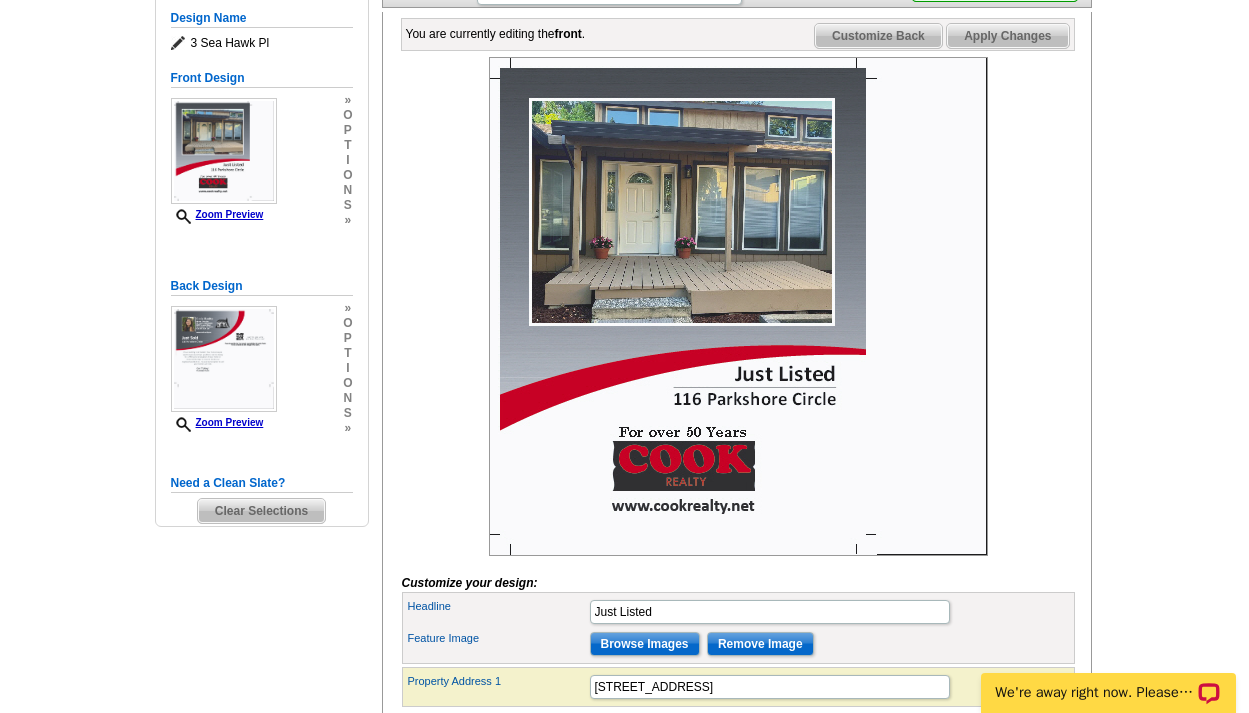 scroll, scrollTop: 484, scrollLeft: 0, axis: vertical 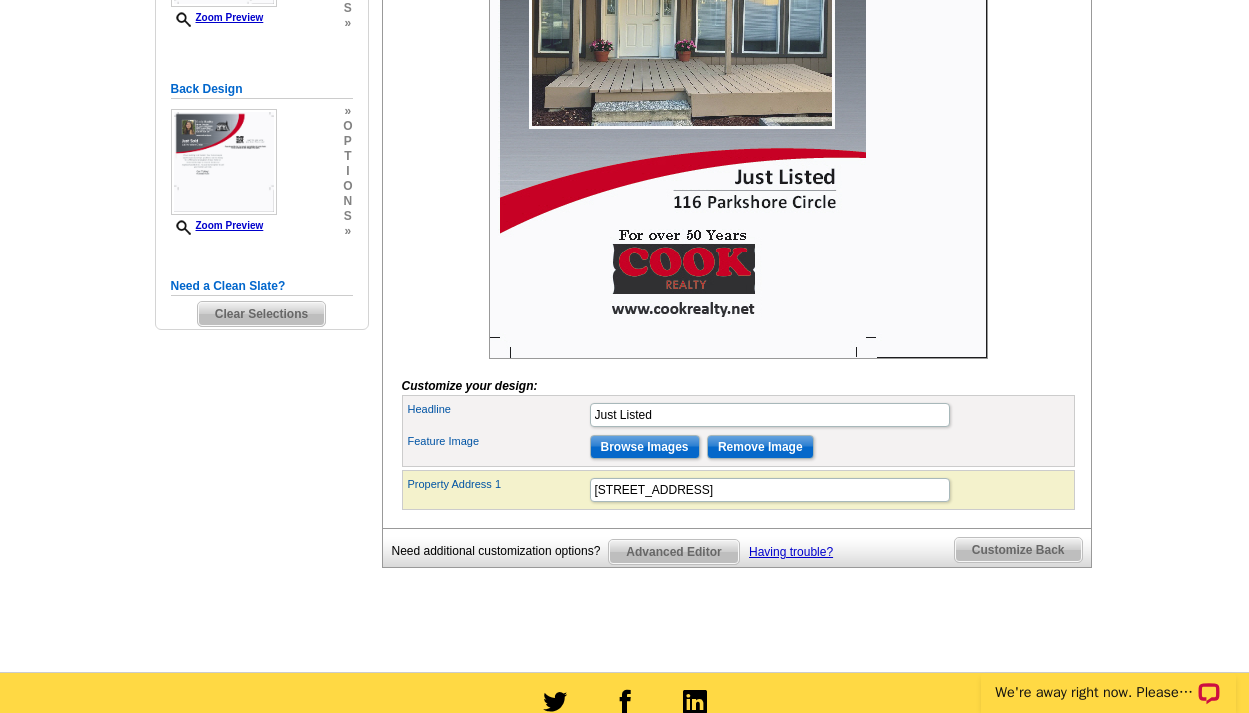 click on "Customize Back" at bounding box center (1018, 550) 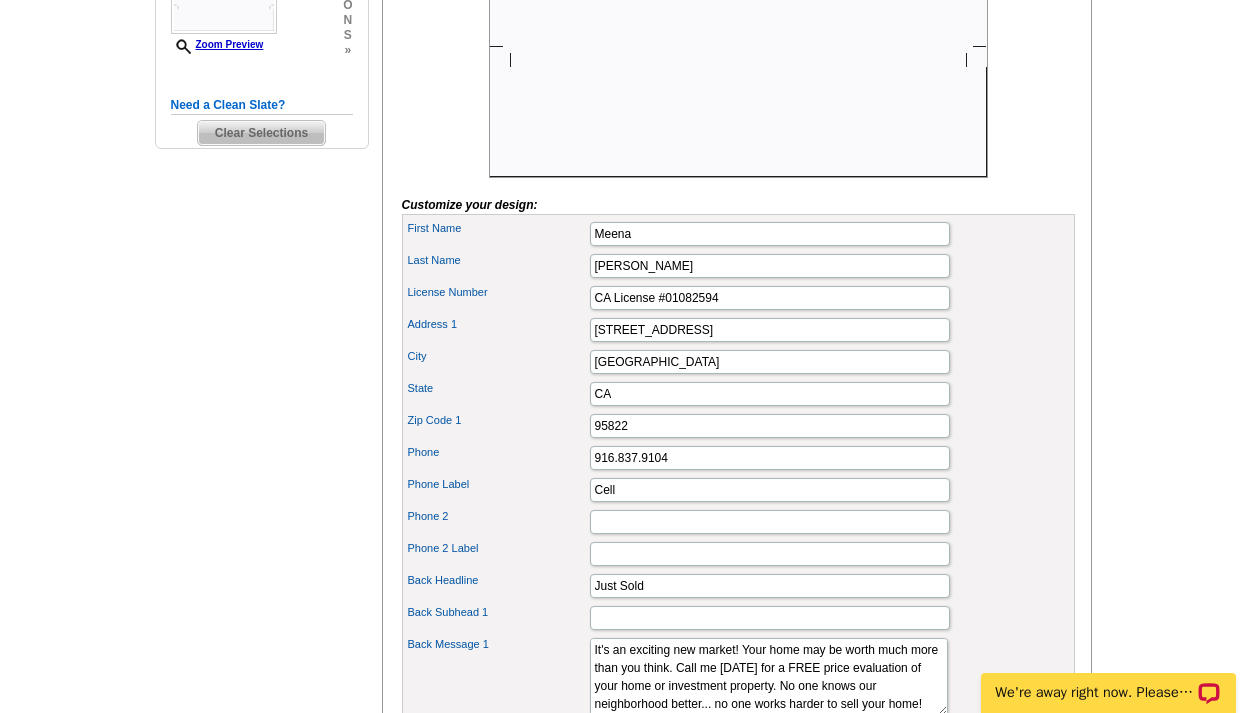 scroll, scrollTop: 854, scrollLeft: 0, axis: vertical 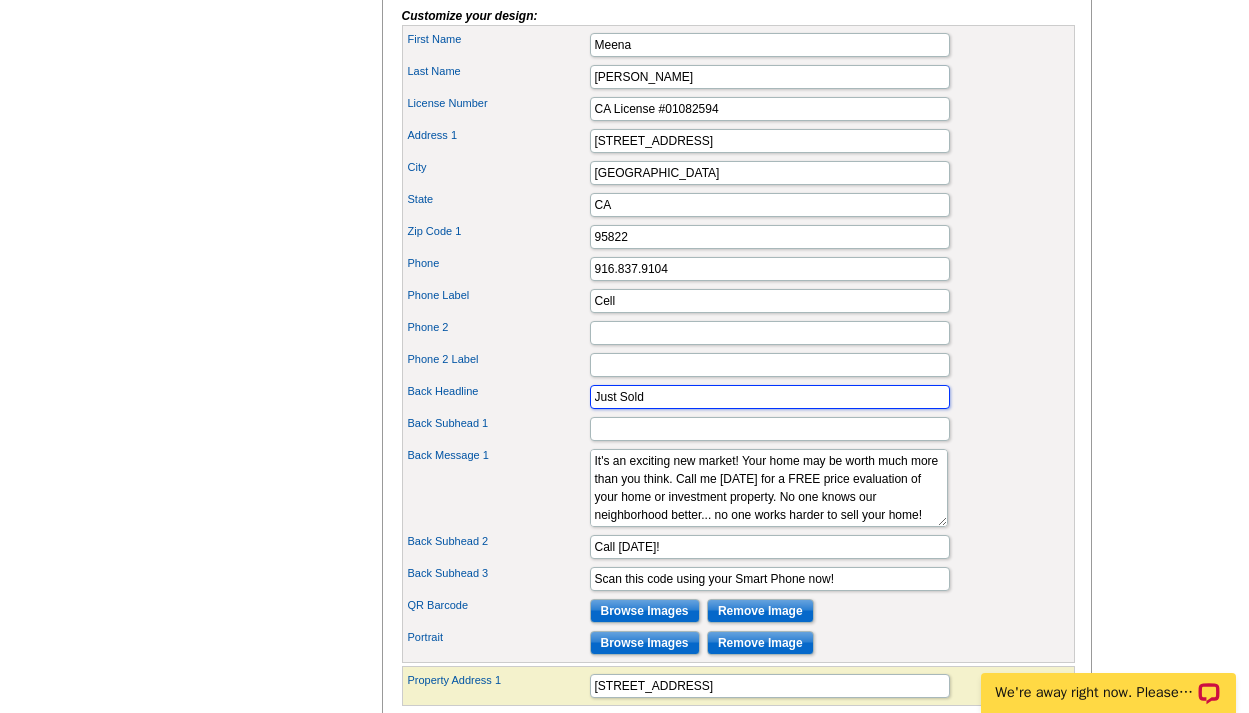 click on "Just Sold" at bounding box center [770, 397] 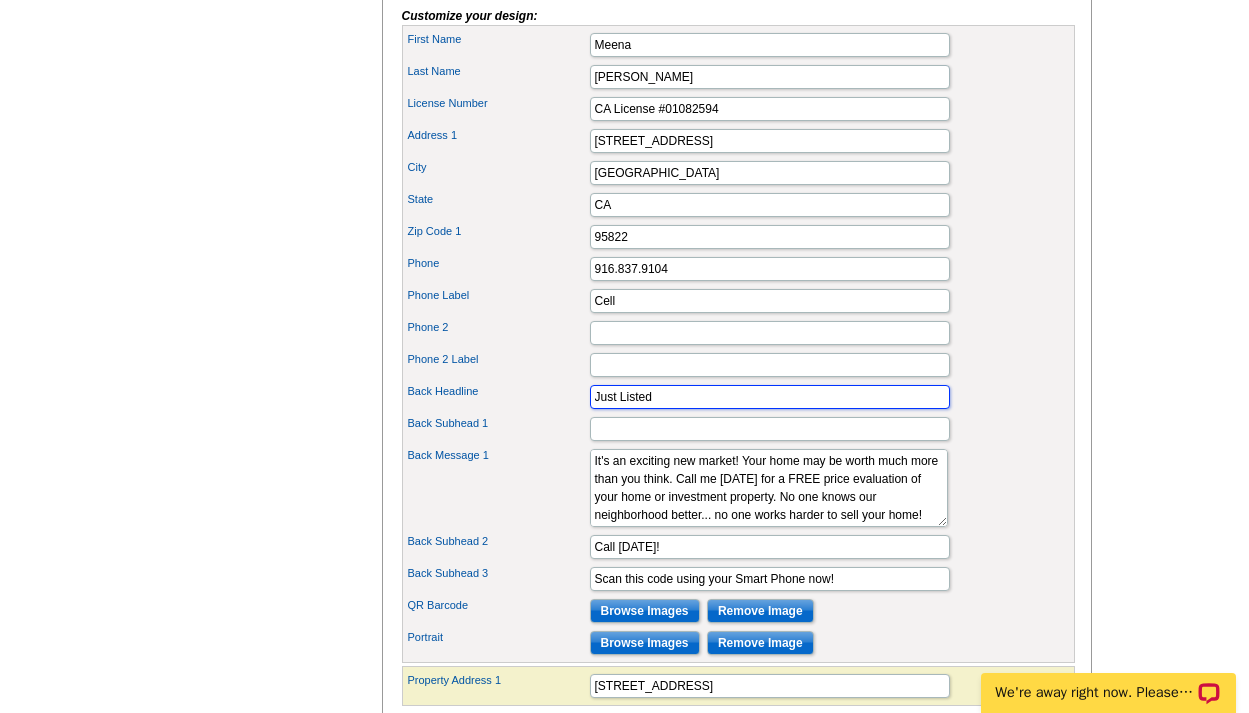 type on "Just Listed" 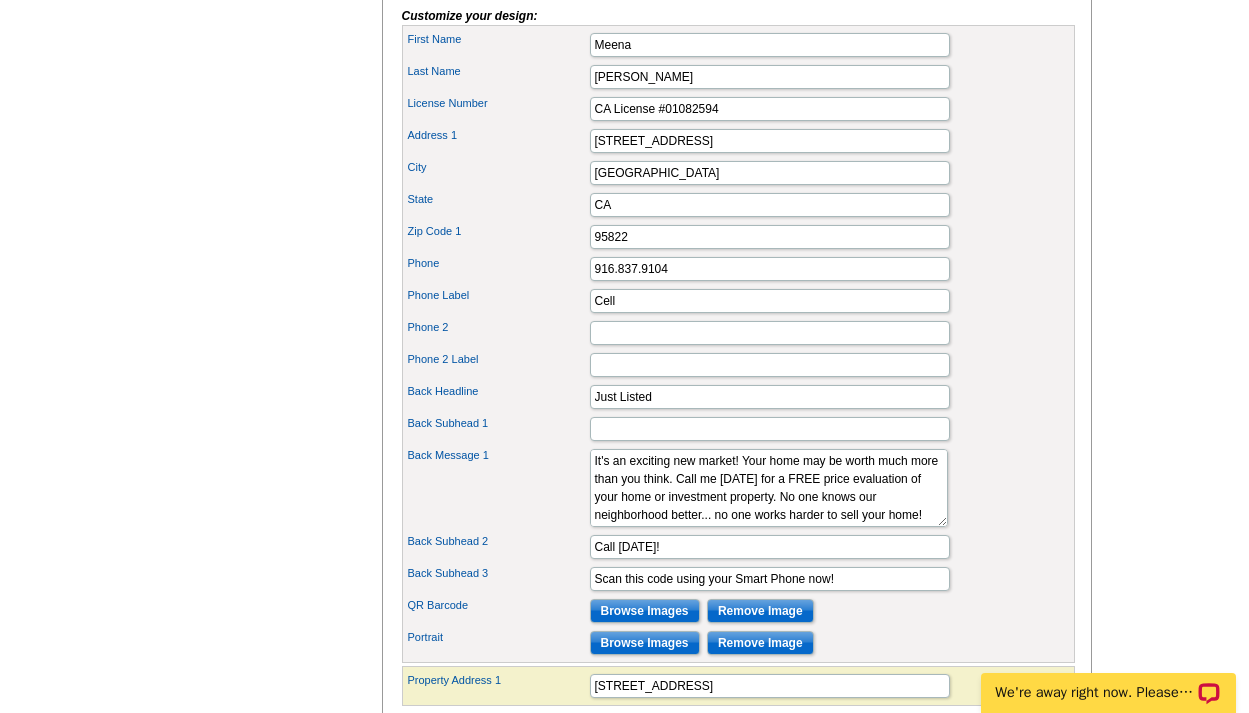 click on "Phone 2 Label" at bounding box center [738, 365] 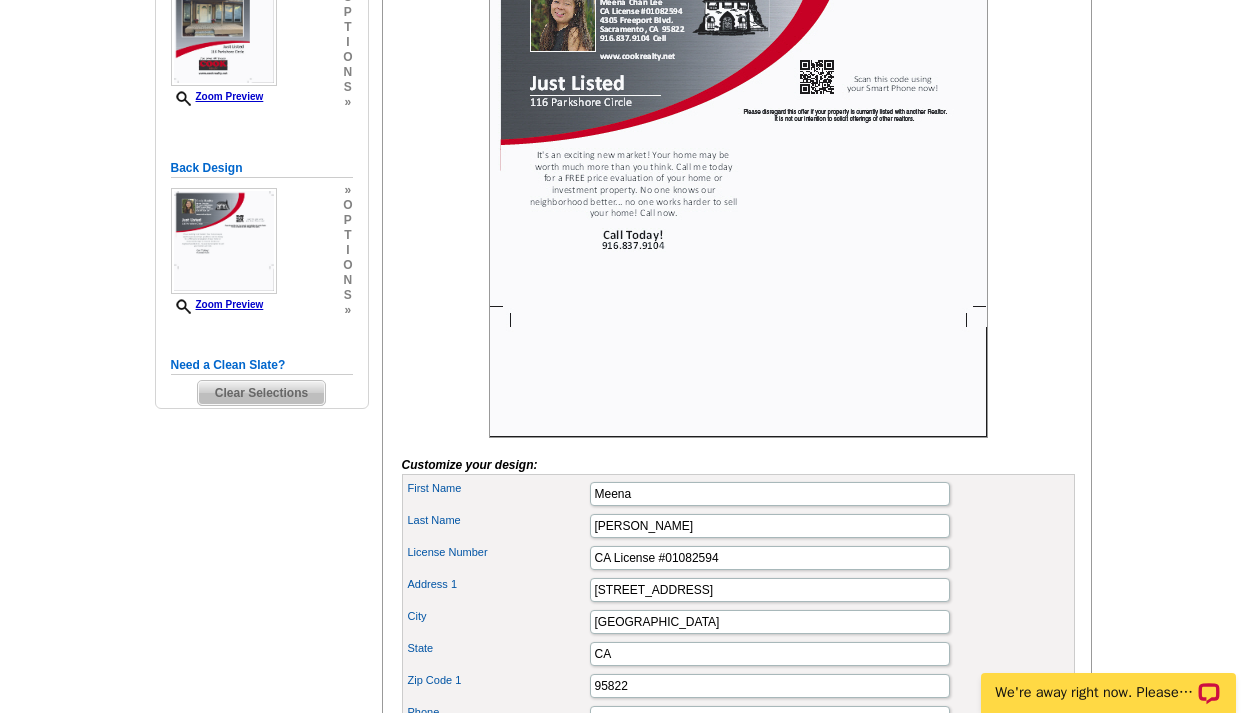 scroll, scrollTop: 26, scrollLeft: 0, axis: vertical 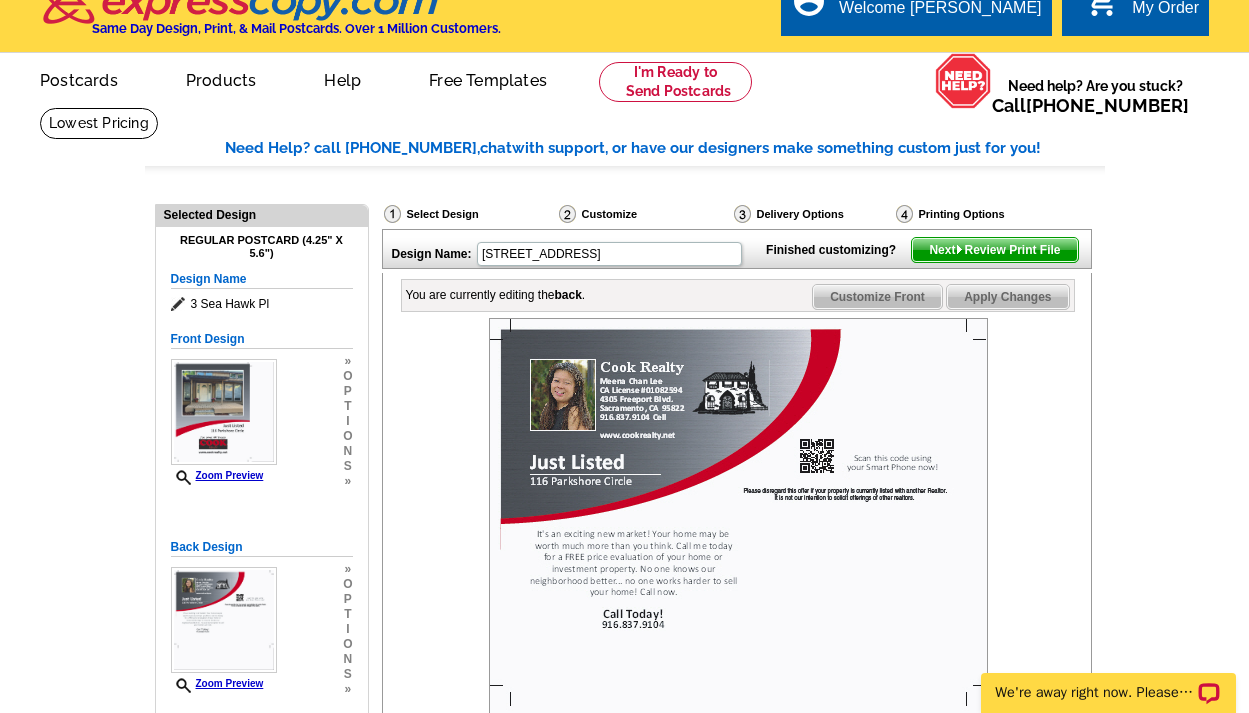 click on "Next   Review Print File" at bounding box center [994, 250] 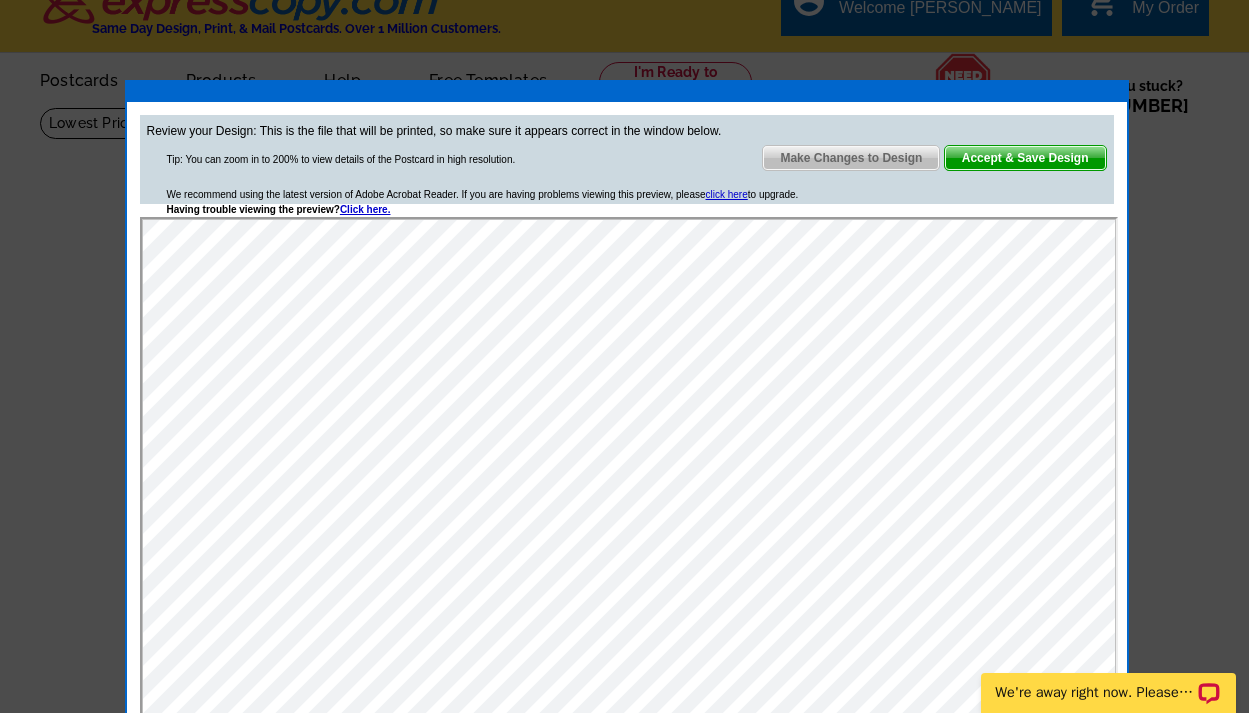 scroll, scrollTop: 0, scrollLeft: 0, axis: both 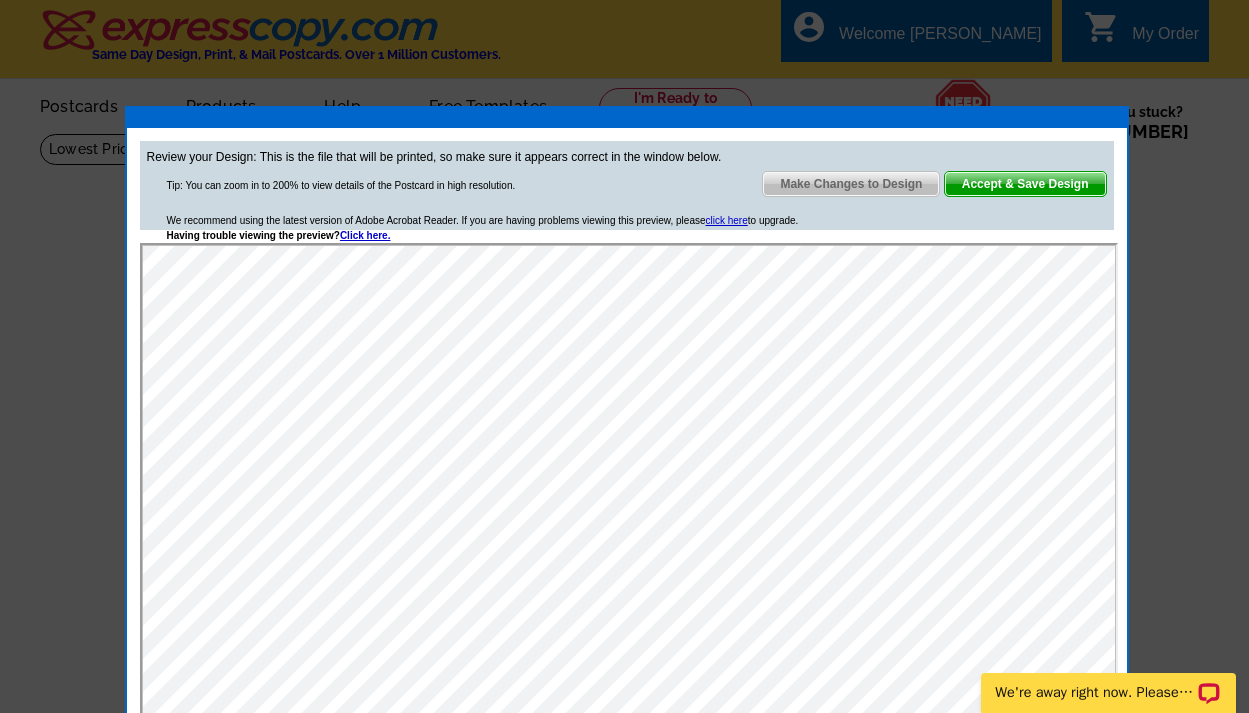 click on "Accept & Save Design" at bounding box center [1025, 184] 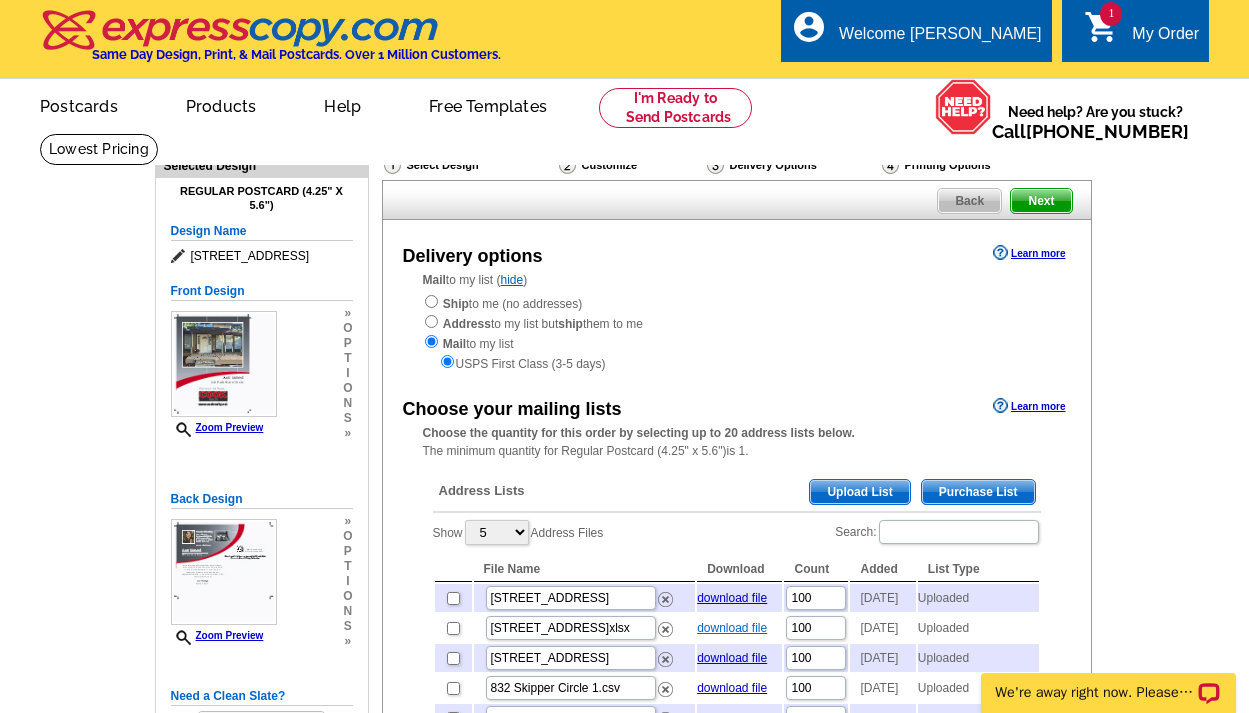 scroll, scrollTop: 387, scrollLeft: 0, axis: vertical 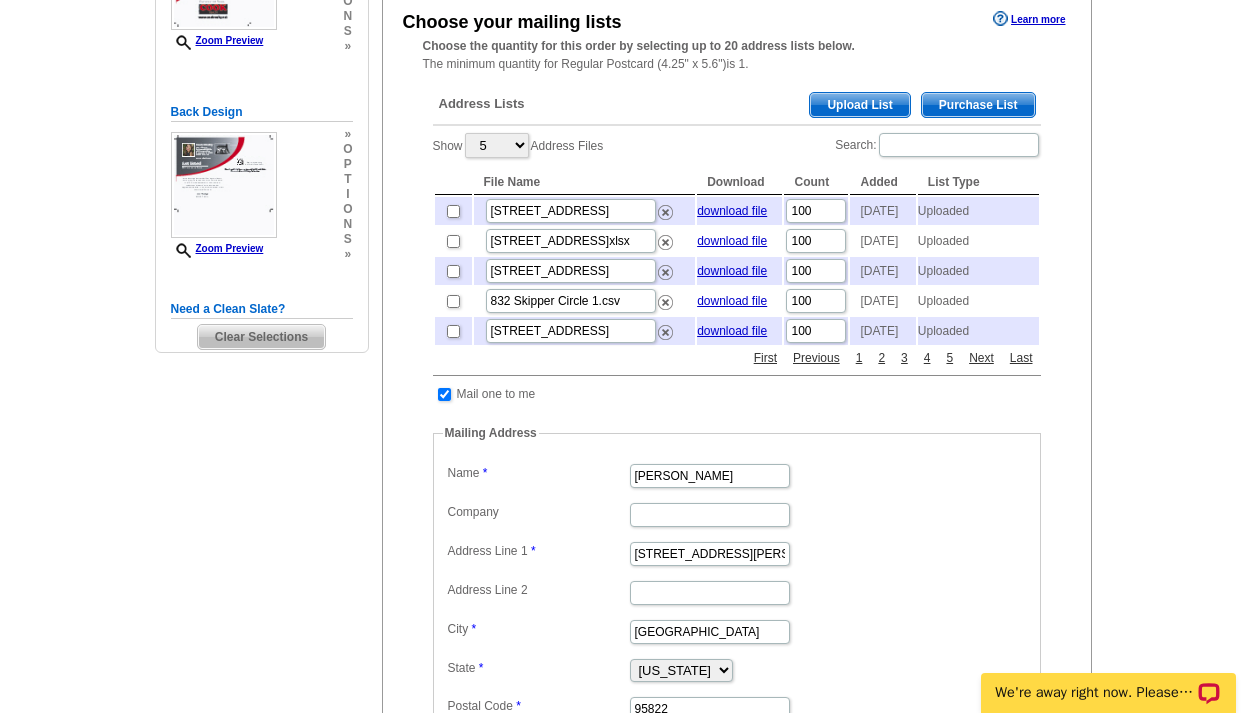 click on "Upload List" at bounding box center (859, 105) 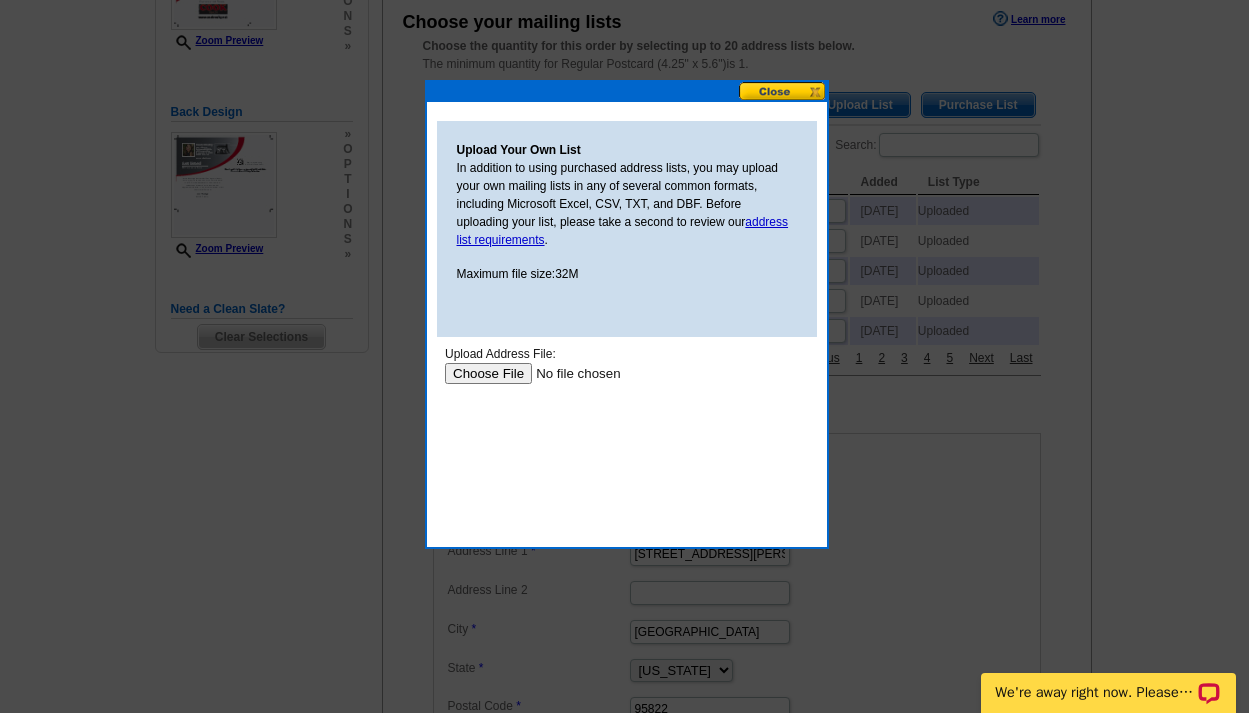 scroll, scrollTop: 0, scrollLeft: 0, axis: both 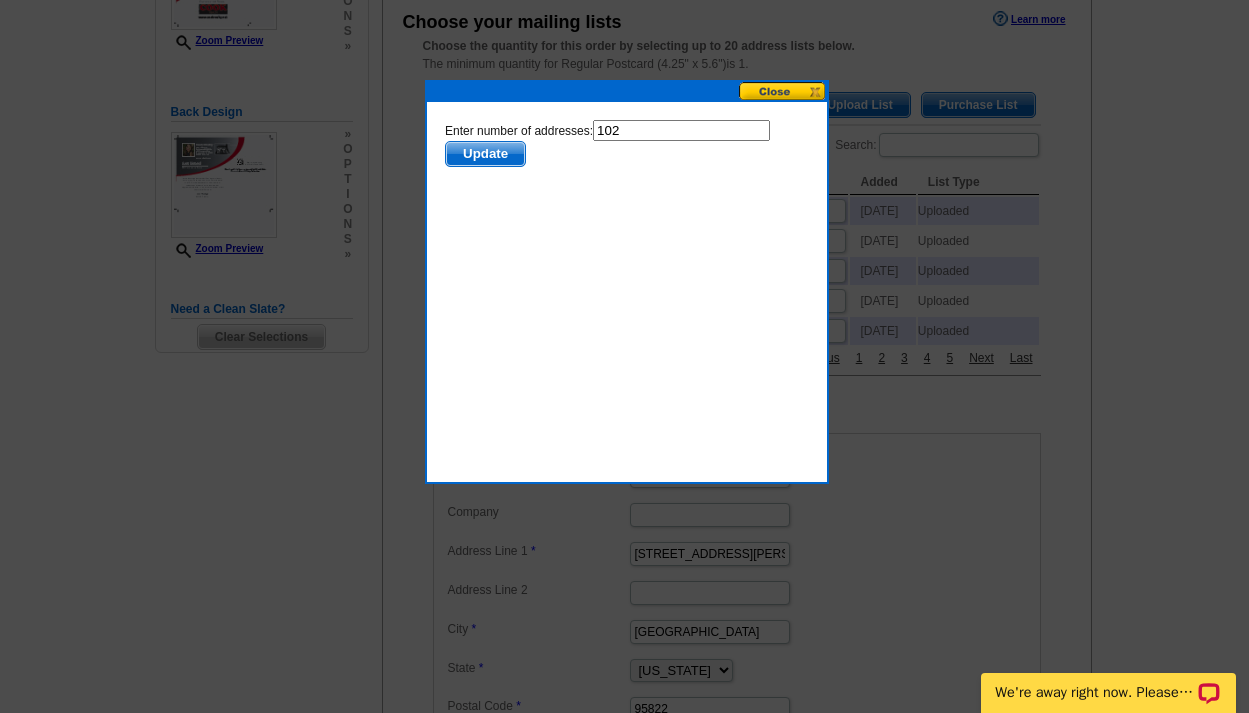 click on "102" at bounding box center (680, 130) 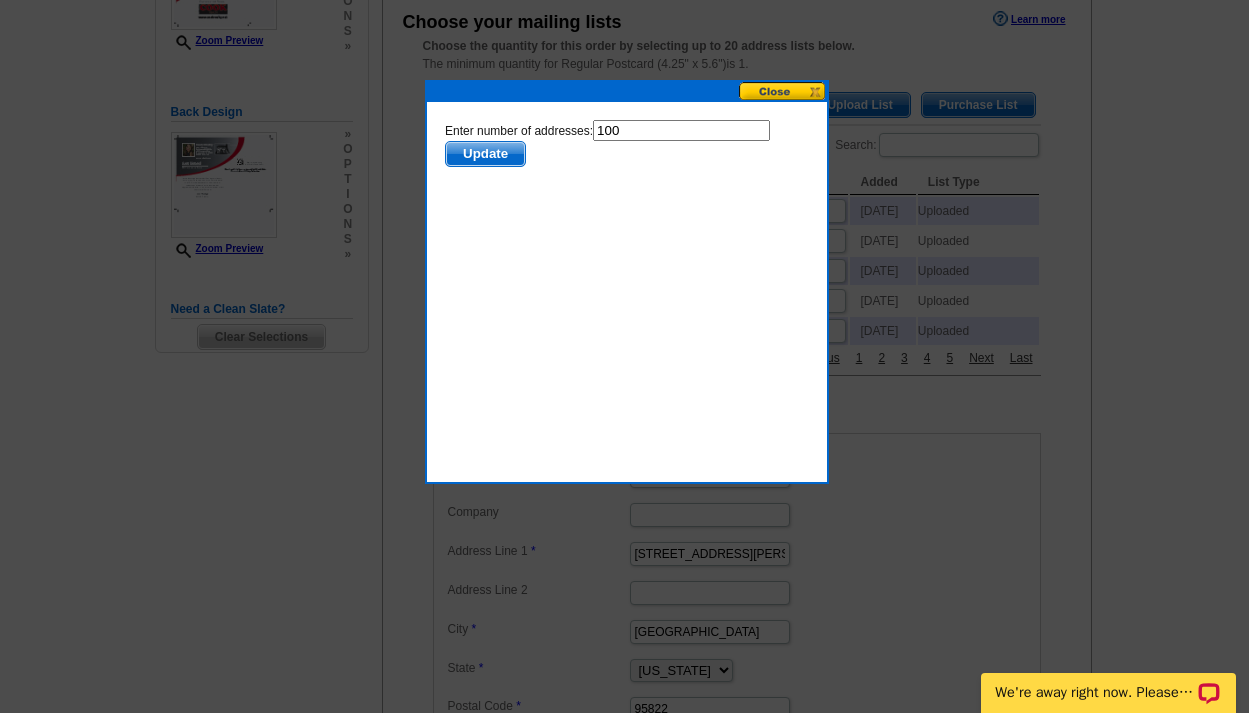type on "100" 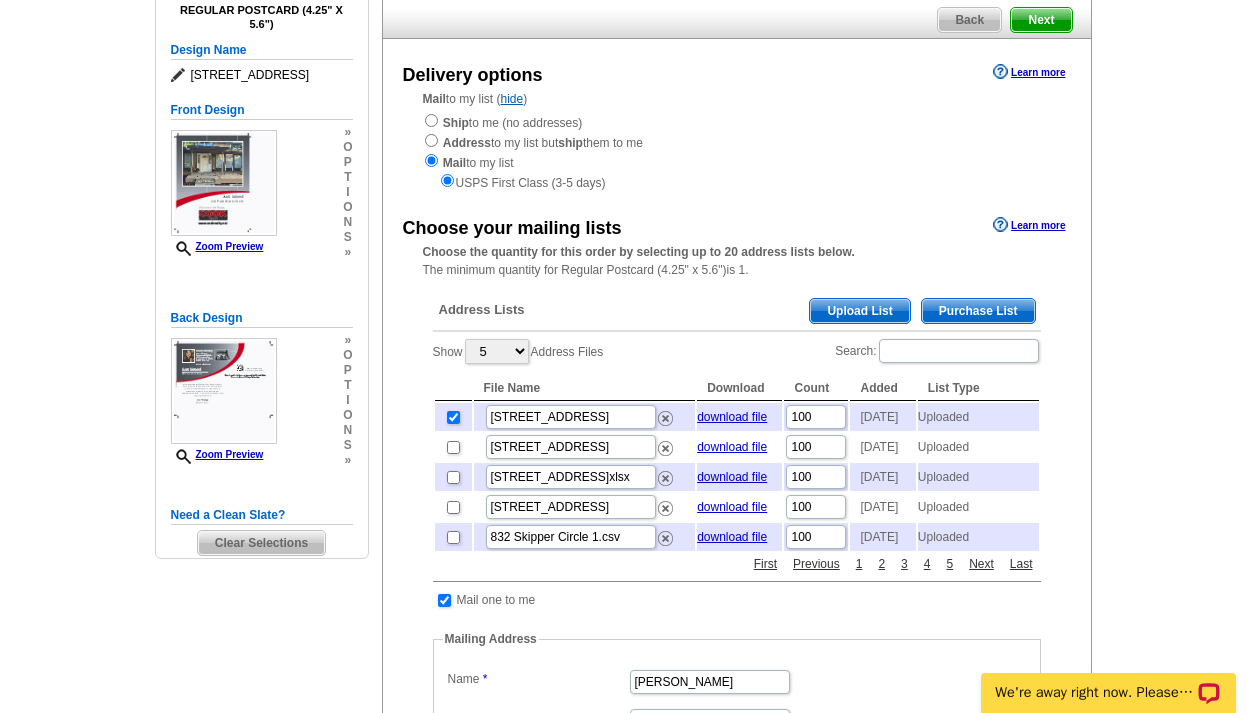 scroll, scrollTop: 578, scrollLeft: 0, axis: vertical 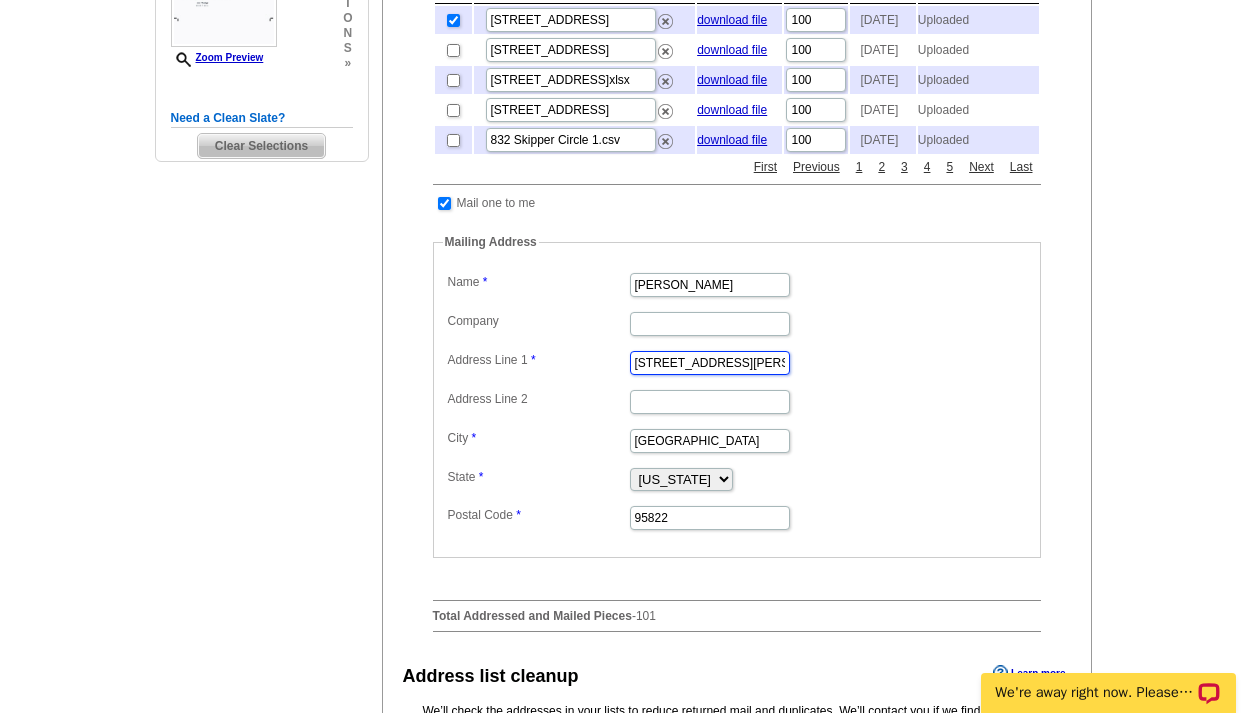 drag, startPoint x: 737, startPoint y: 391, endPoint x: 585, endPoint y: 392, distance: 152.0033 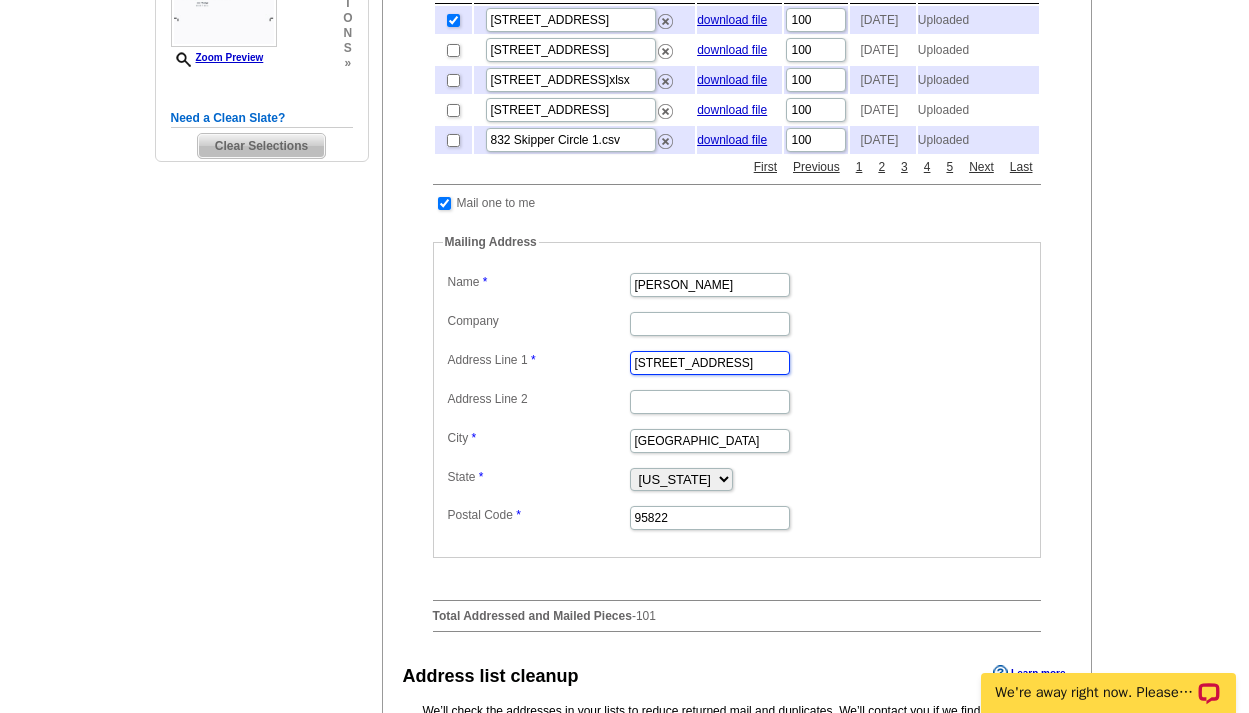 type on "[STREET_ADDRESS]" 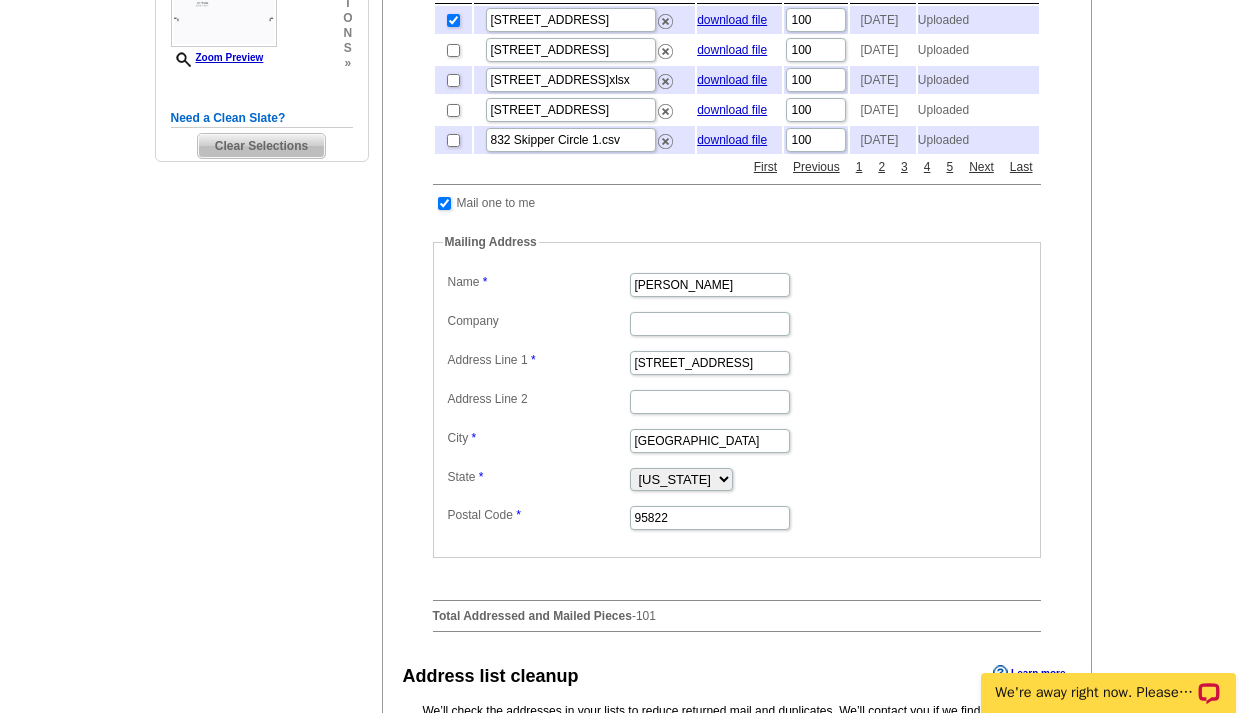 click on "[STREET_ADDRESS]" at bounding box center (737, 361) 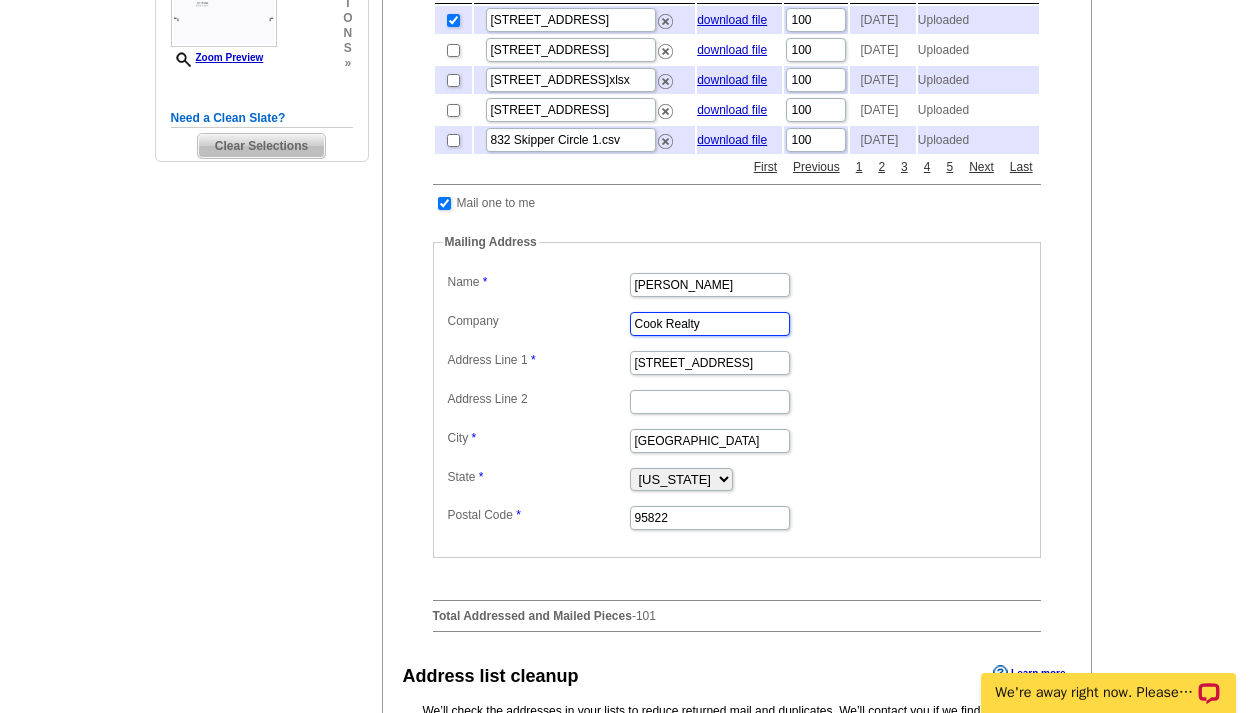 type on "Cook Realty" 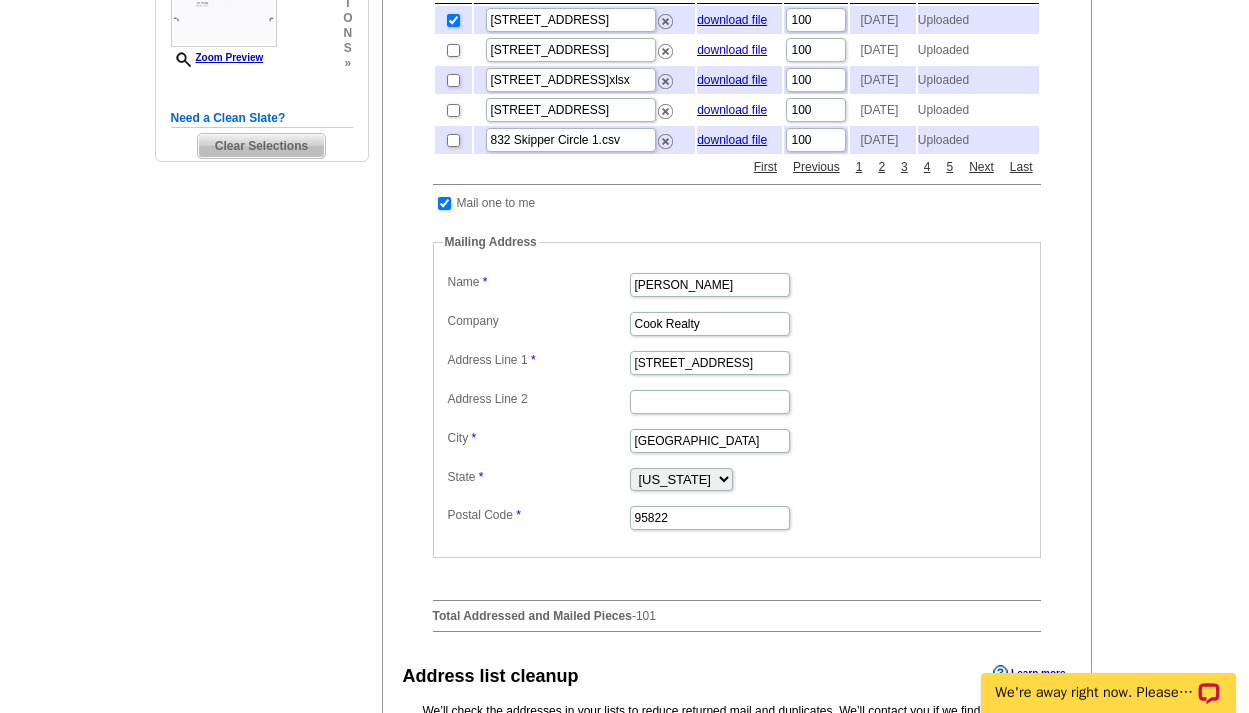 click on "Choose your mailing lists
Learn more
Choose the quantity for this order by selecting up to 20 address lists below.
The minimum quantity for Regular Postcard (4.25" x 5.6")is 1.
Address Lists
Purchase List
Upload List
Show  5 10 25 50 100  Address Files Search:  File Name Download Count Added List Type 116 Parkshore Circle.csv download file 100 2025-07-03 Uploaded 6950 Millbrook Way.csv download file 100 2025-07-03 Uploaded 2774 13th Street.xlsx download file 100 2025-05-09 Uploaded 10815 Basie Way.csv download file 100 2025-04-25 Uploaded 832 Skipper Circle 1.csv download file 100 2025-04-11 Uploaded First Previous 1 2 3 4 5 Next Last
Mail one to me" at bounding box center (737, 231) 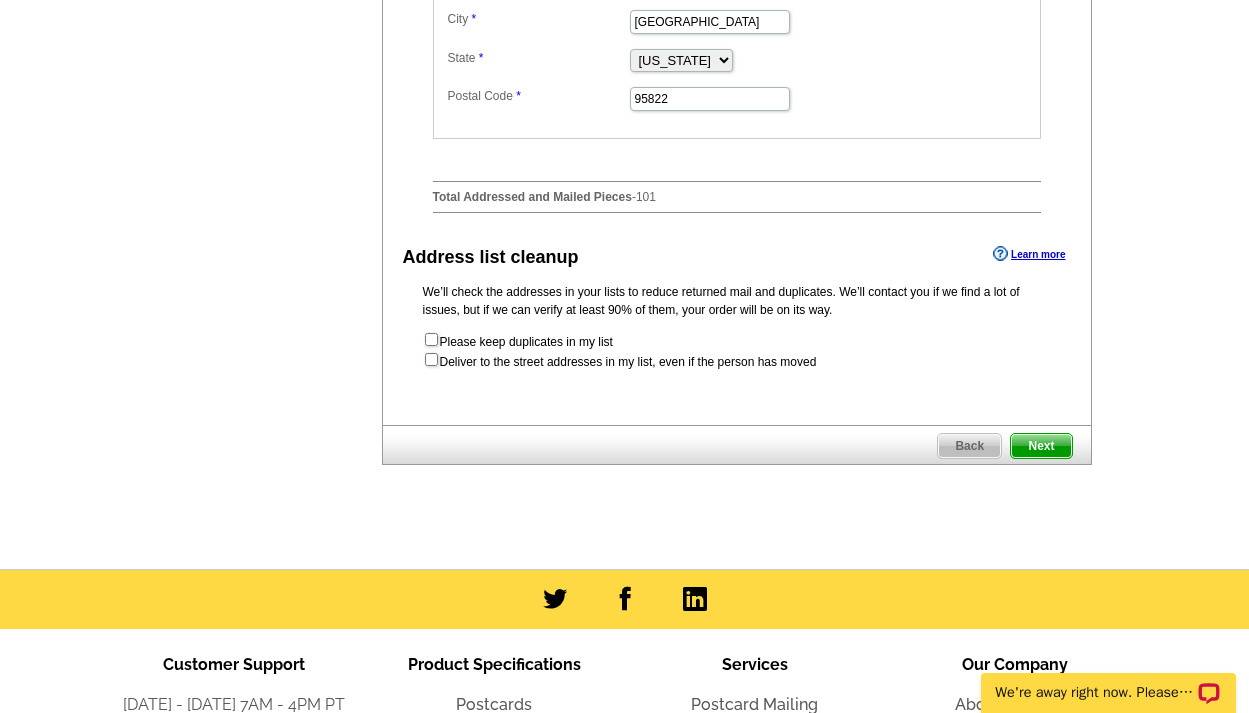 scroll, scrollTop: 839, scrollLeft: 0, axis: vertical 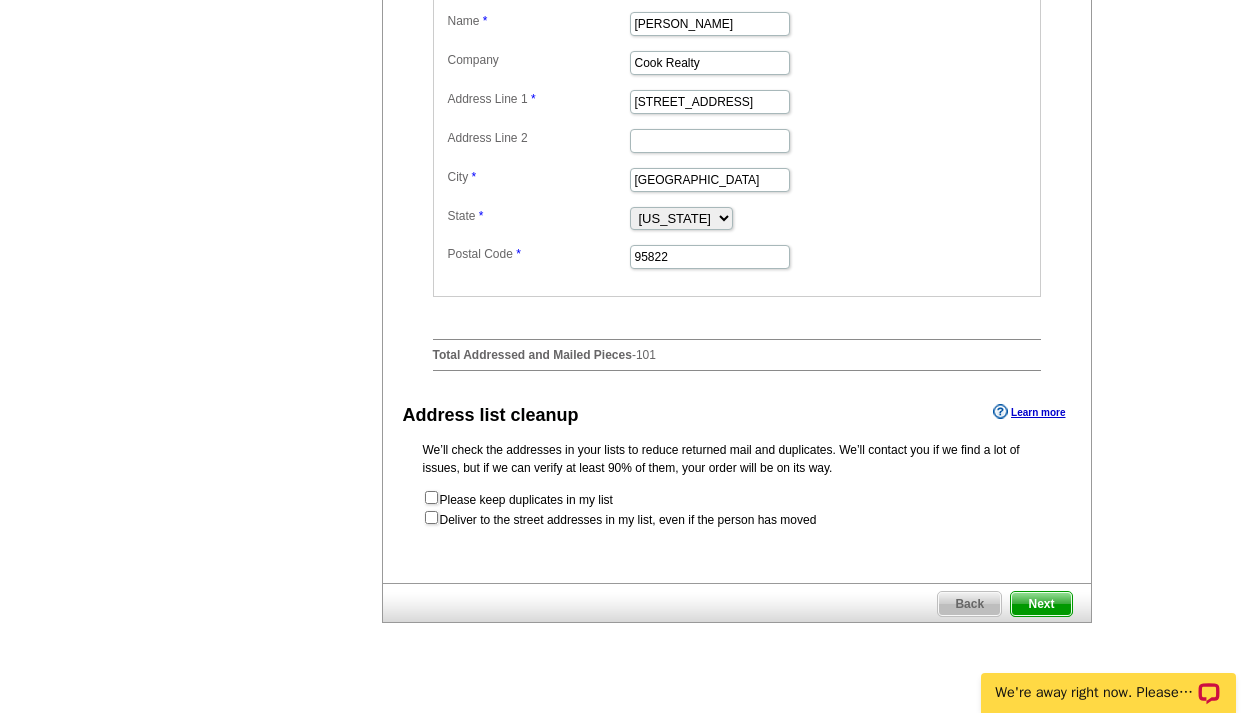 click on "Next" at bounding box center [1041, 604] 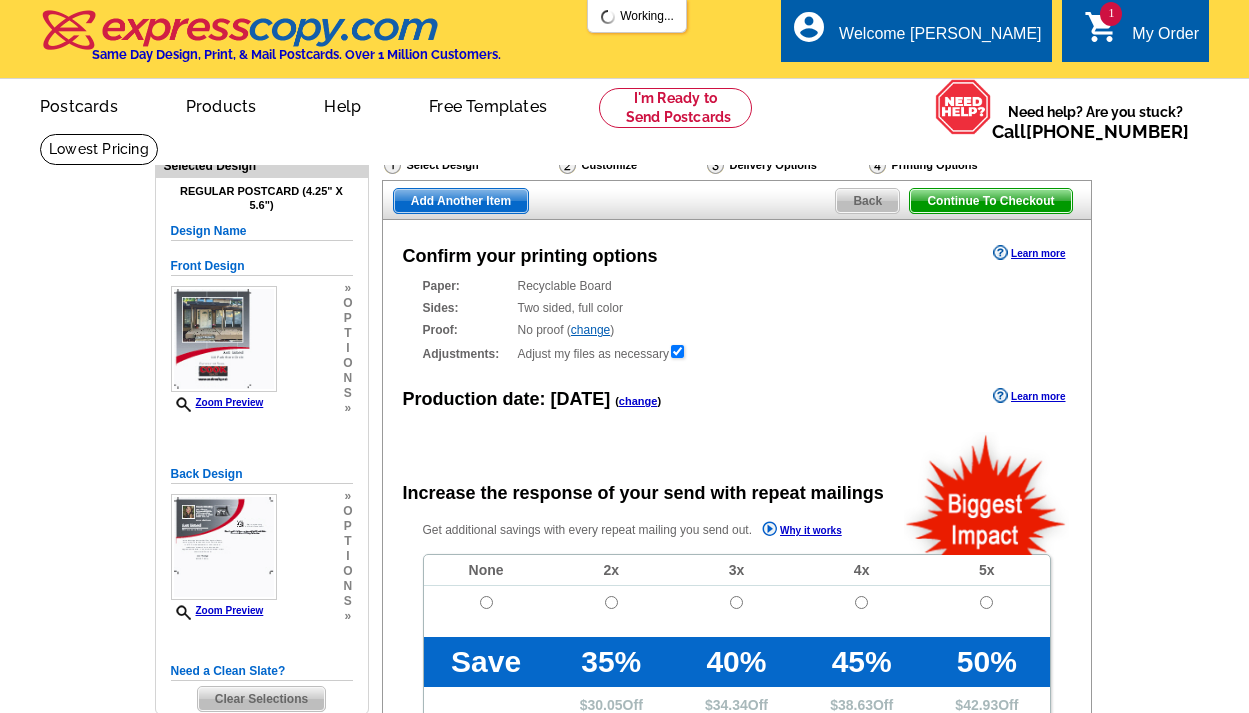 scroll, scrollTop: 0, scrollLeft: 0, axis: both 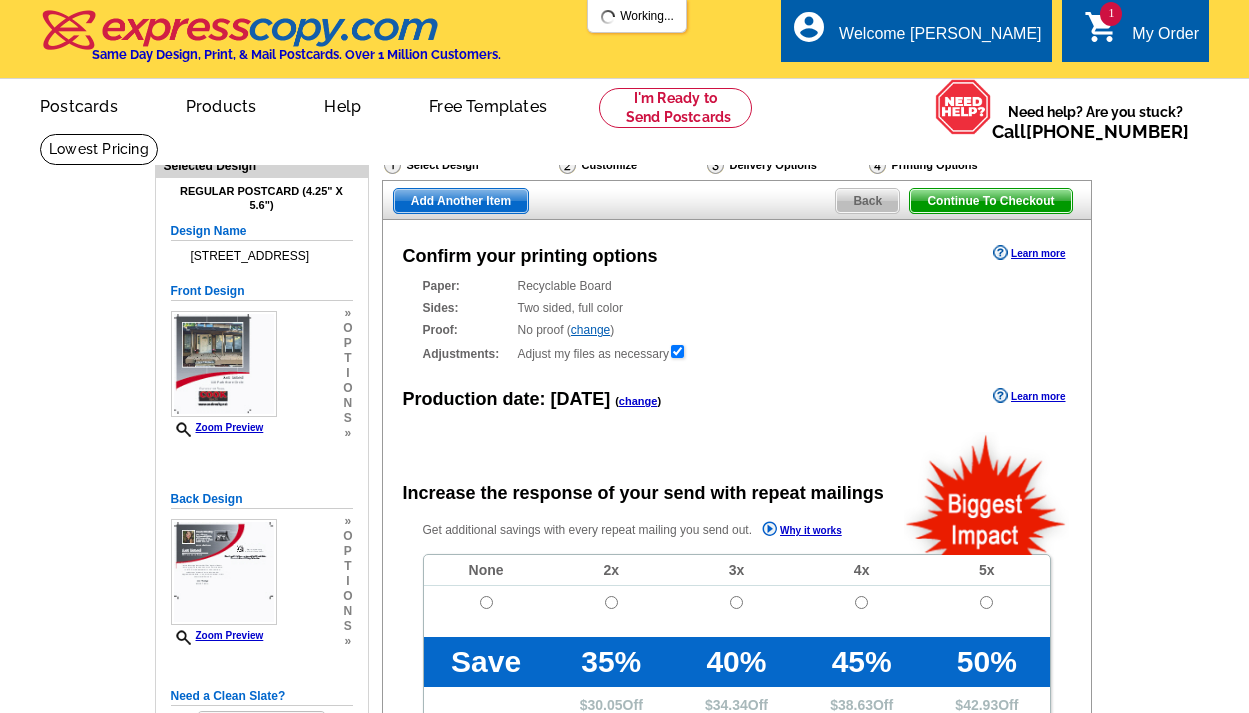 radio on "false" 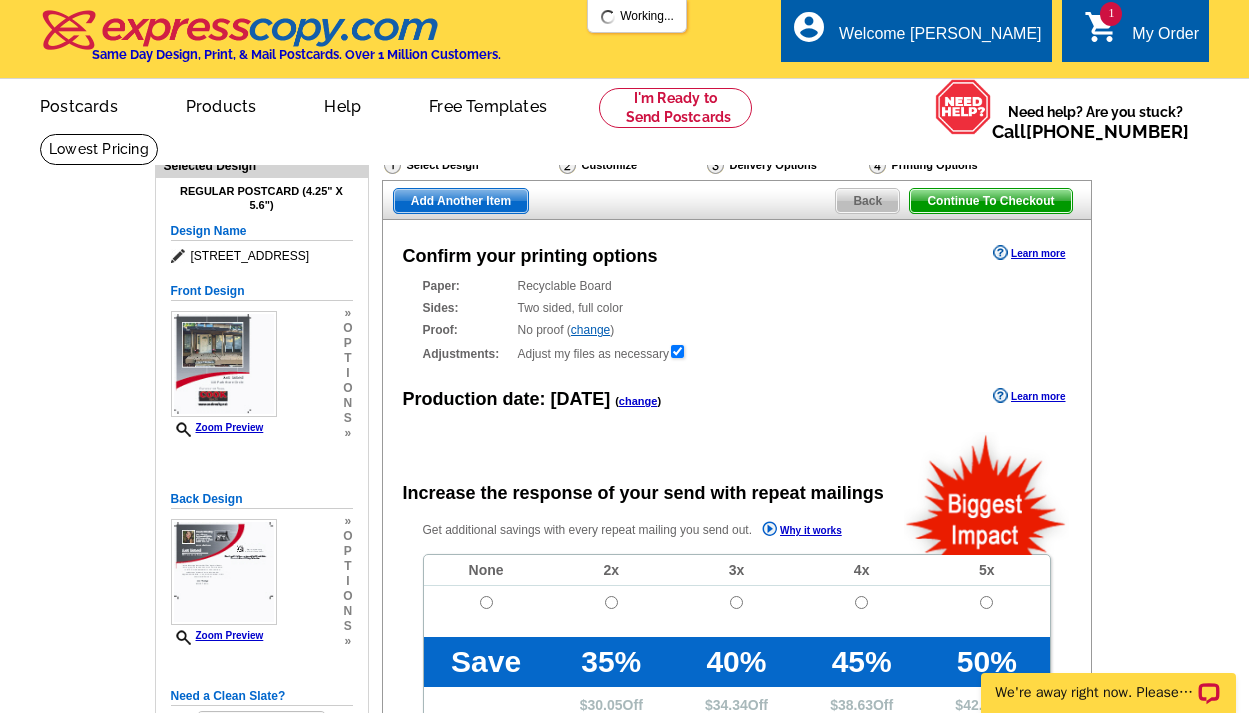 scroll, scrollTop: 0, scrollLeft: 0, axis: both 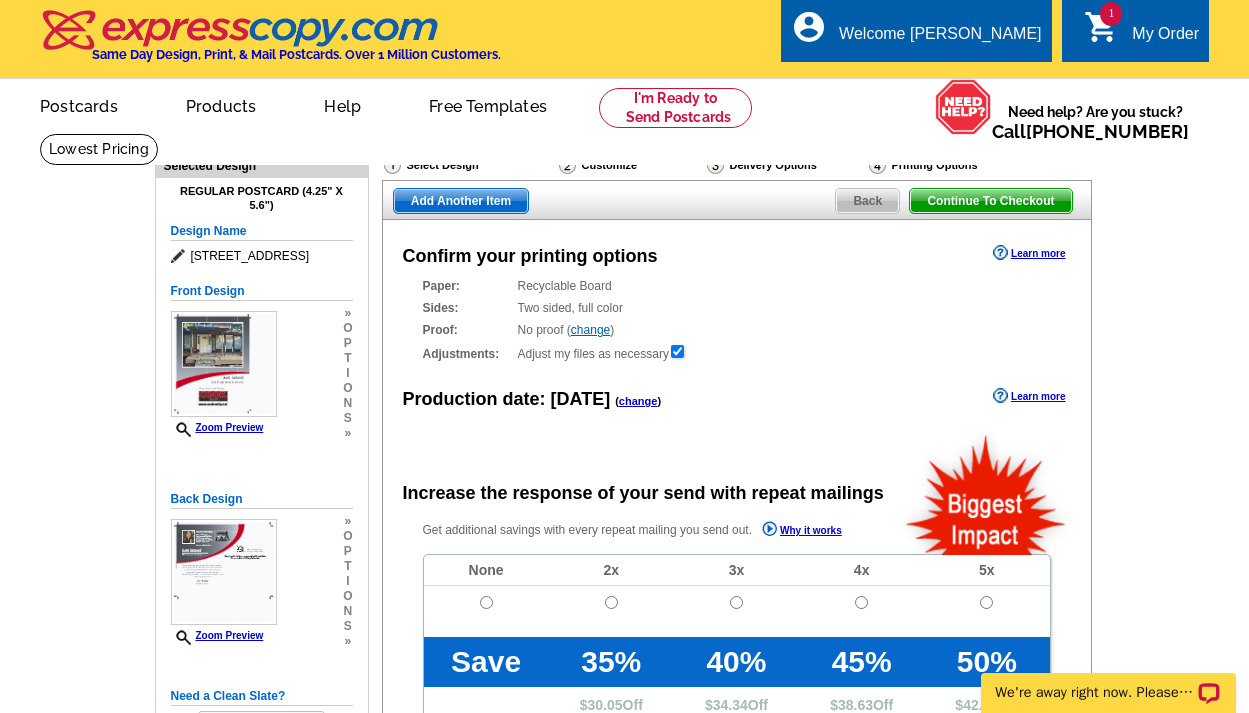 click on "Back" at bounding box center [867, 201] 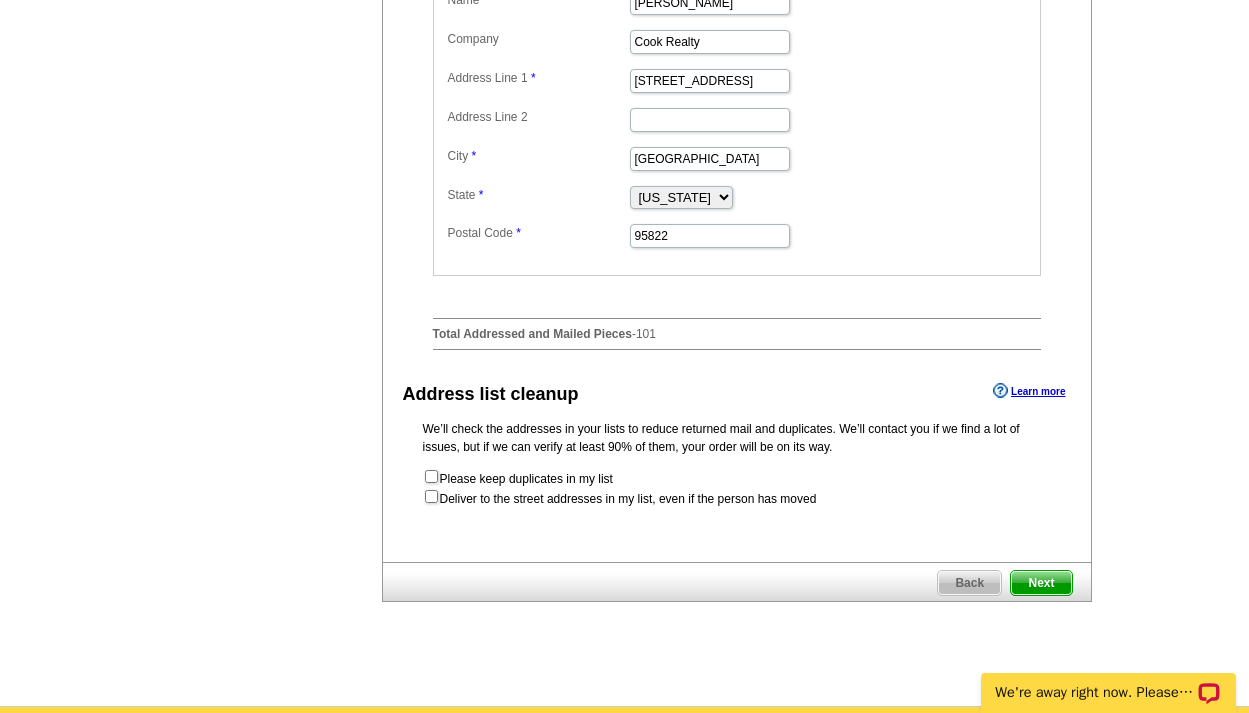 scroll, scrollTop: 902, scrollLeft: 0, axis: vertical 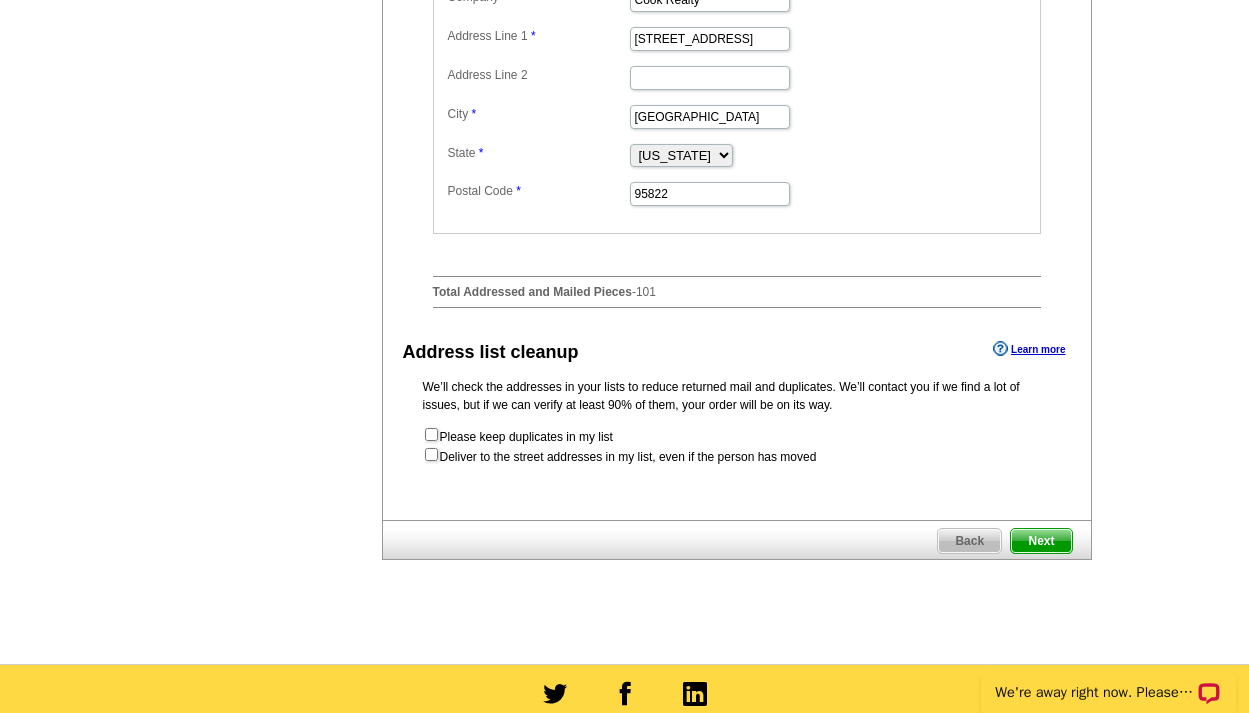 click at bounding box center (431, 454) 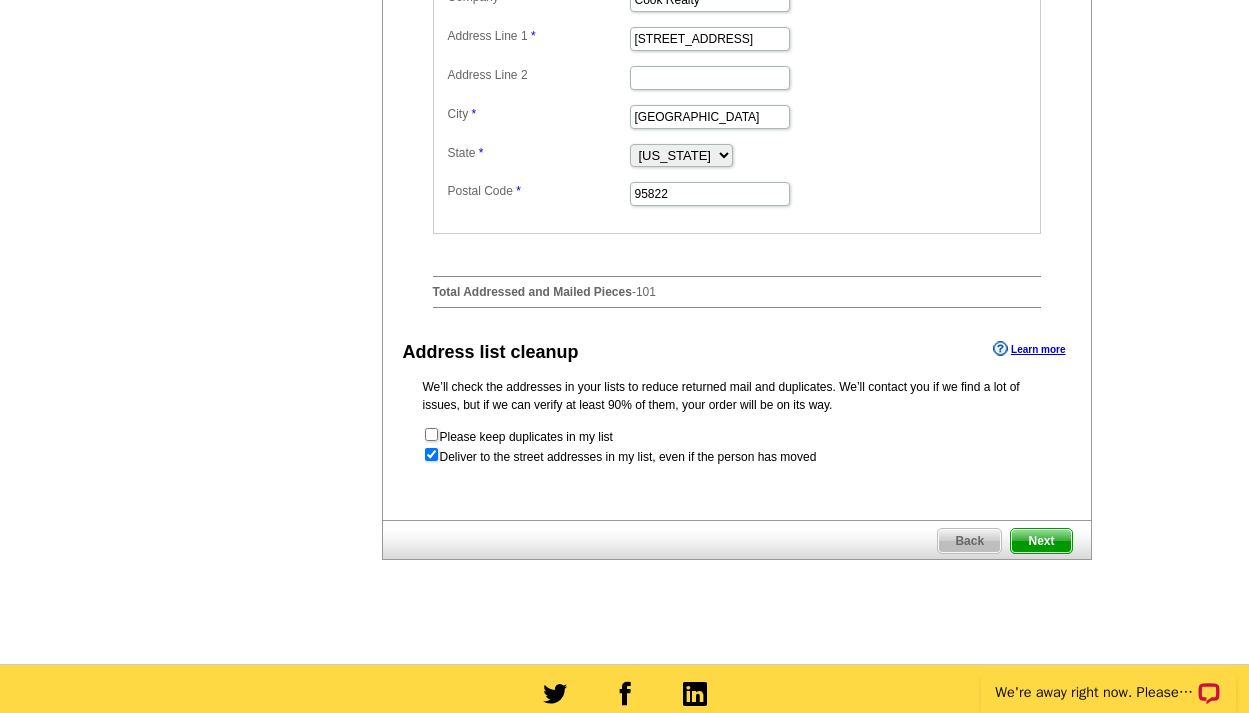 radio on "true" 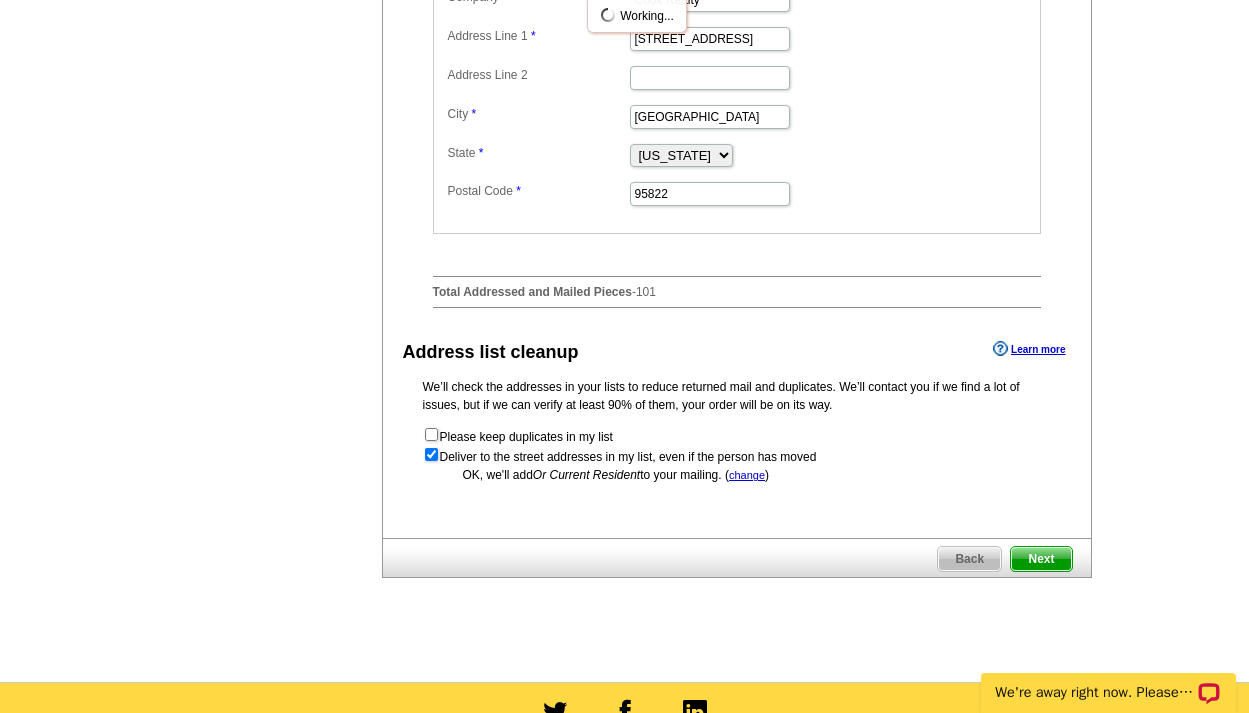 scroll, scrollTop: 0, scrollLeft: 0, axis: both 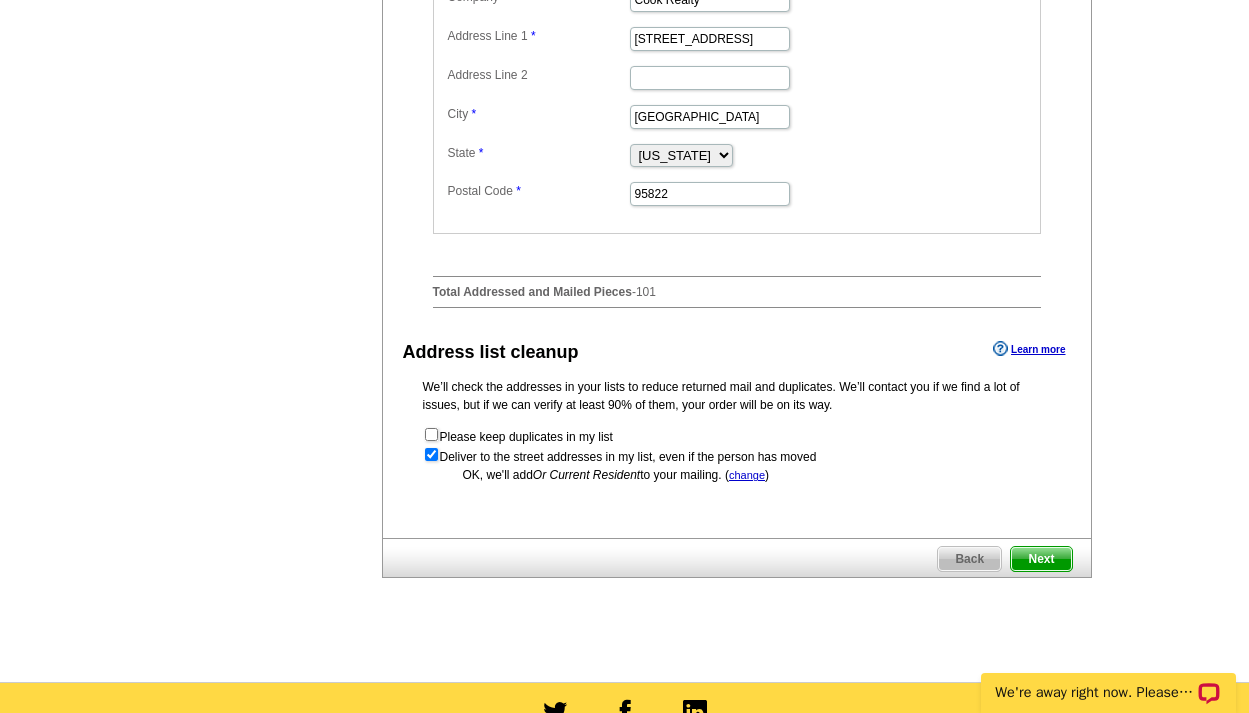 click on "Next" at bounding box center [1041, 559] 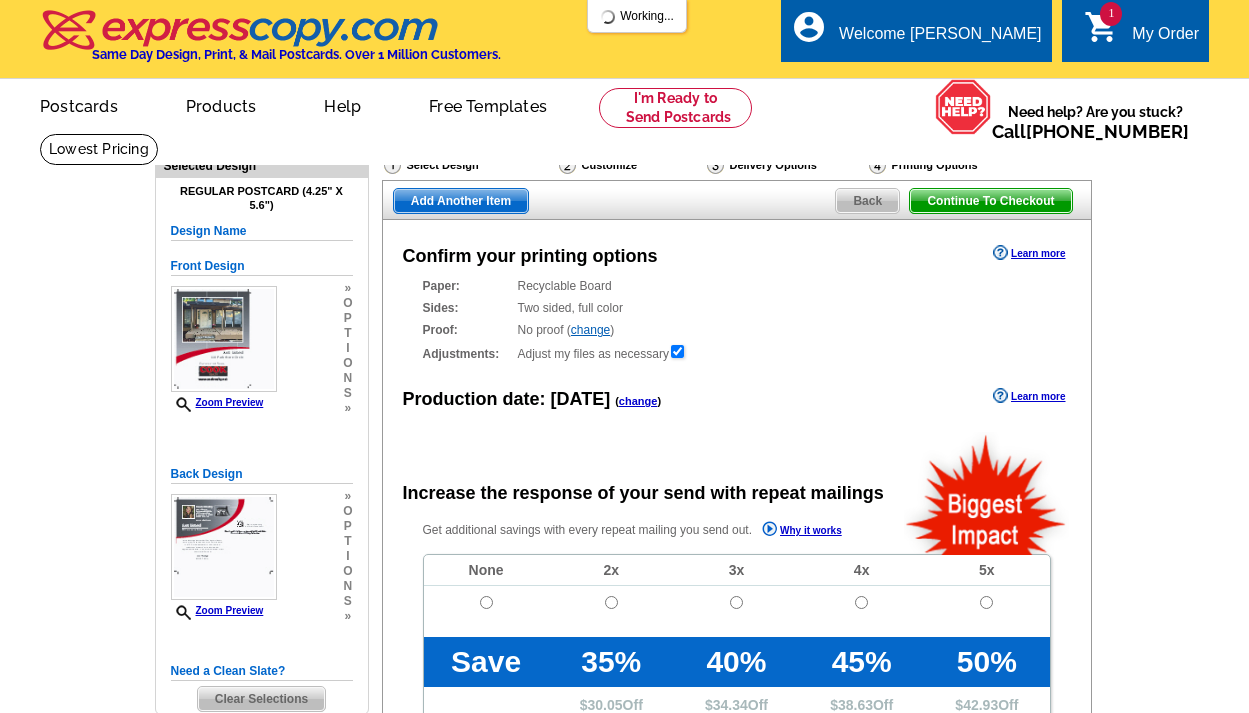 scroll, scrollTop: 0, scrollLeft: 0, axis: both 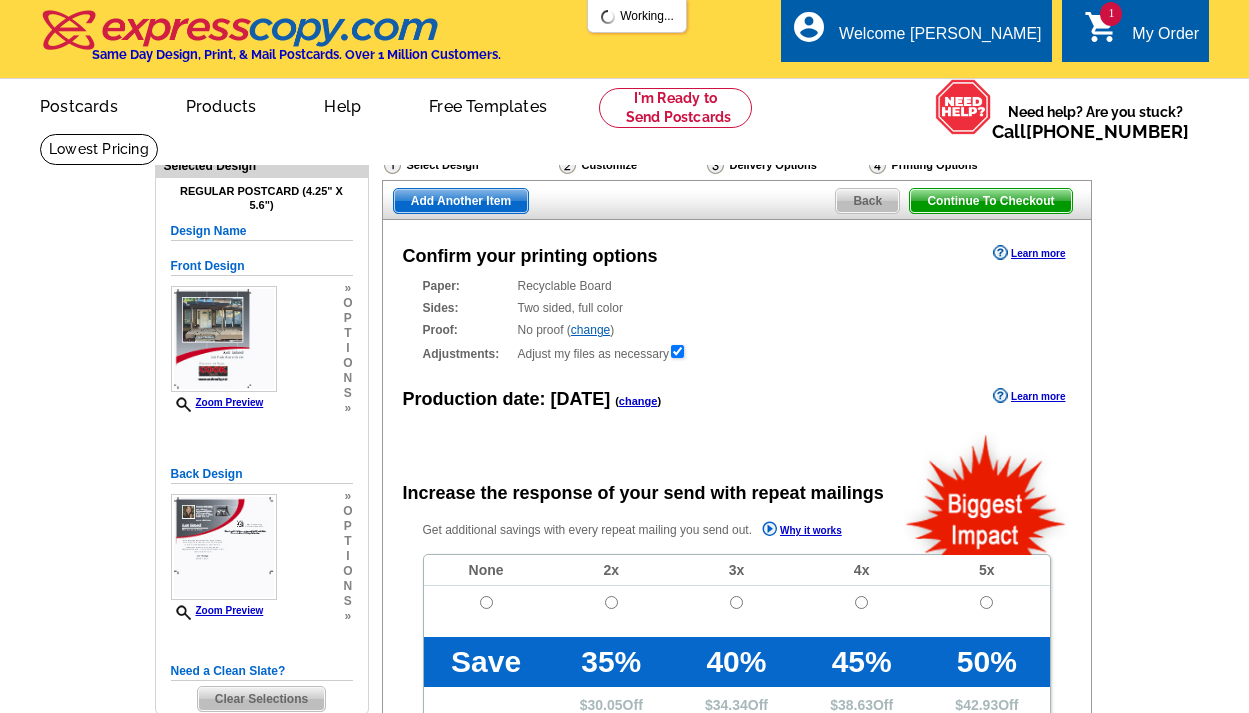radio on "false" 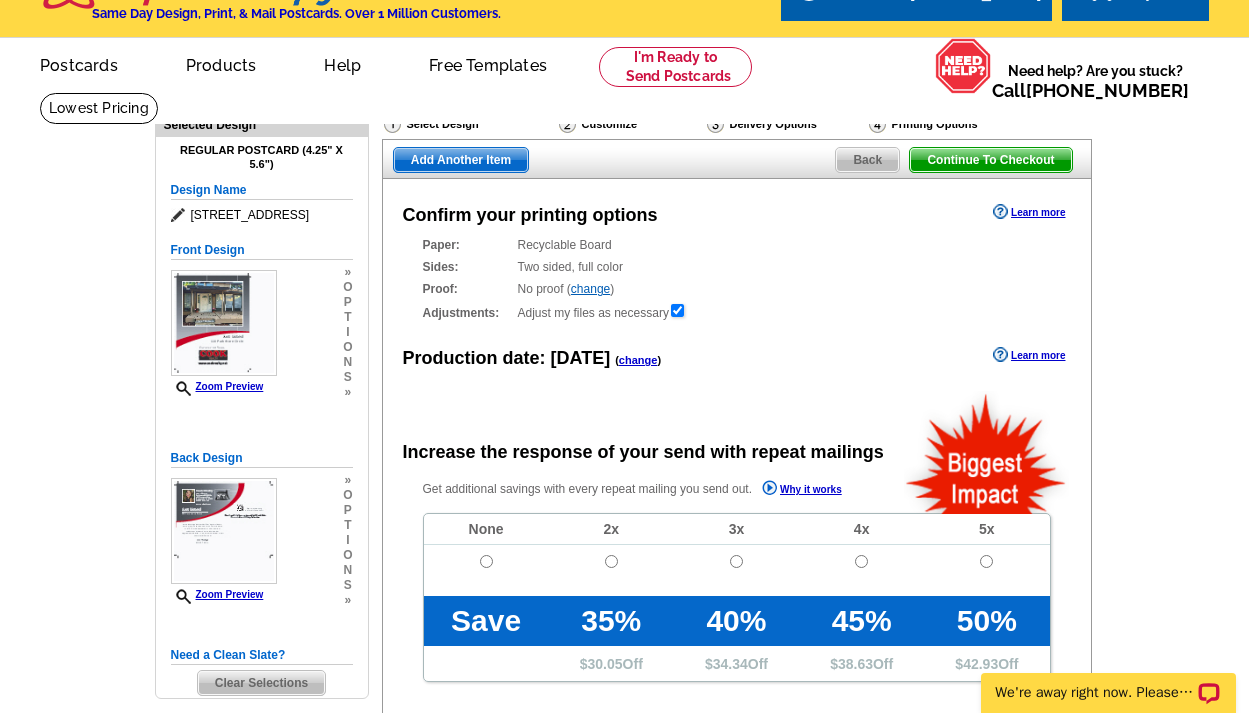 scroll, scrollTop: 143, scrollLeft: 0, axis: vertical 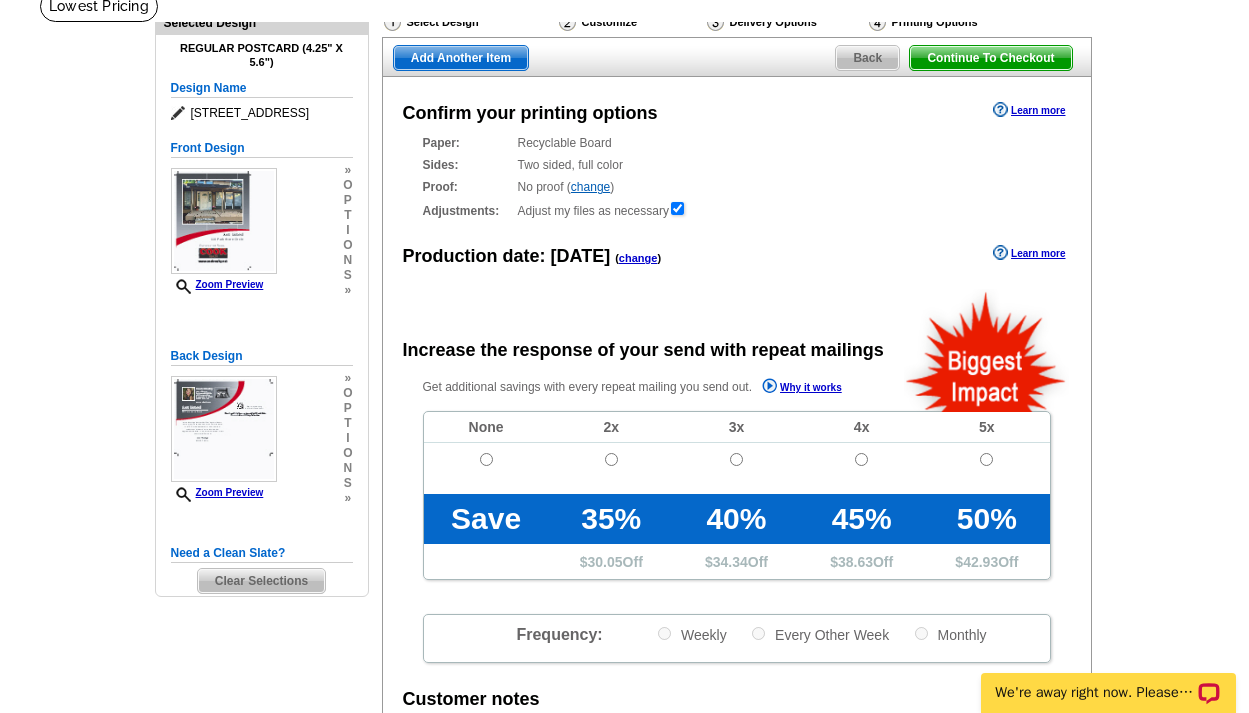 click at bounding box center (486, 459) 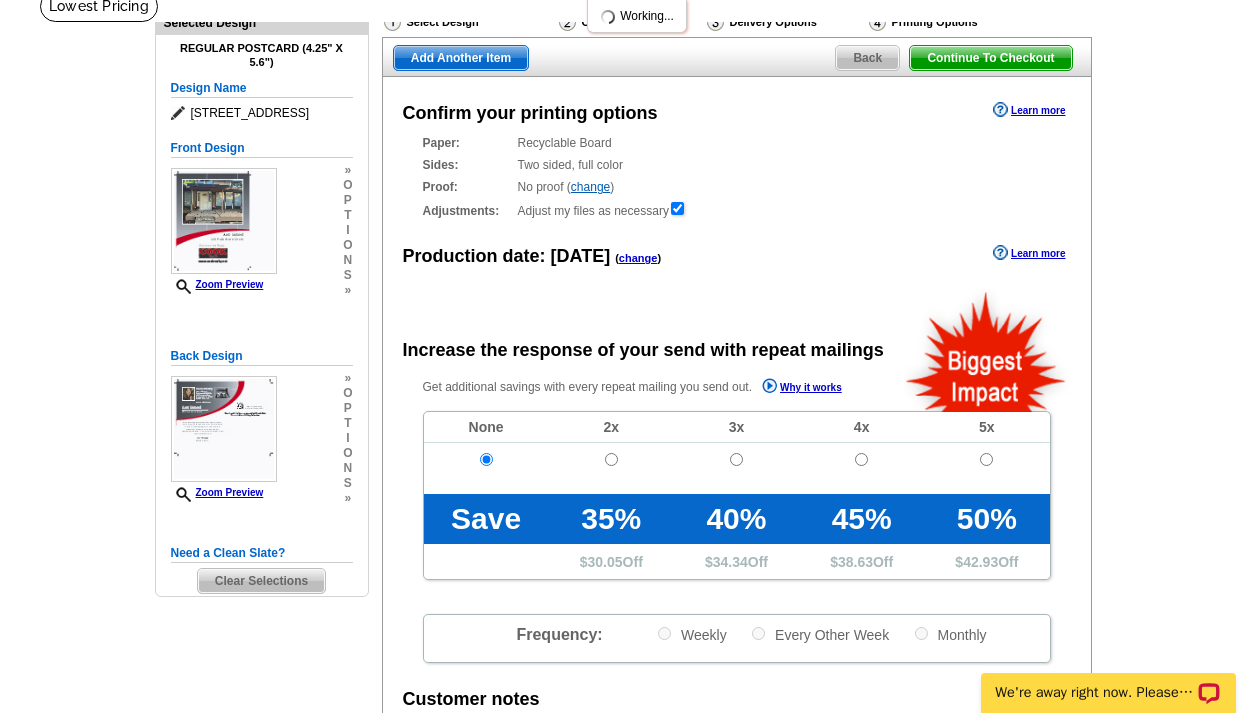 scroll, scrollTop: 536, scrollLeft: 0, axis: vertical 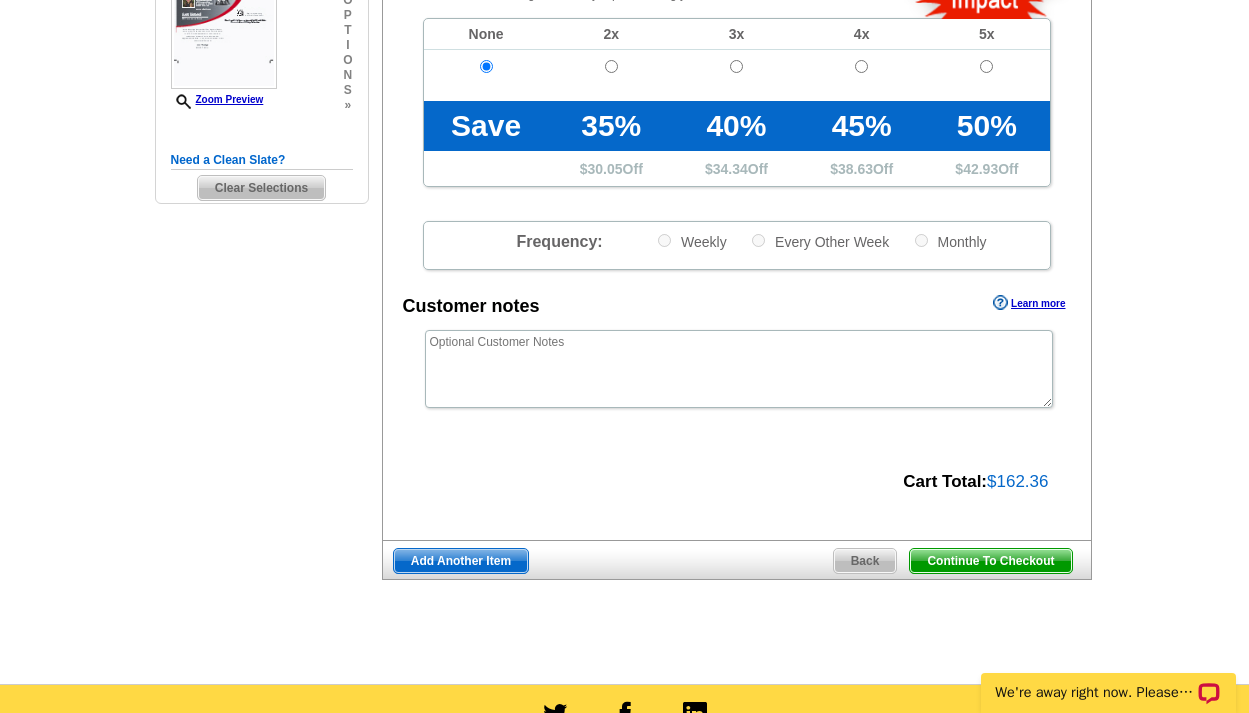 click on "Continue To Checkout" at bounding box center [990, 561] 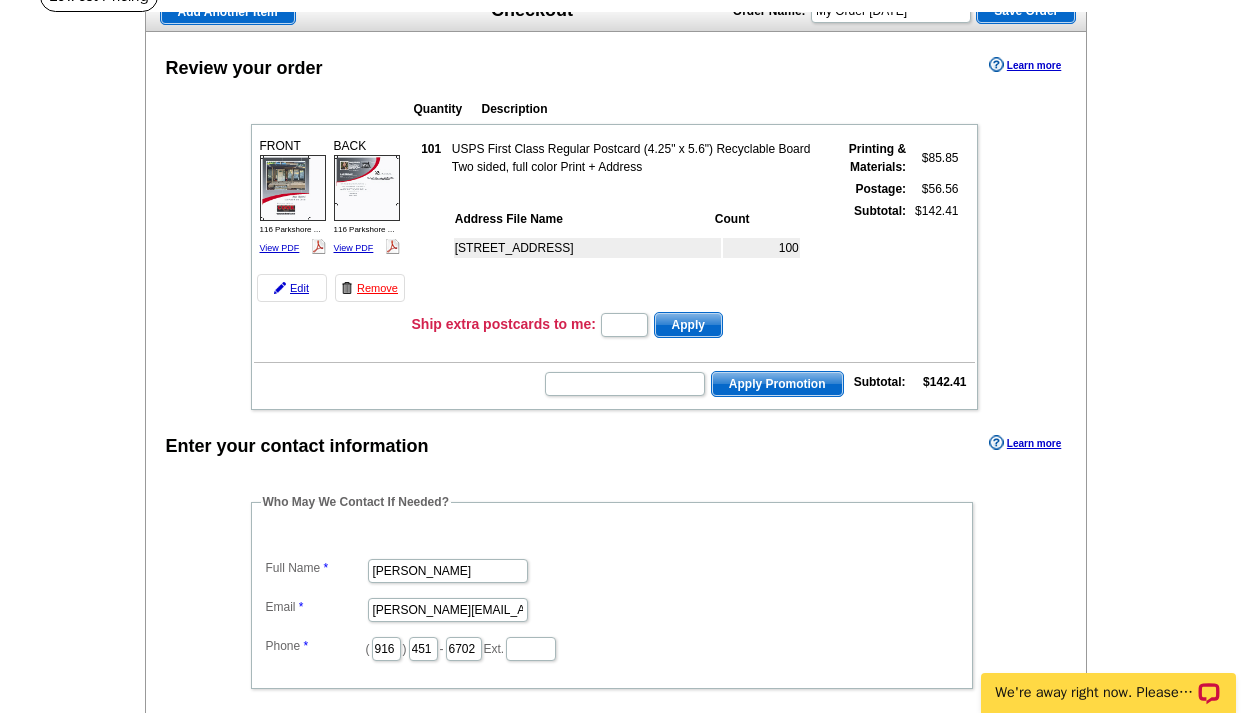 scroll, scrollTop: 282, scrollLeft: 0, axis: vertical 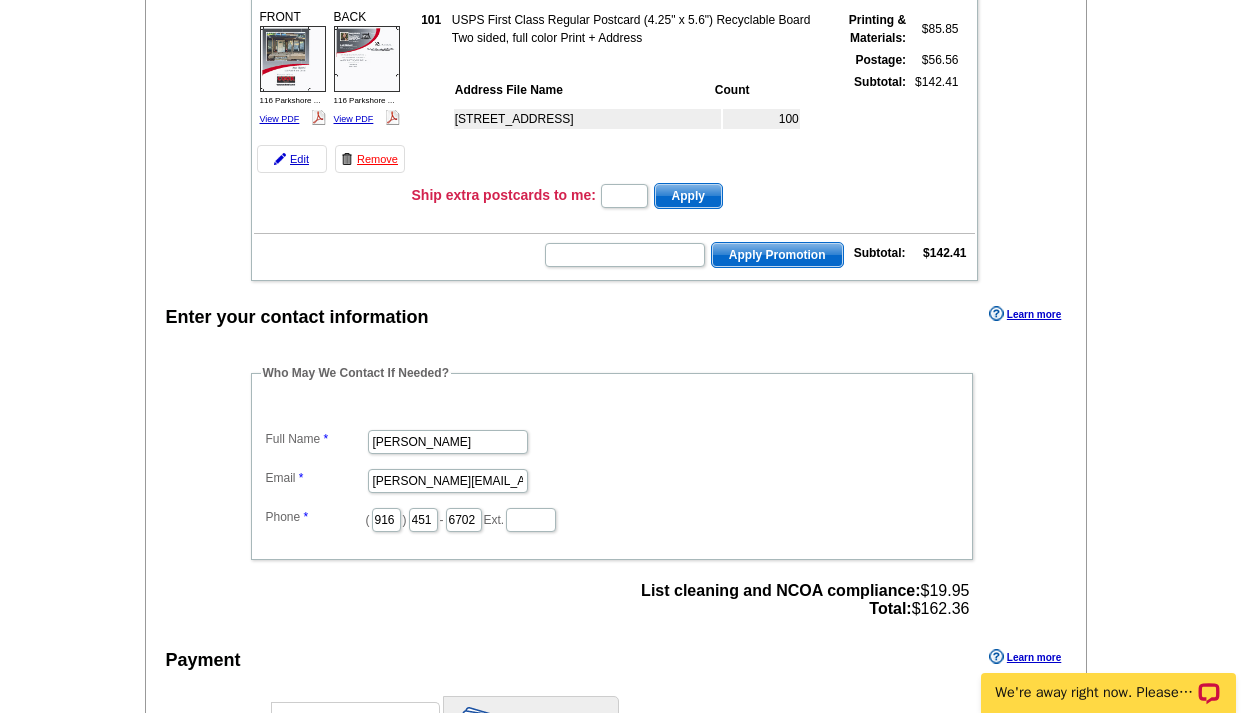 click on "Enter your contact information
Learn more
Who May We Contact If Needed?
Full Name
Nicole Flynn
Email
nicole_marisa@hotmail.com
Phone
( 916 )  451  -  6702  Ext.
List cleaning and NCOA compliance:
$19.95
Total:  $162.36
Payment
Learn more
Single Payment
Split Payments
Pay using one of your saved credit cards.
Card Add $" at bounding box center (616, 681) 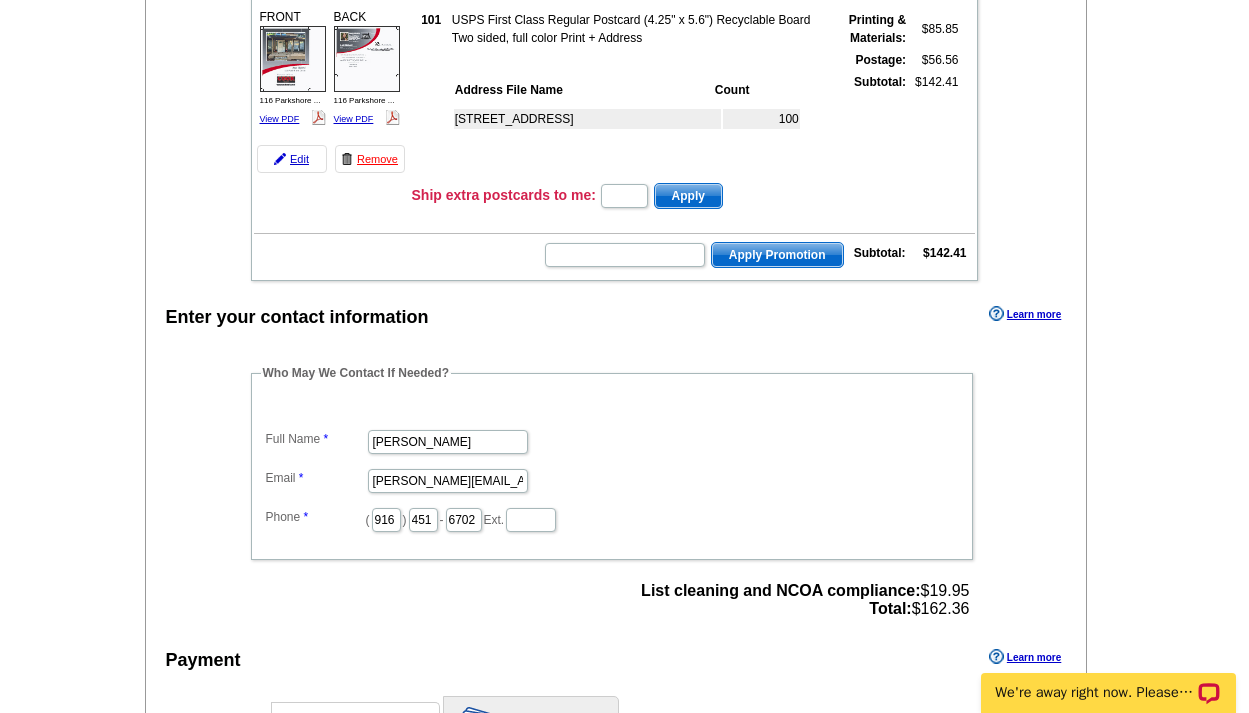 scroll, scrollTop: 681, scrollLeft: 0, axis: vertical 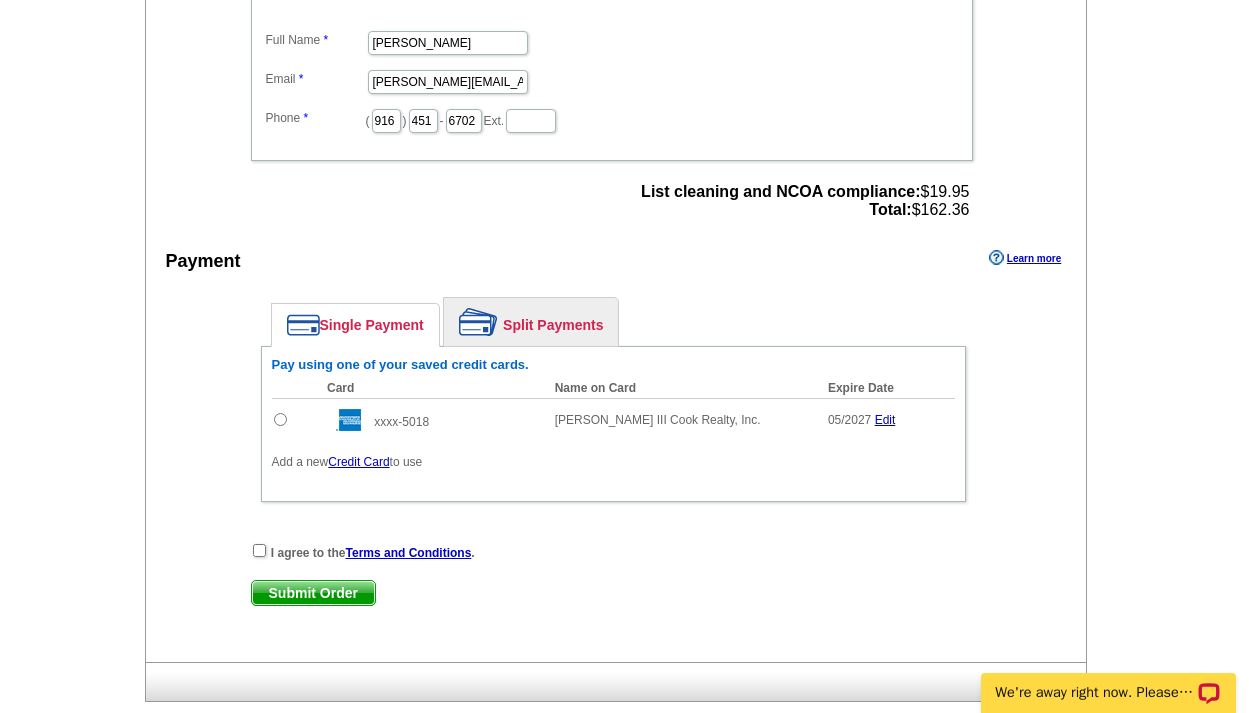 click at bounding box center (280, 419) 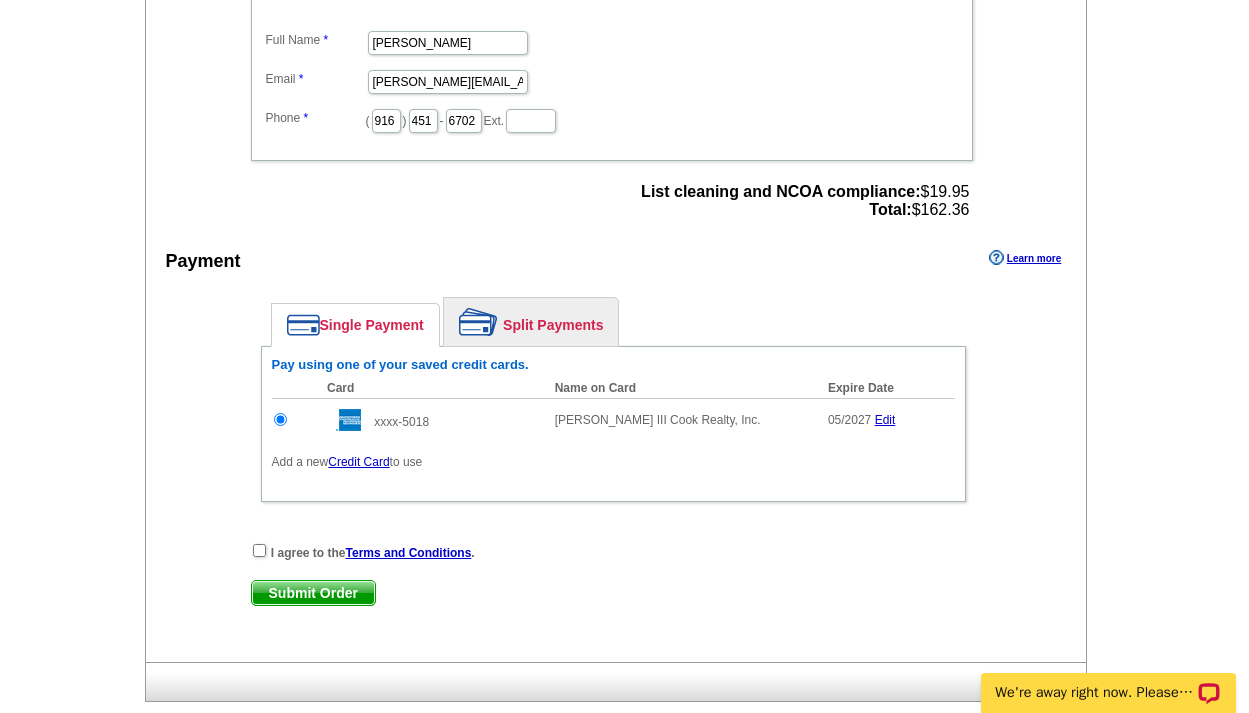 scroll, scrollTop: 0, scrollLeft: 0, axis: both 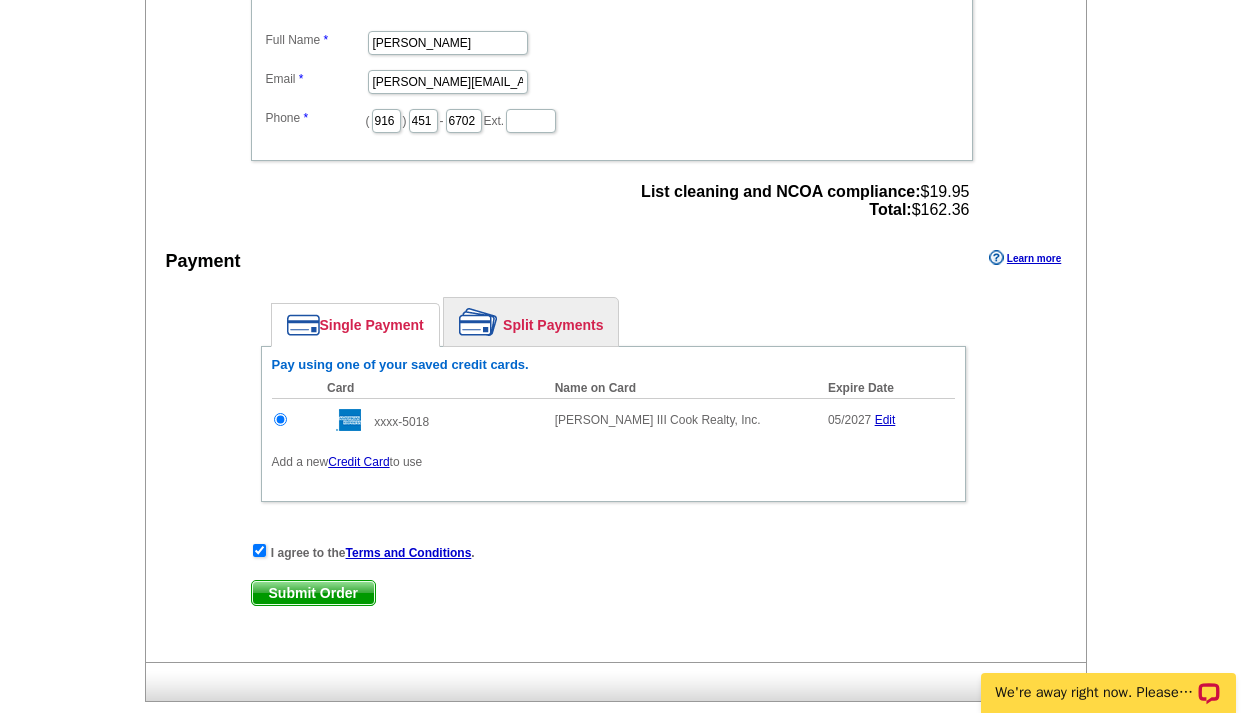 click on "Enter your contact information
Learn more
Who May We Contact If Needed?
Full Name
Nicole Flynn
Email
nicole_marisa@hotmail.com
Phone
( 916 )  451  -  6702  Ext.
List cleaning and NCOA compliance:
$19.95
Total:  $162.36
Payment
Learn more
Single Payment
Split Payments
Pay using one of your saved credit cards.
Card Add $" at bounding box center (616, 282) 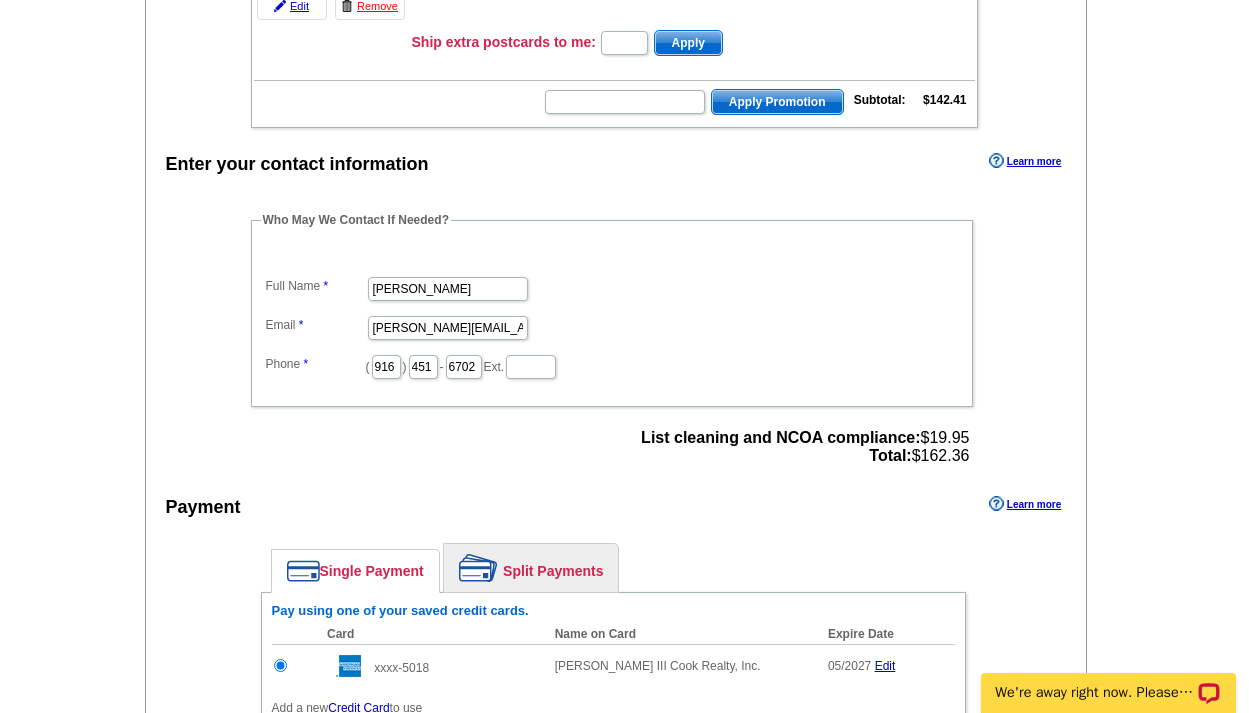 scroll, scrollTop: 846, scrollLeft: 0, axis: vertical 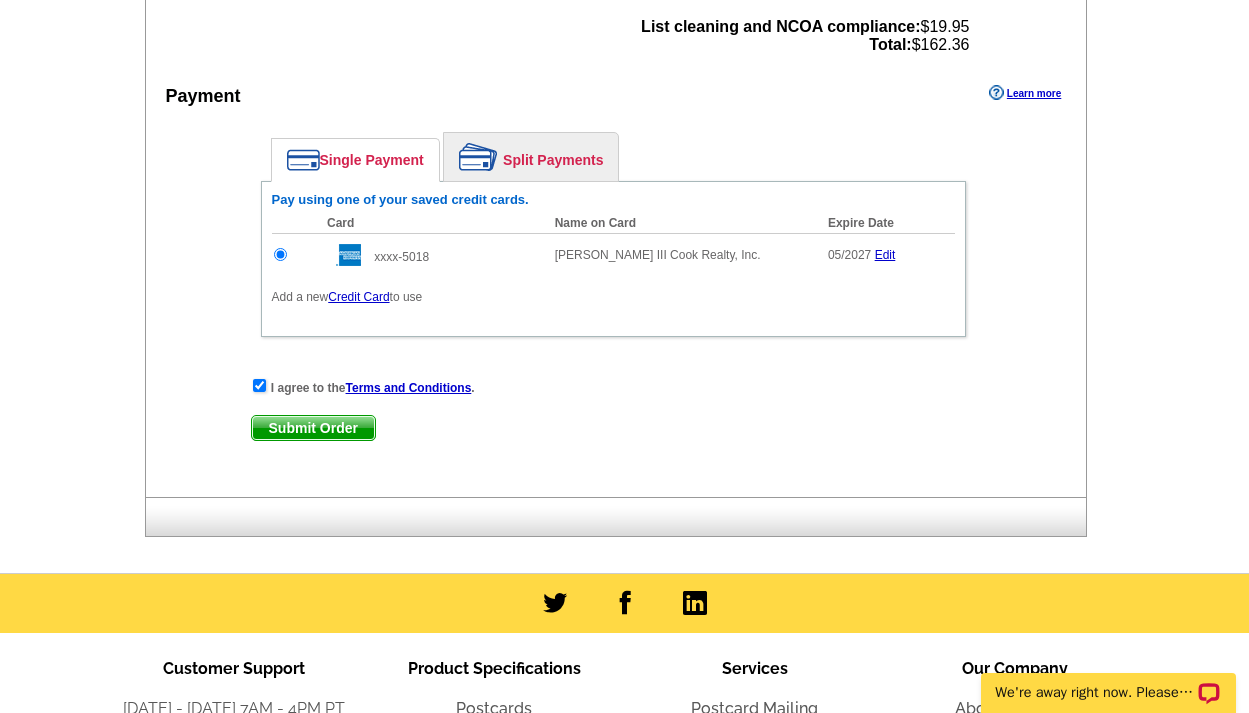 click on "Submit Order" at bounding box center [313, 428] 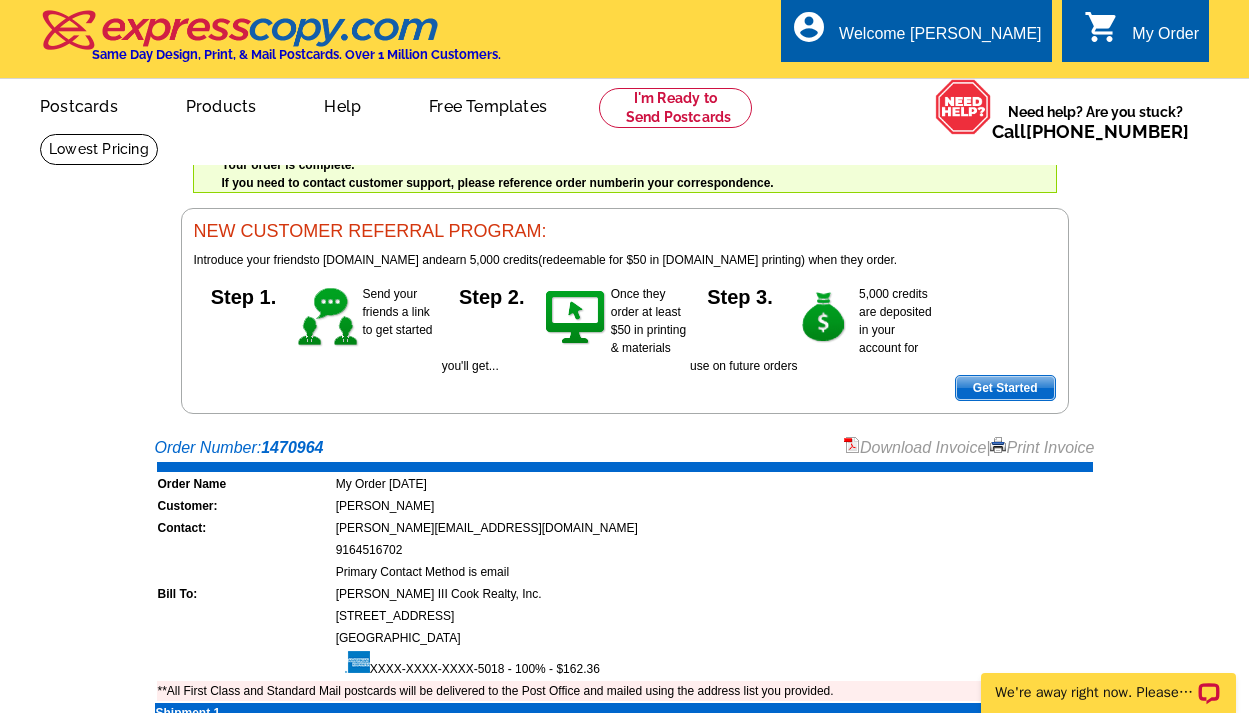 scroll, scrollTop: 0, scrollLeft: 0, axis: both 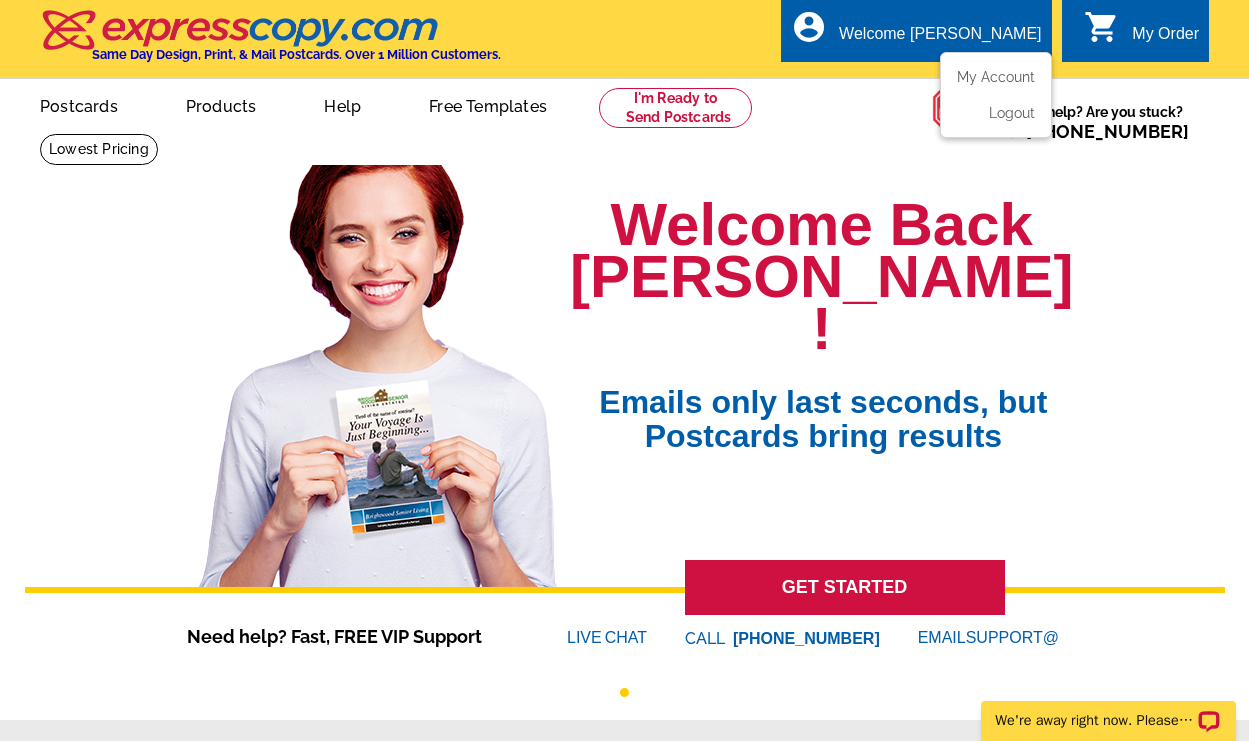 click on "Welcome [PERSON_NAME]" at bounding box center [940, 39] 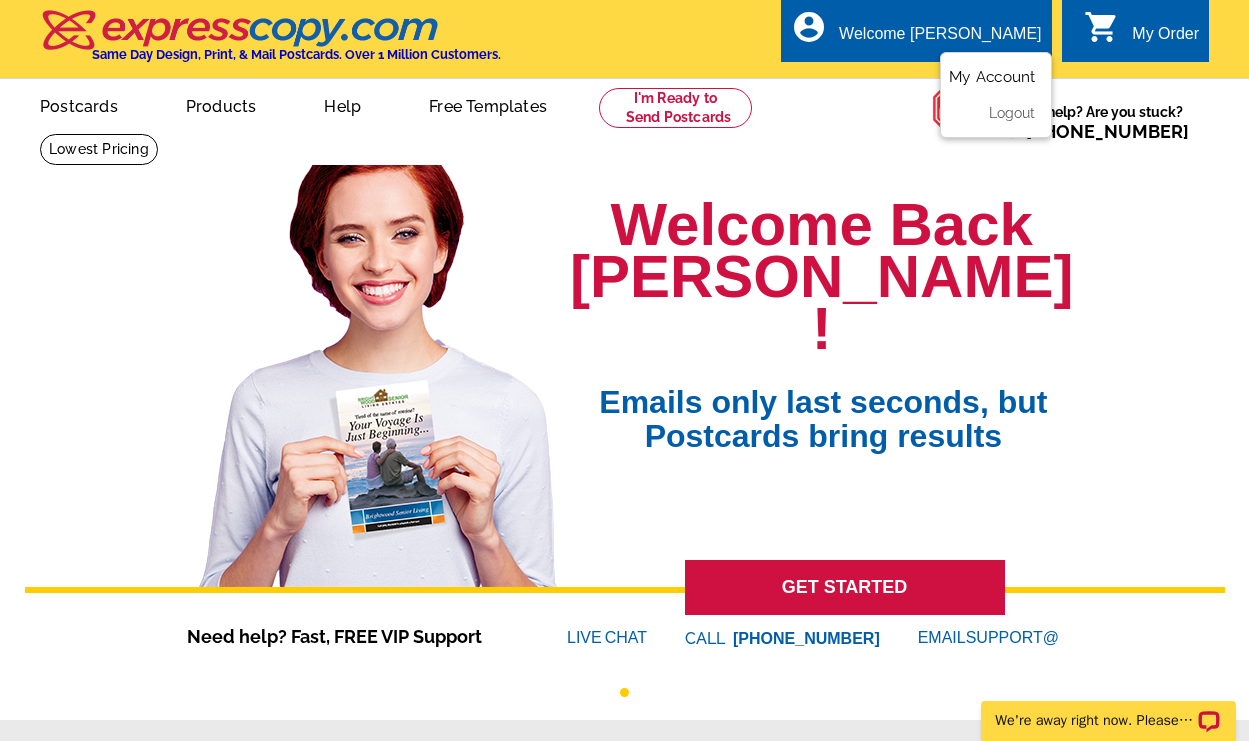 click on "My Account" at bounding box center (992, 77) 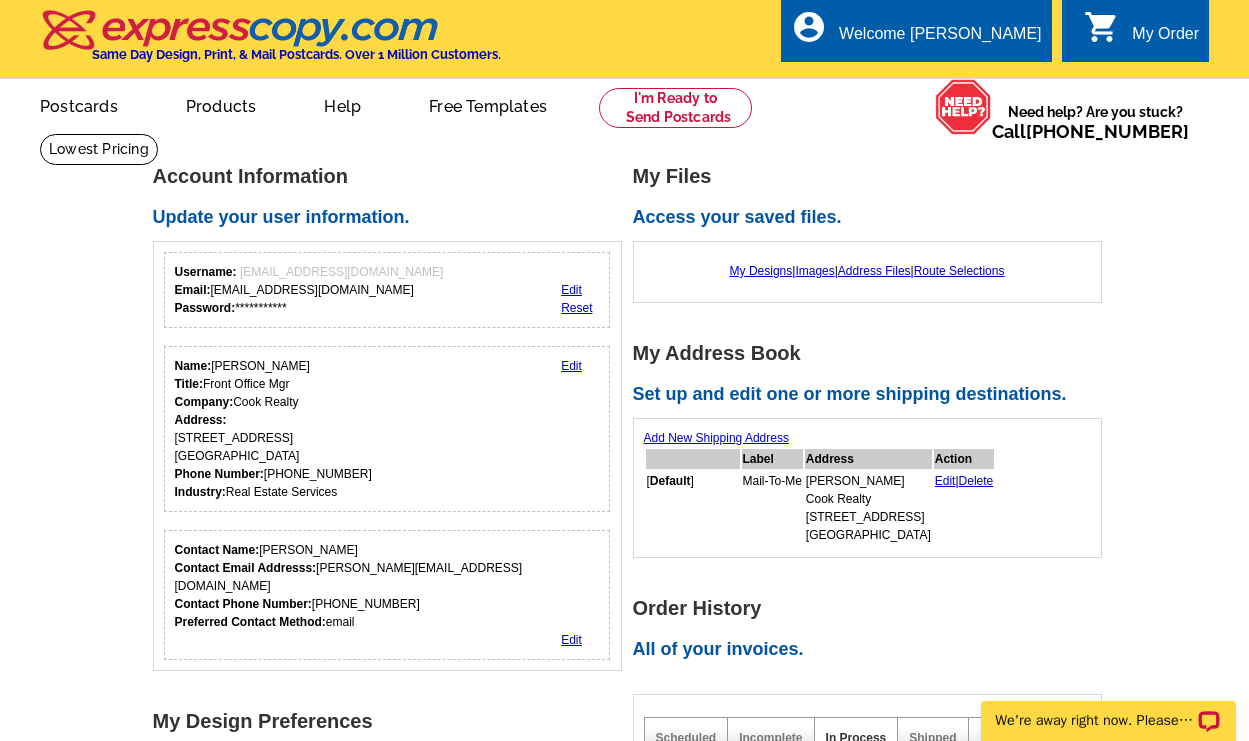 scroll, scrollTop: 0, scrollLeft: 0, axis: both 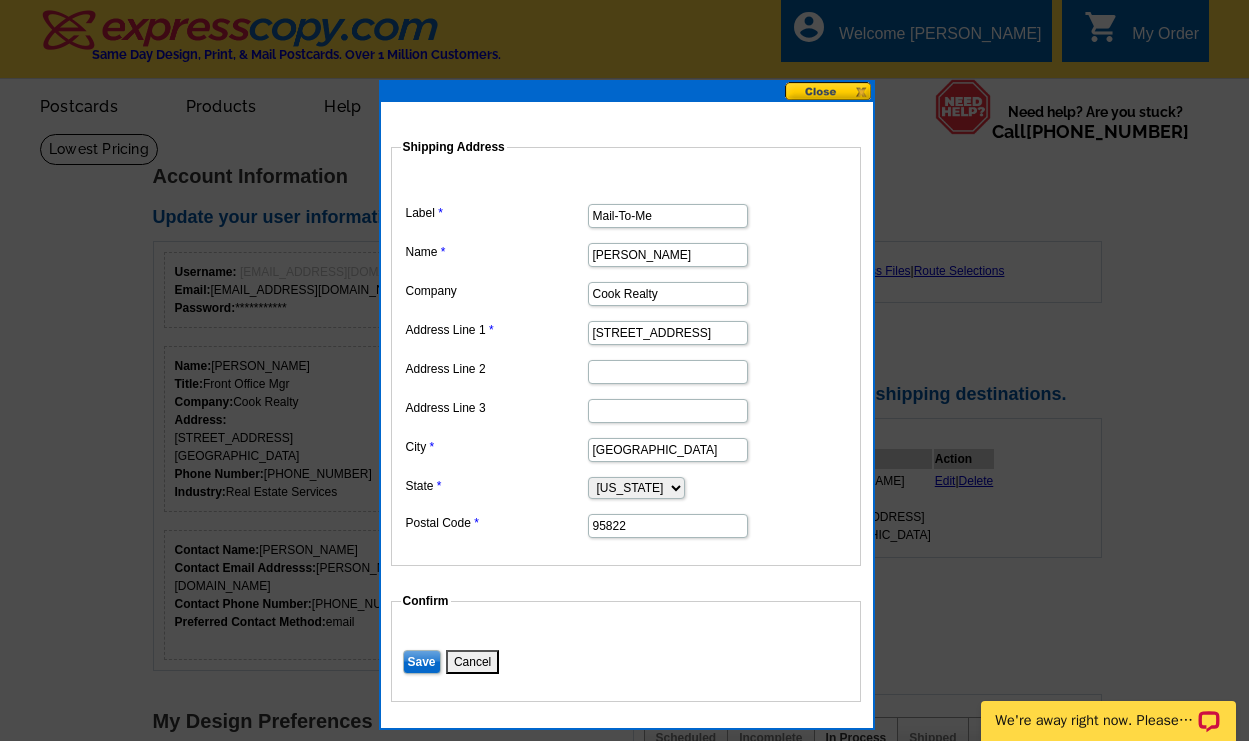 drag, startPoint x: 699, startPoint y: 258, endPoint x: 495, endPoint y: 244, distance: 204.47983 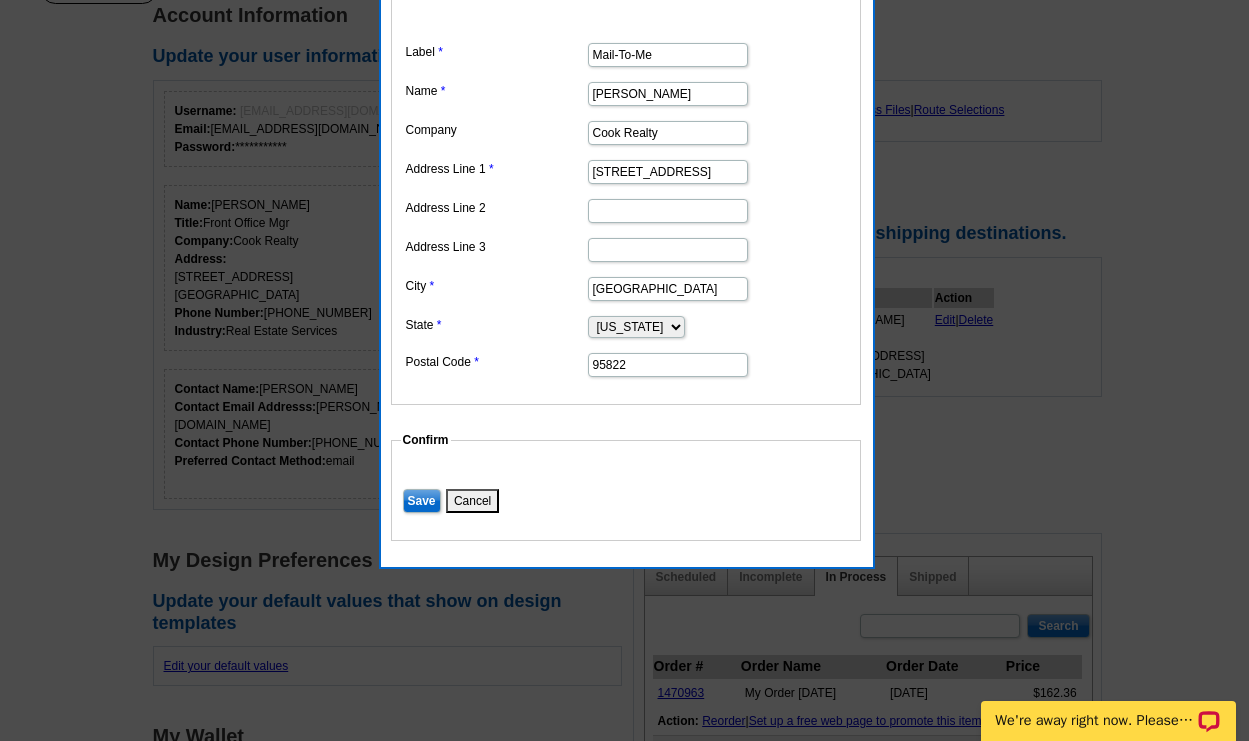 click on "Save" at bounding box center (422, 501) 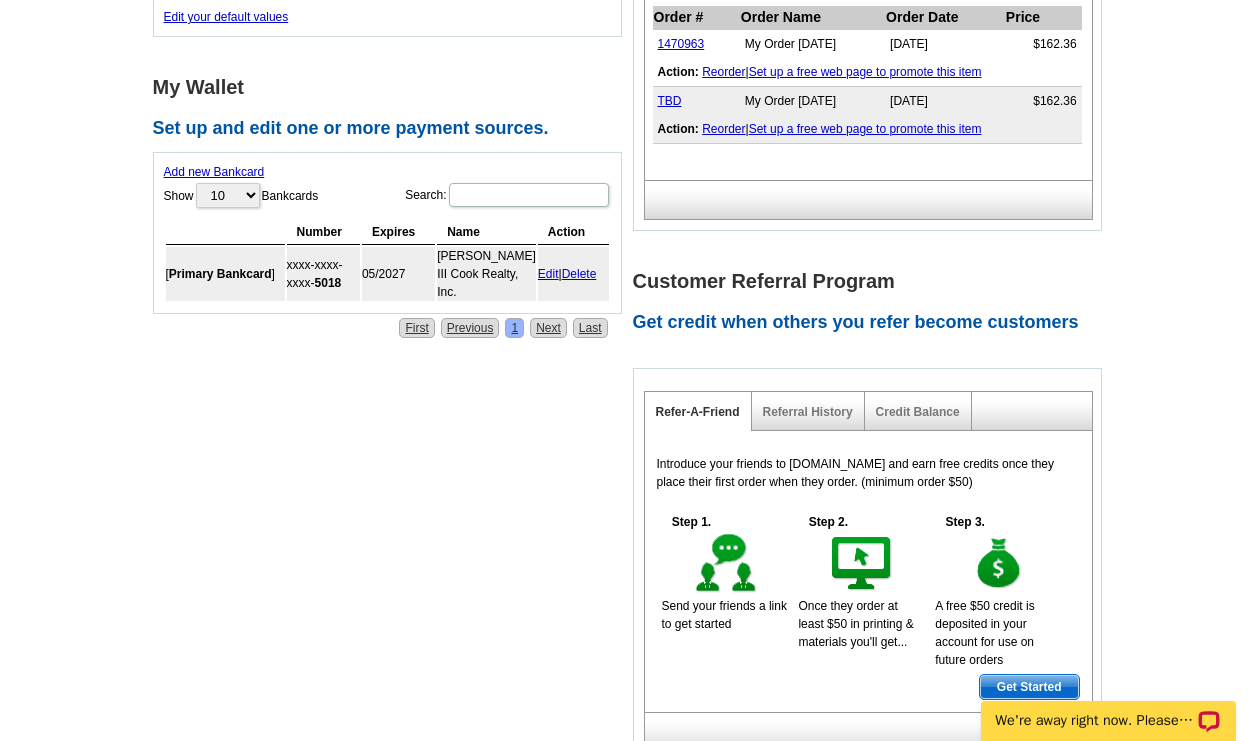 scroll, scrollTop: 425, scrollLeft: 0, axis: vertical 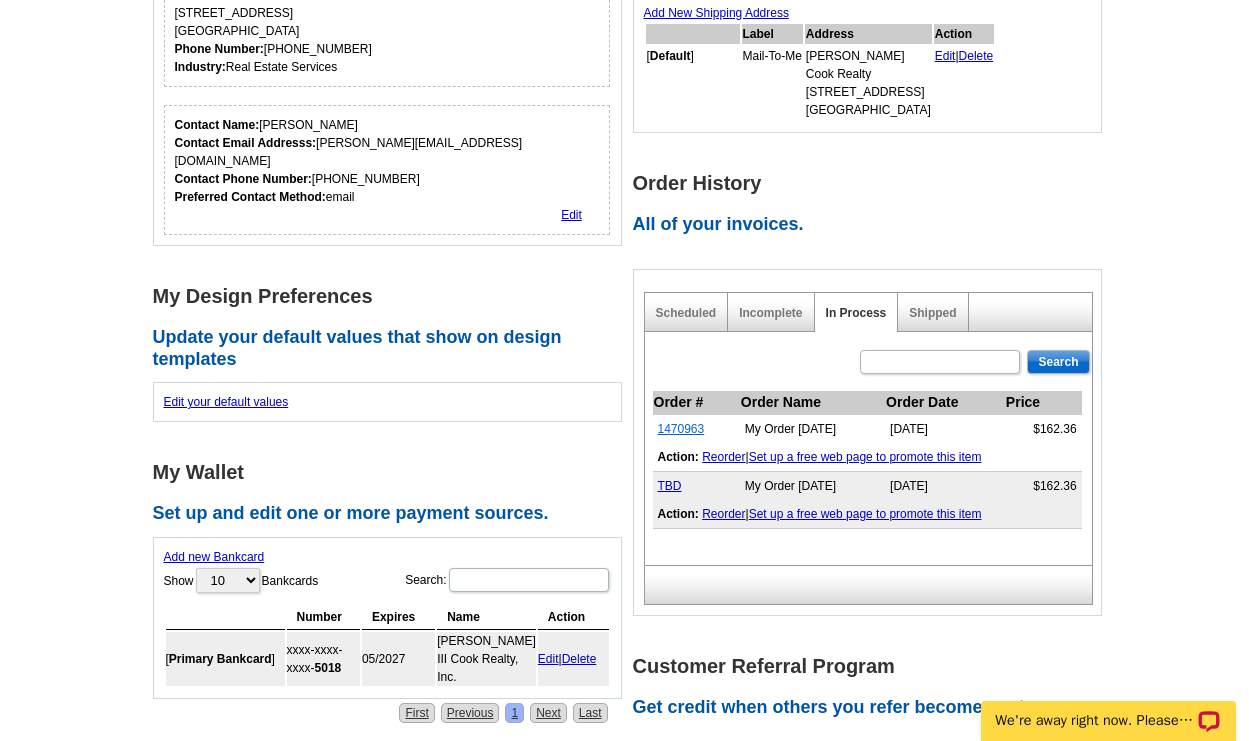 click on "1470963" at bounding box center (681, 429) 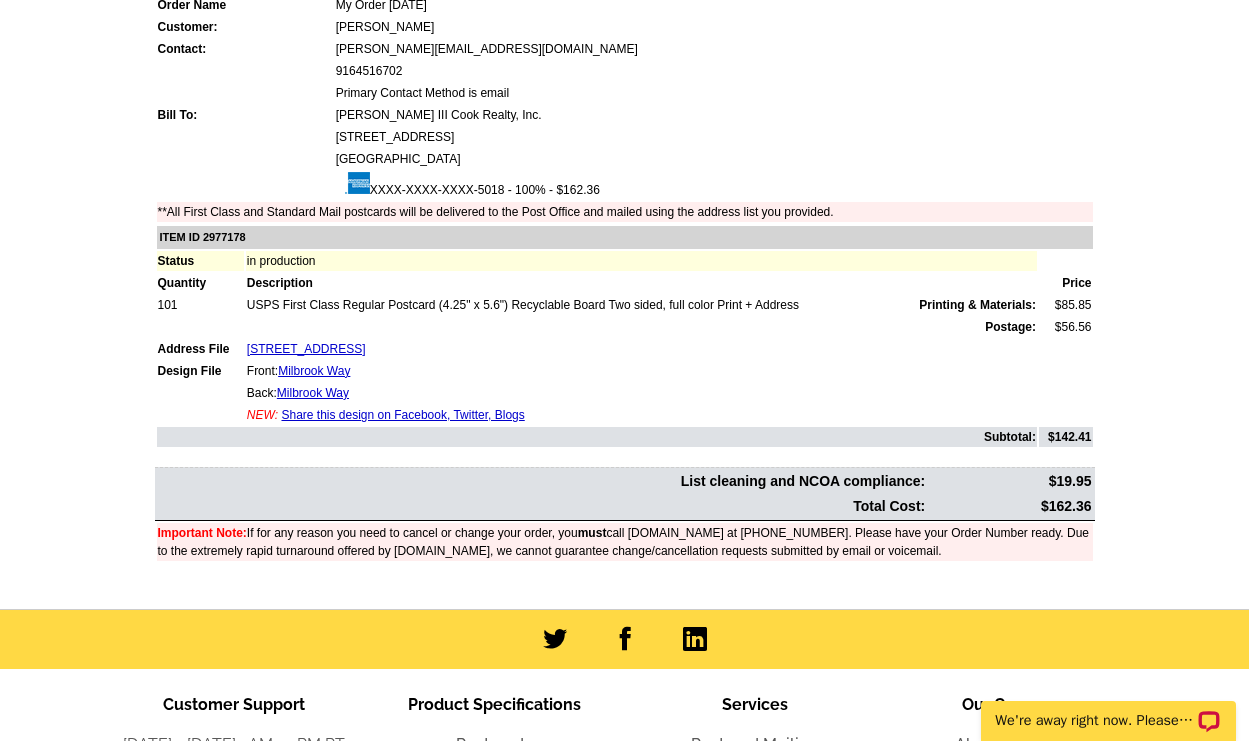 scroll, scrollTop: 0, scrollLeft: 0, axis: both 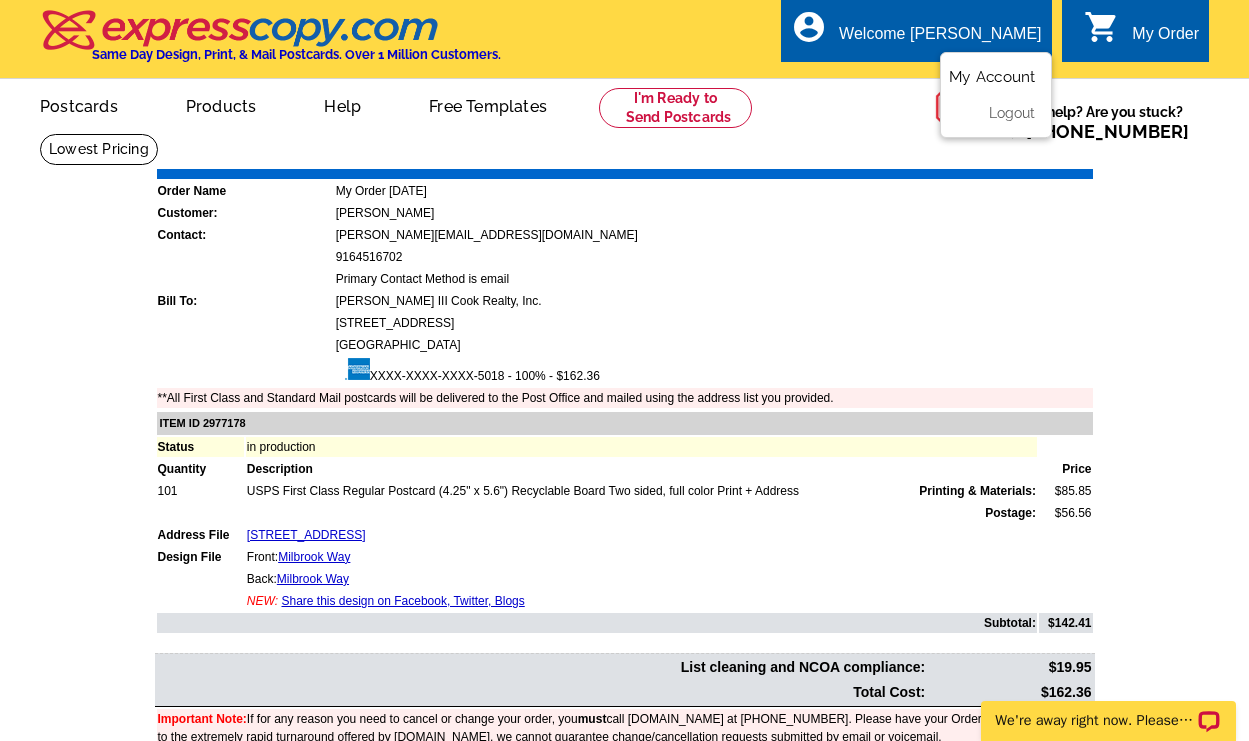 click on "My Account" at bounding box center (992, 77) 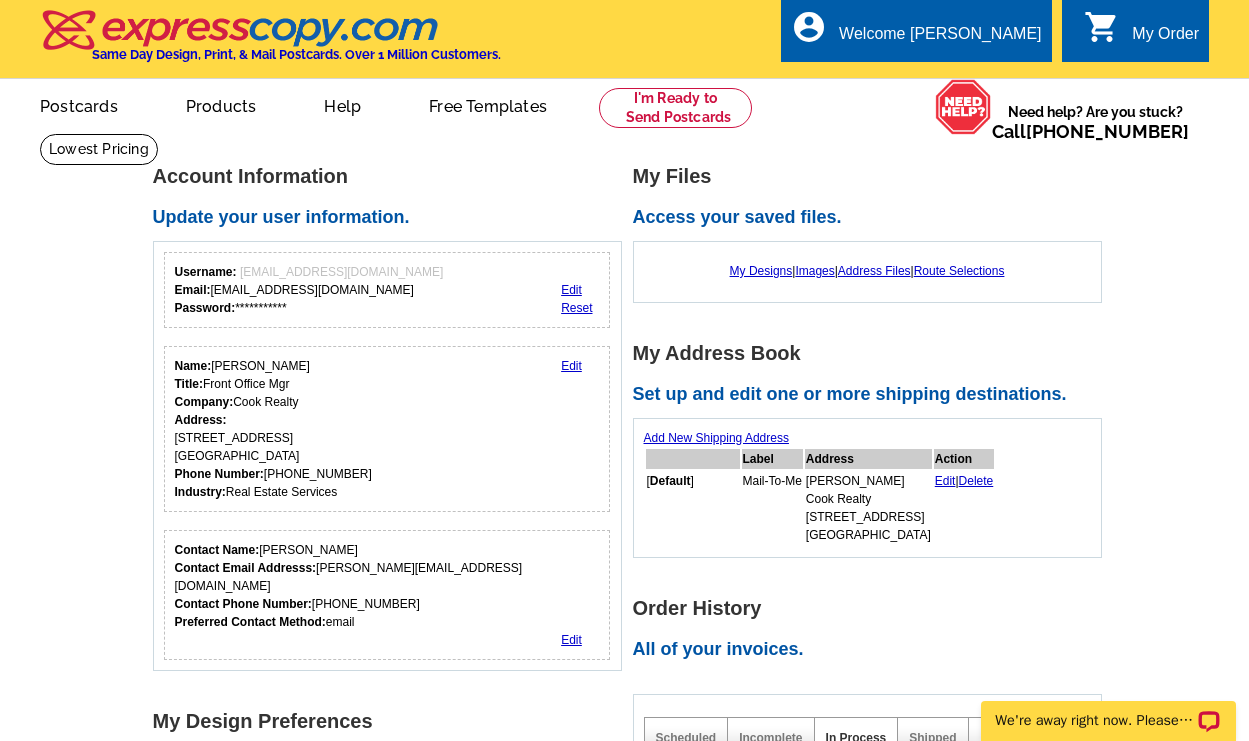 scroll, scrollTop: 0, scrollLeft: 0, axis: both 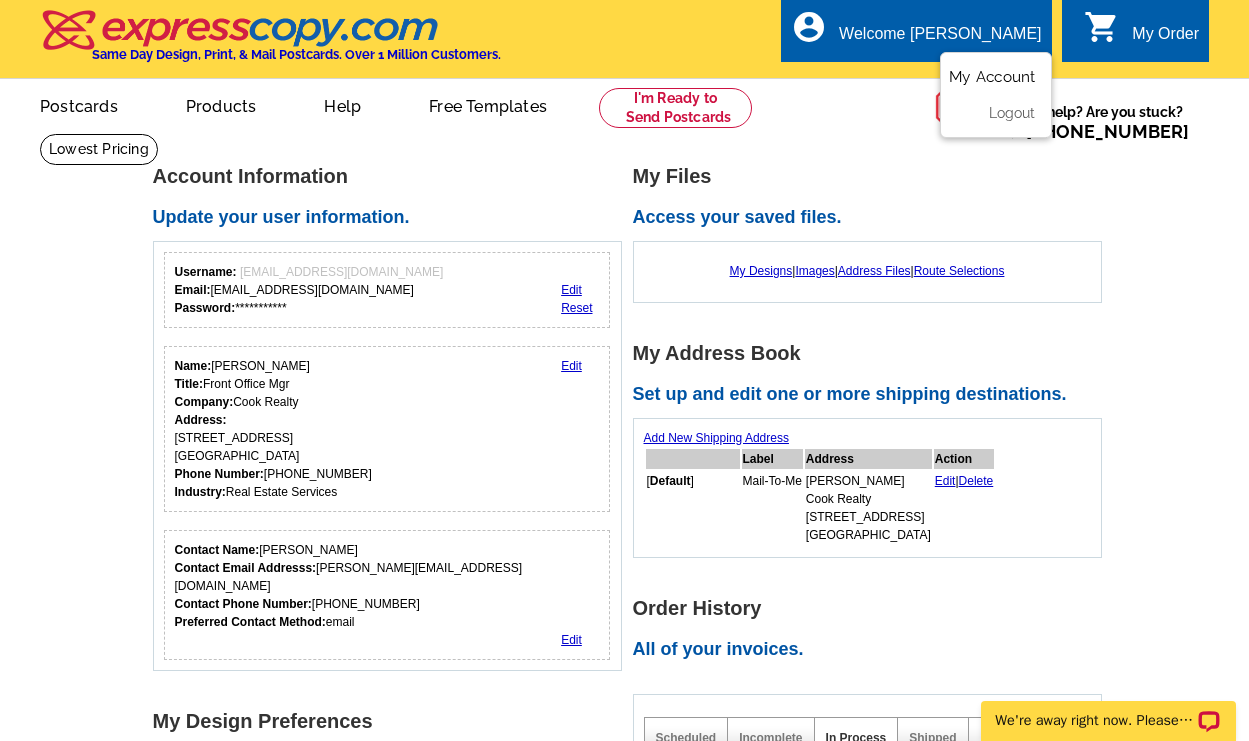 click on "My Account" at bounding box center (992, 77) 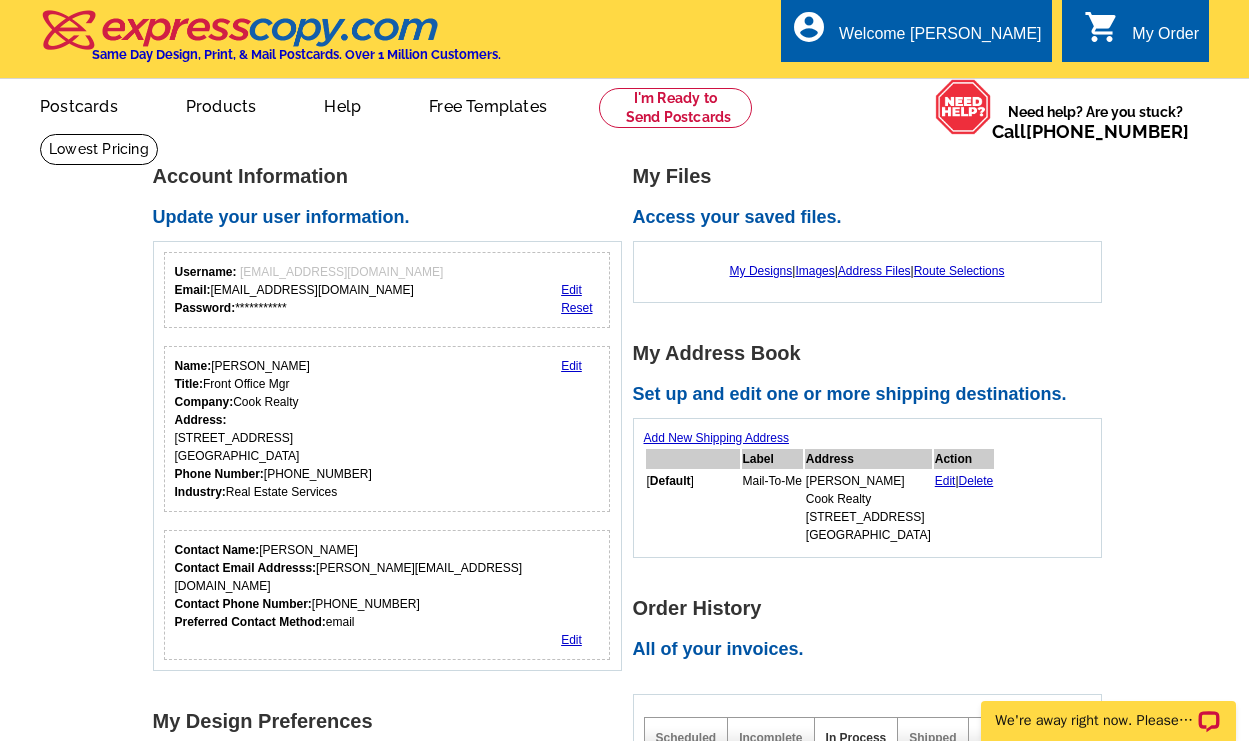 scroll, scrollTop: 0, scrollLeft: 0, axis: both 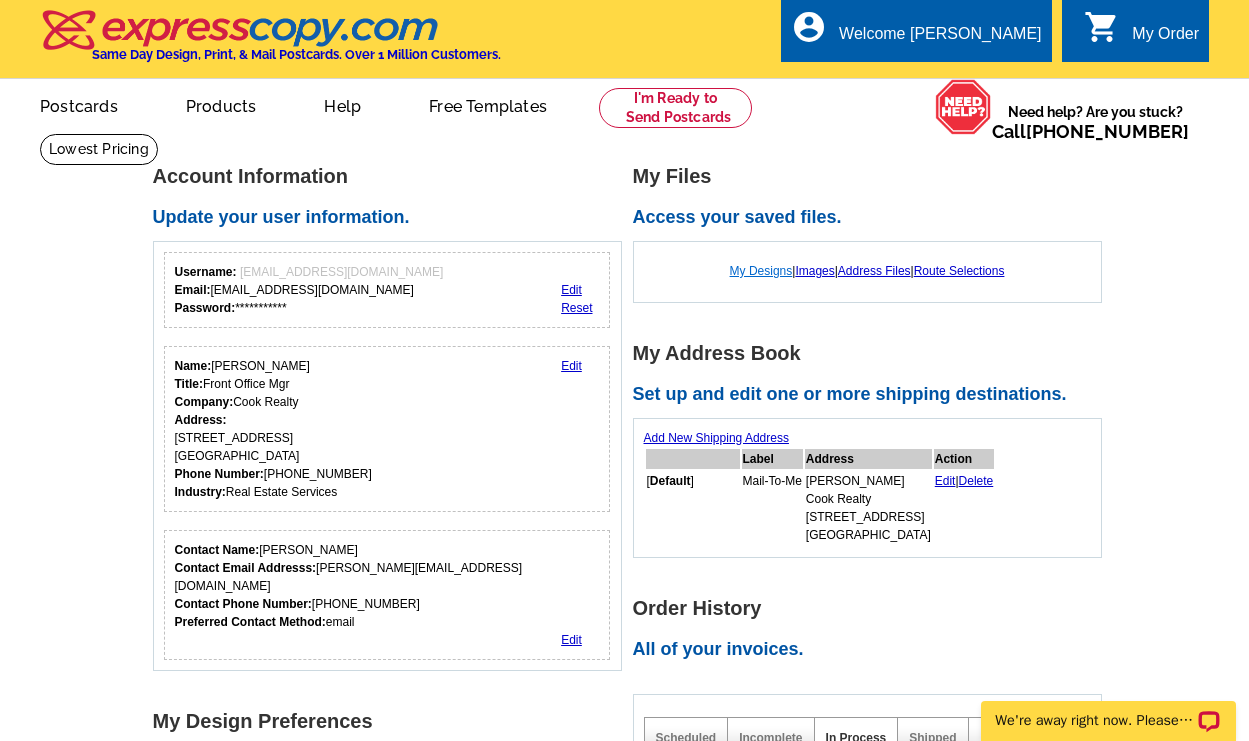 click on "My Designs" at bounding box center [761, 271] 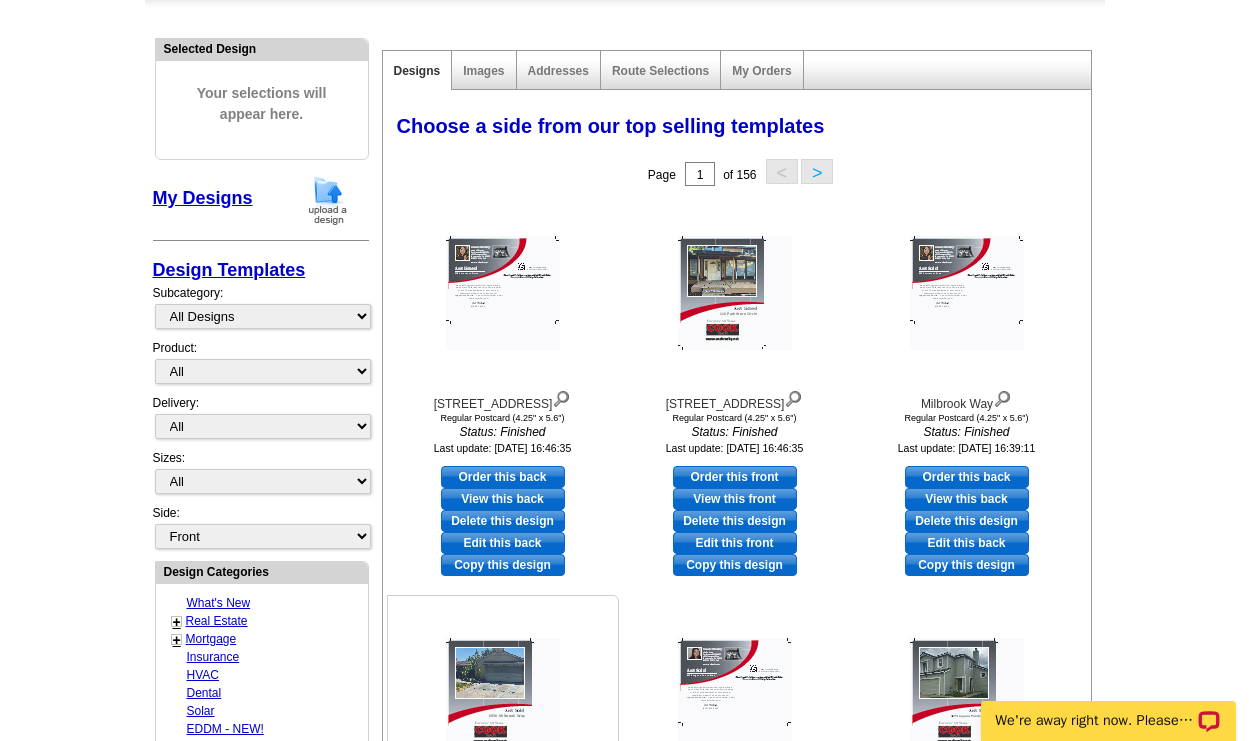 scroll, scrollTop: 618, scrollLeft: 0, axis: vertical 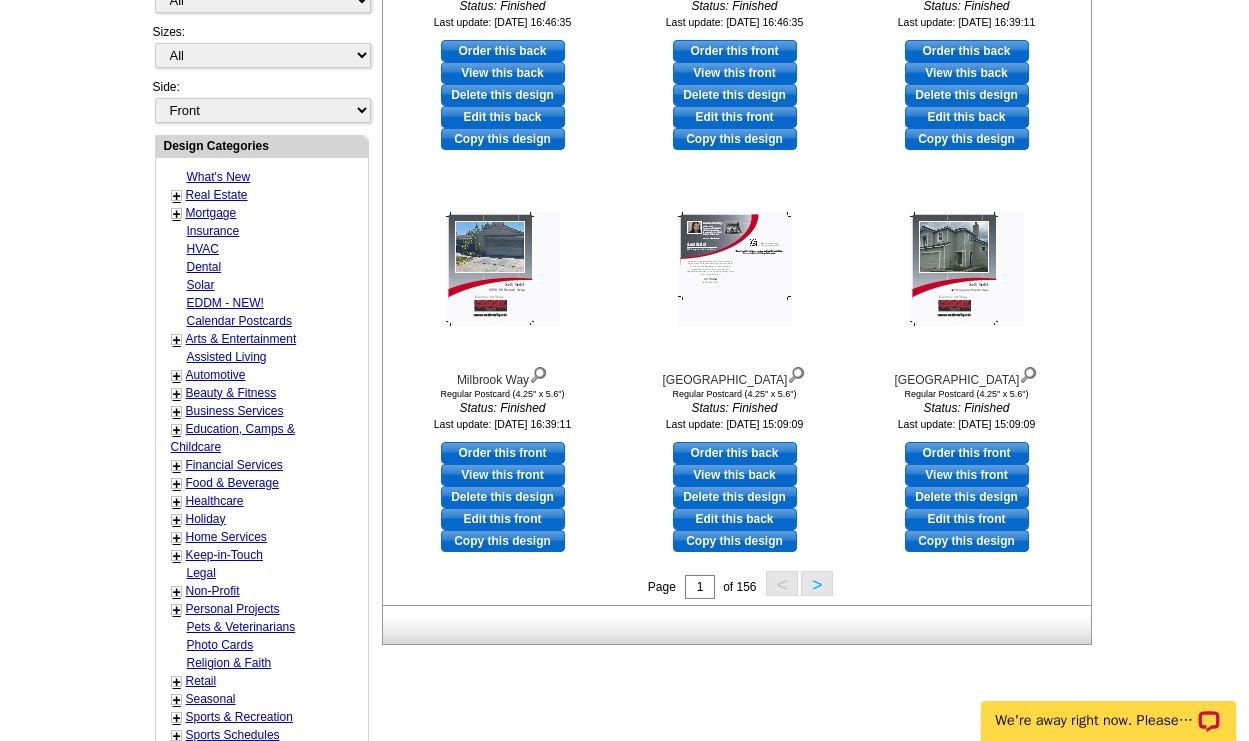 click on ">" at bounding box center [817, 583] 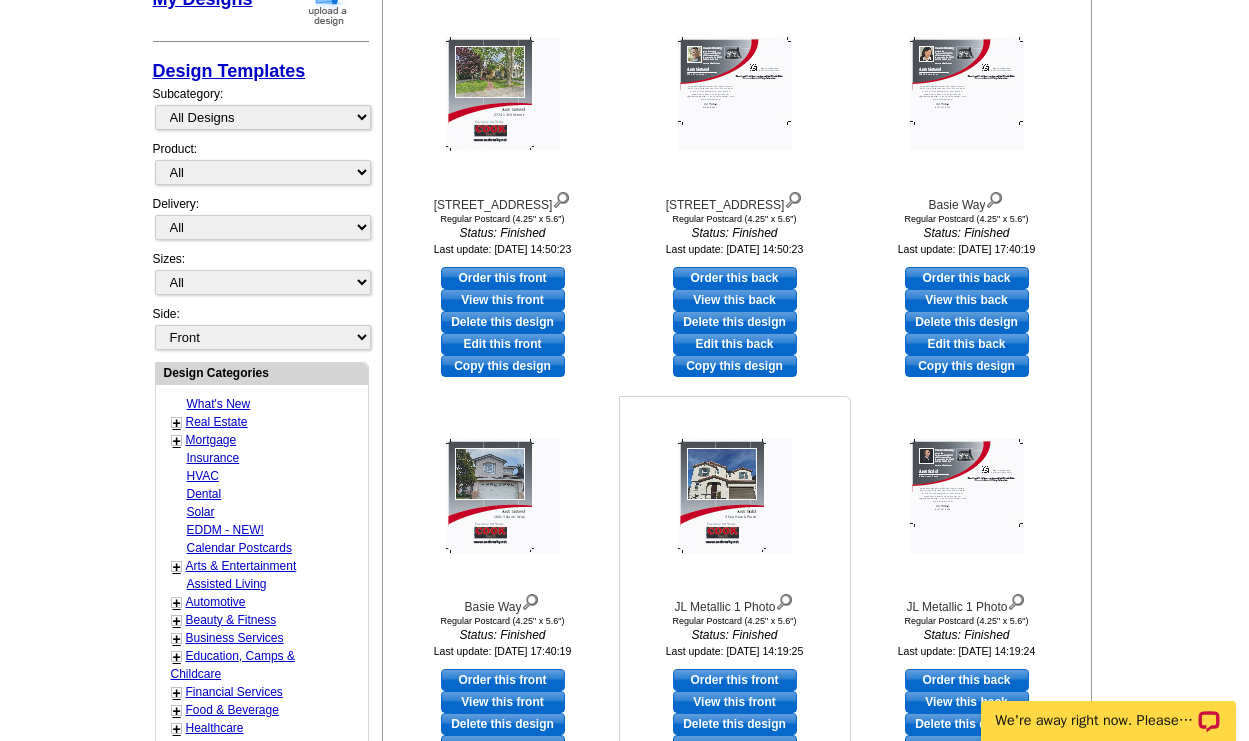 scroll, scrollTop: 735, scrollLeft: 0, axis: vertical 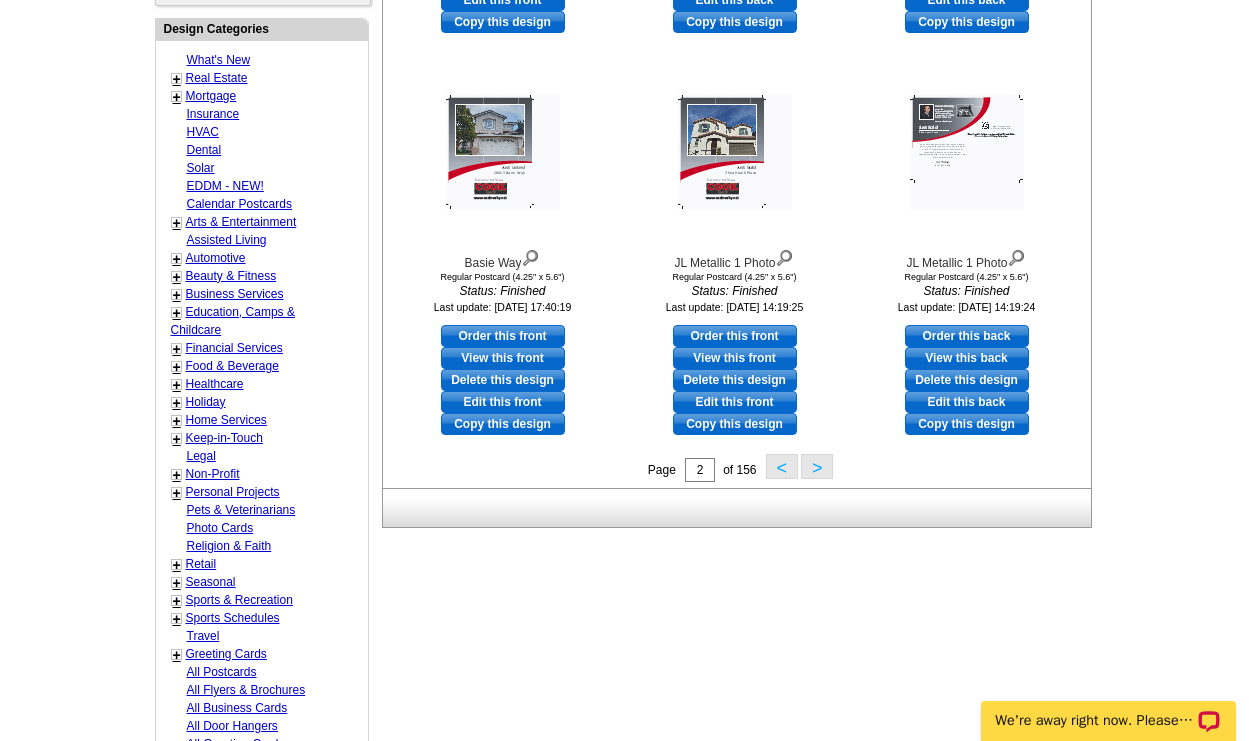 click on ">" at bounding box center [817, 466] 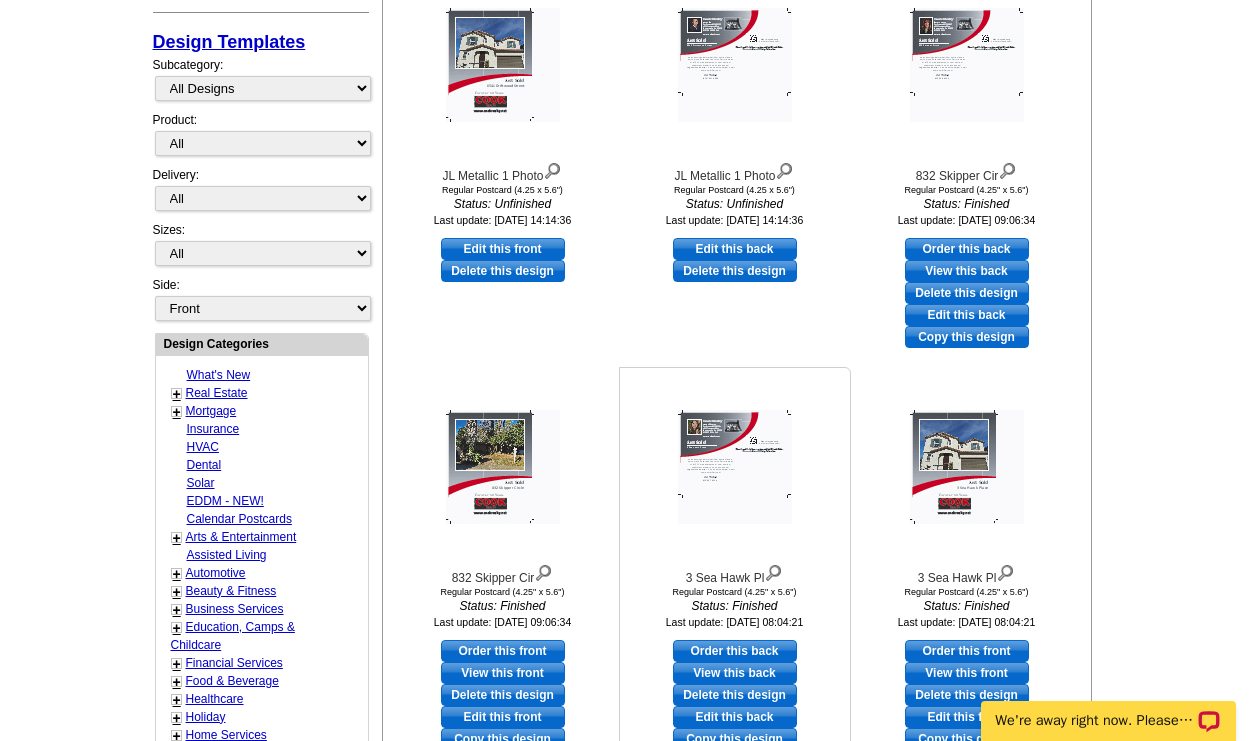 scroll, scrollTop: 720, scrollLeft: 0, axis: vertical 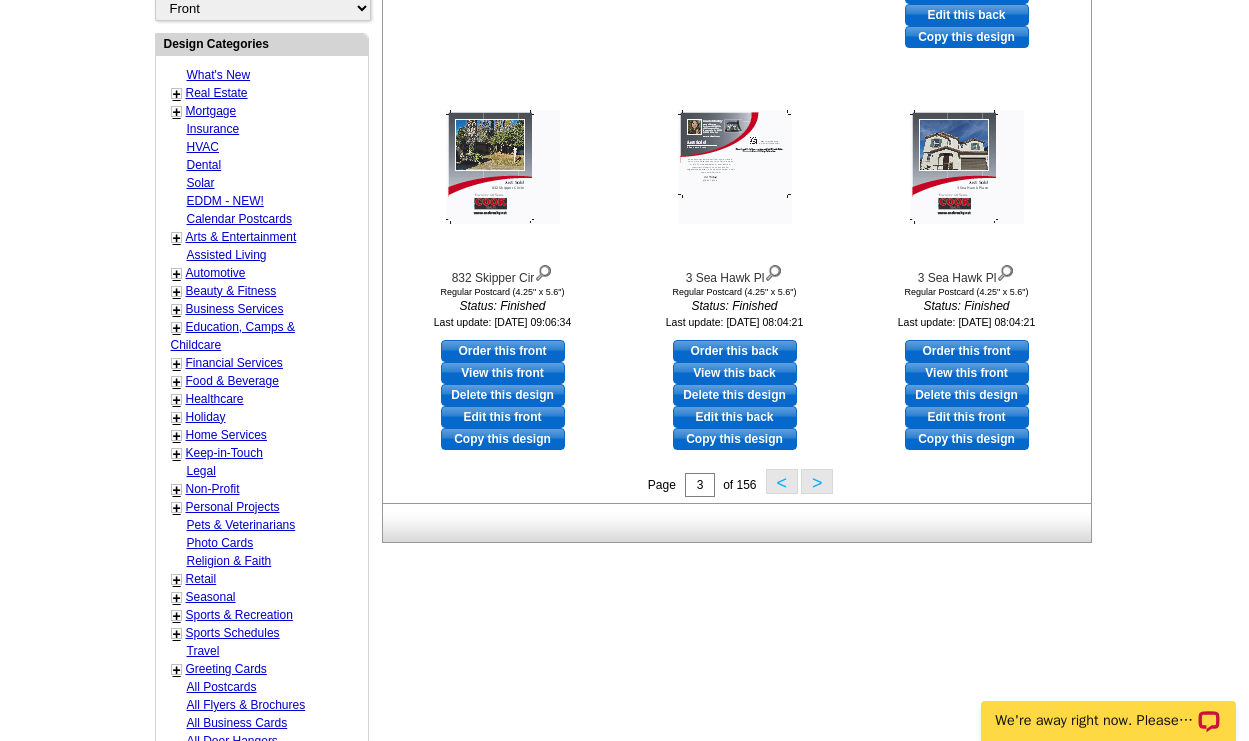 click on ">" at bounding box center (817, 481) 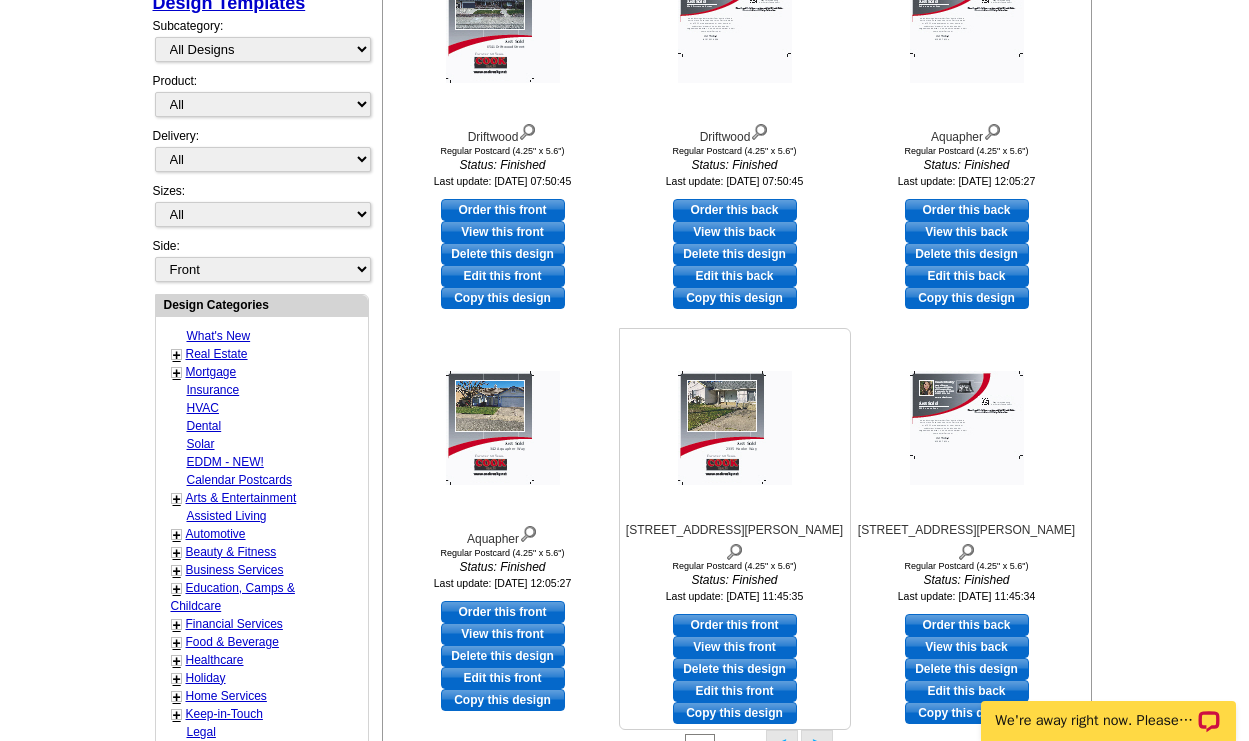 scroll, scrollTop: 607, scrollLeft: 0, axis: vertical 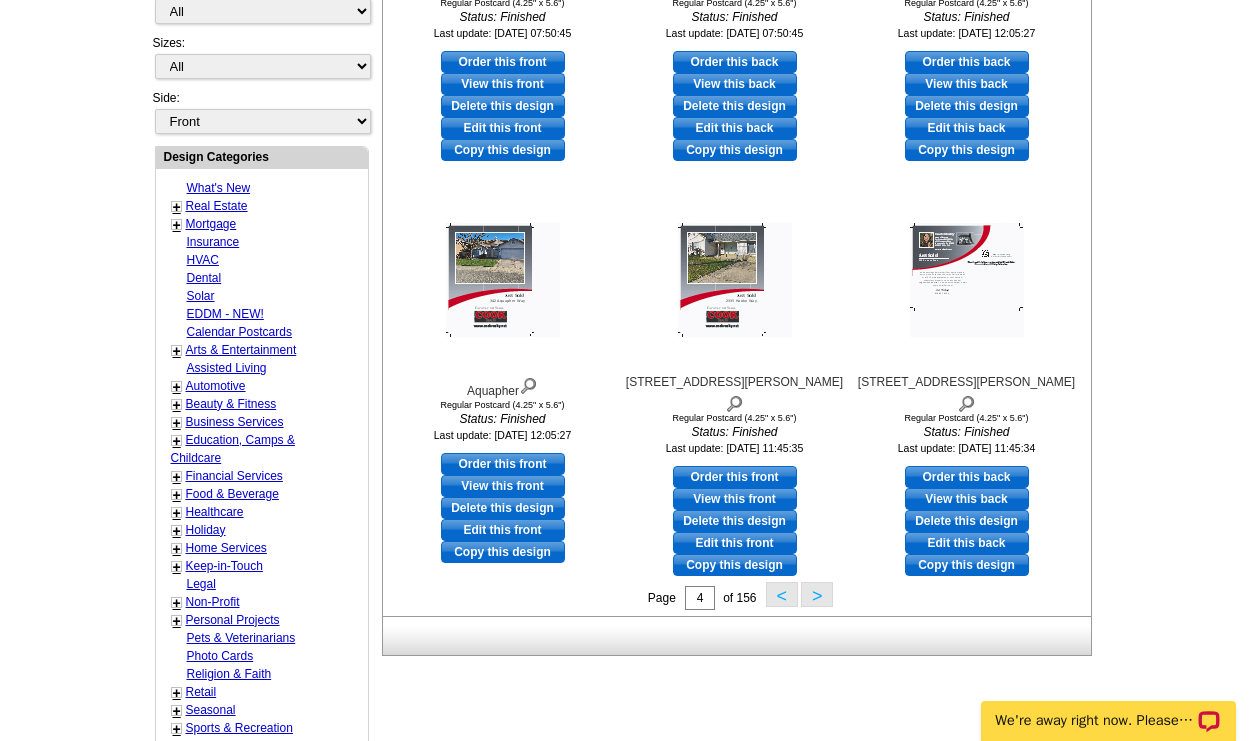 click on ">" at bounding box center (817, 594) 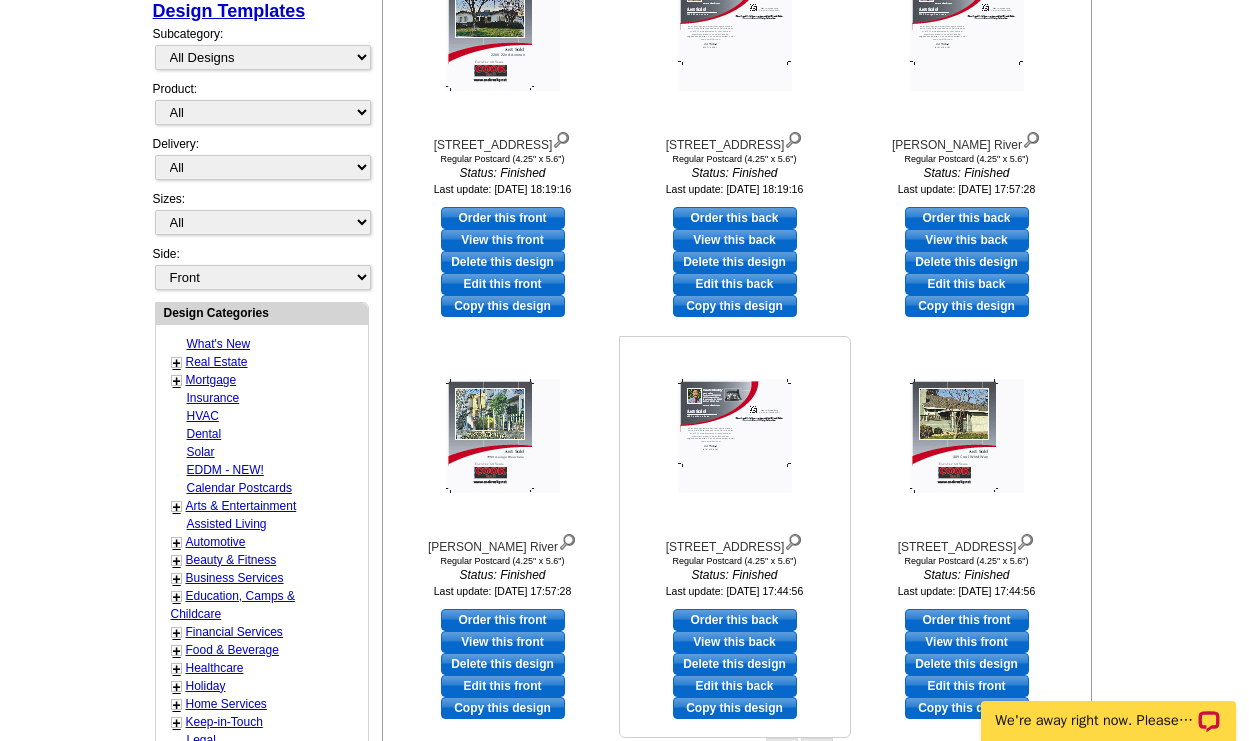 scroll, scrollTop: 288, scrollLeft: 0, axis: vertical 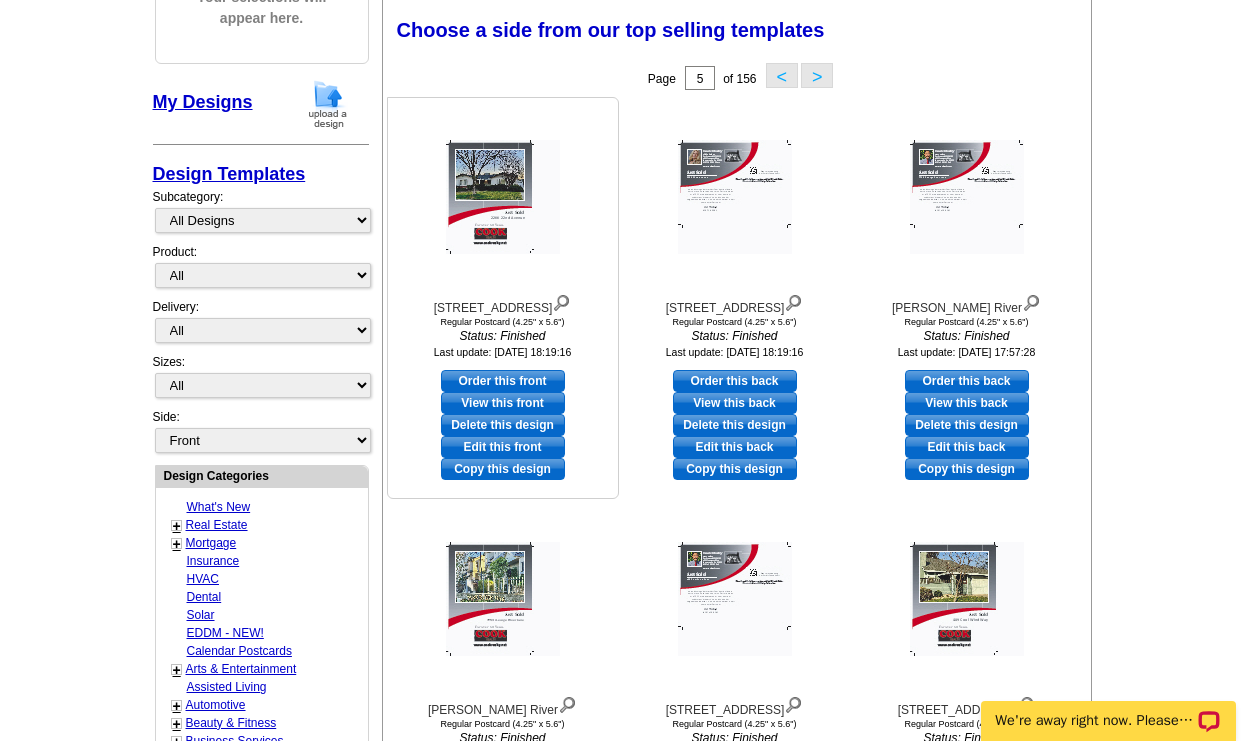 click on "Edit this front" at bounding box center (503, 447) 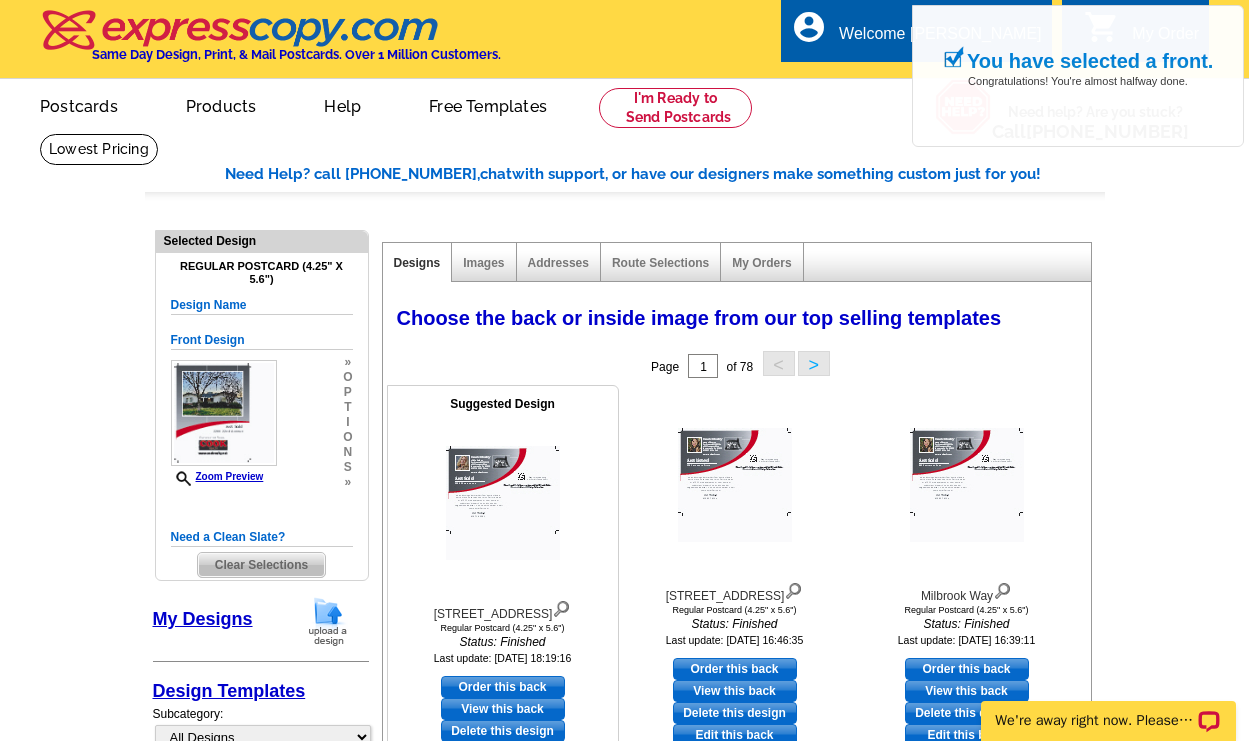 scroll, scrollTop: 198, scrollLeft: 0, axis: vertical 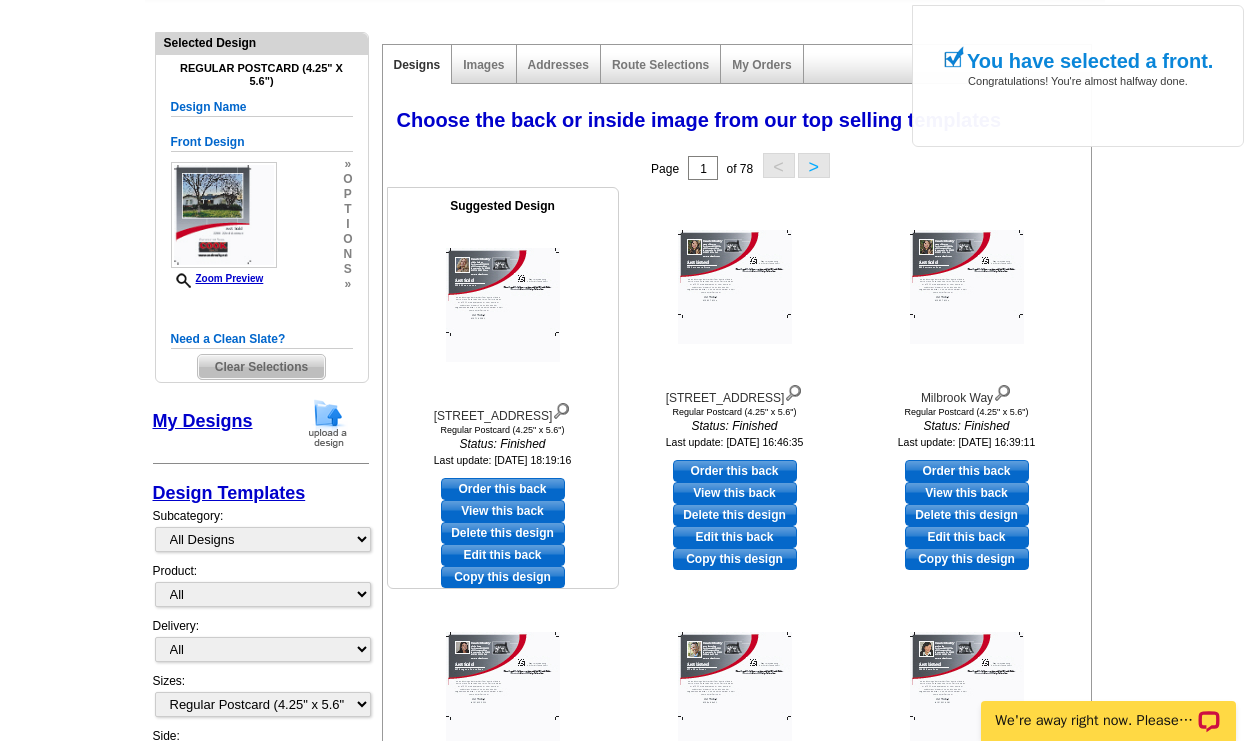 click on "Edit this back" at bounding box center [503, 555] 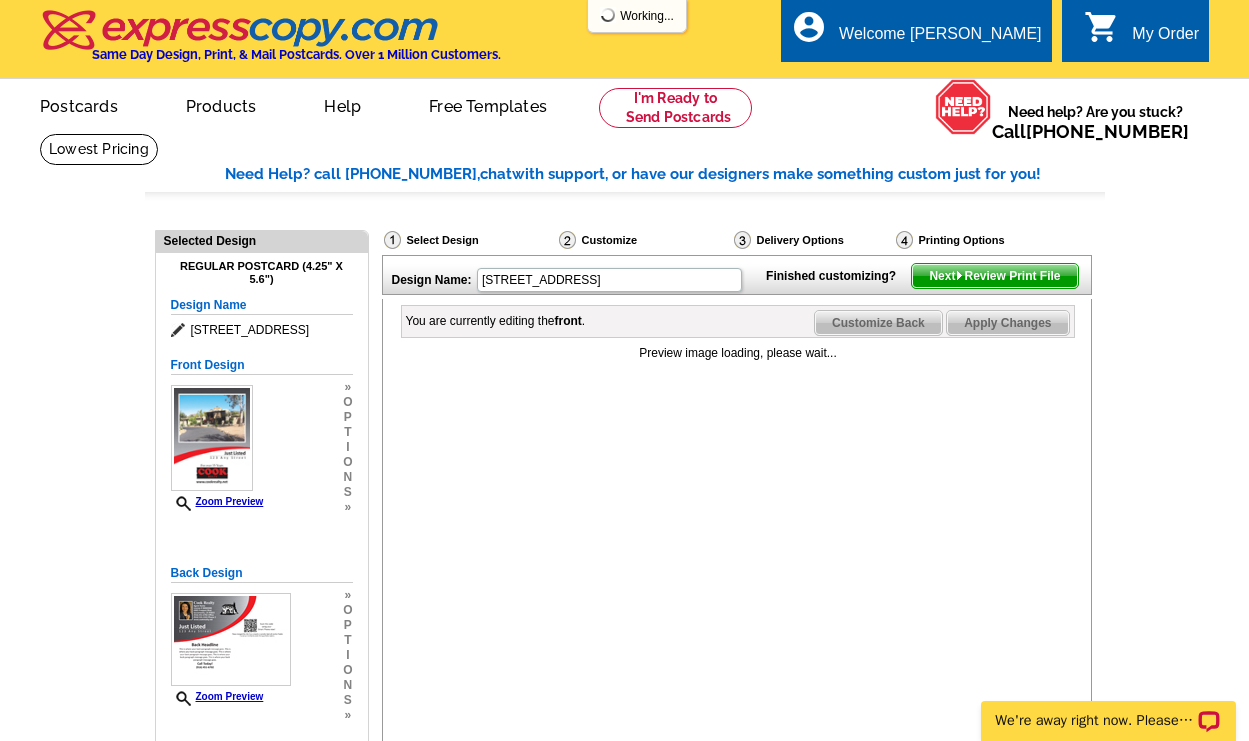 scroll, scrollTop: 0, scrollLeft: 0, axis: both 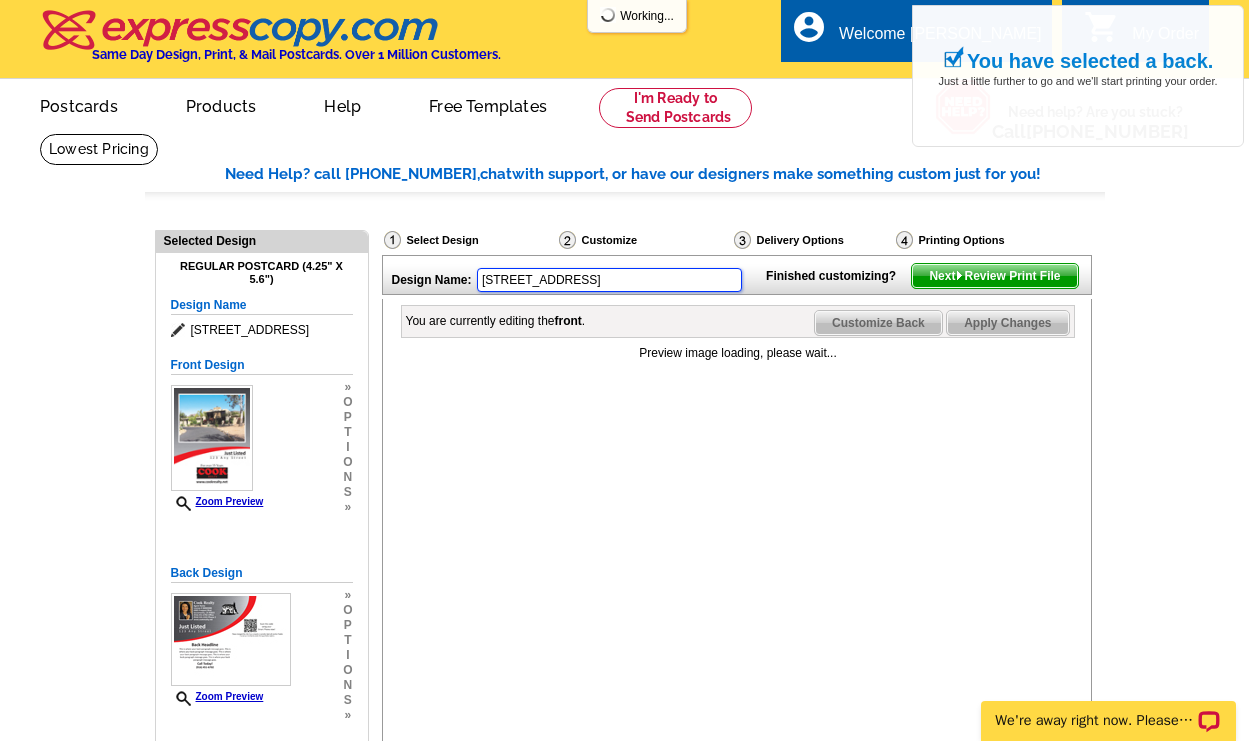 drag, startPoint x: 573, startPoint y: 281, endPoint x: 457, endPoint y: 271, distance: 116.43024 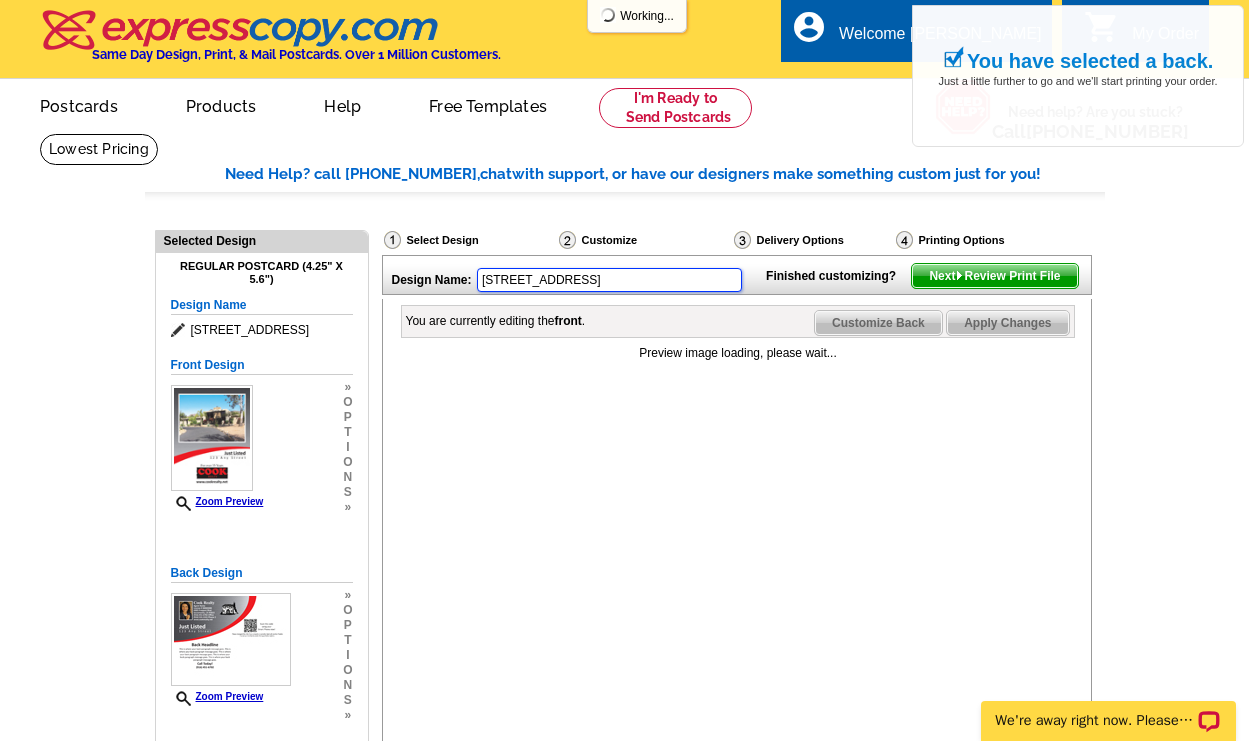 click on "Design Name:
[STREET_ADDRESS]" at bounding box center (569, 277) 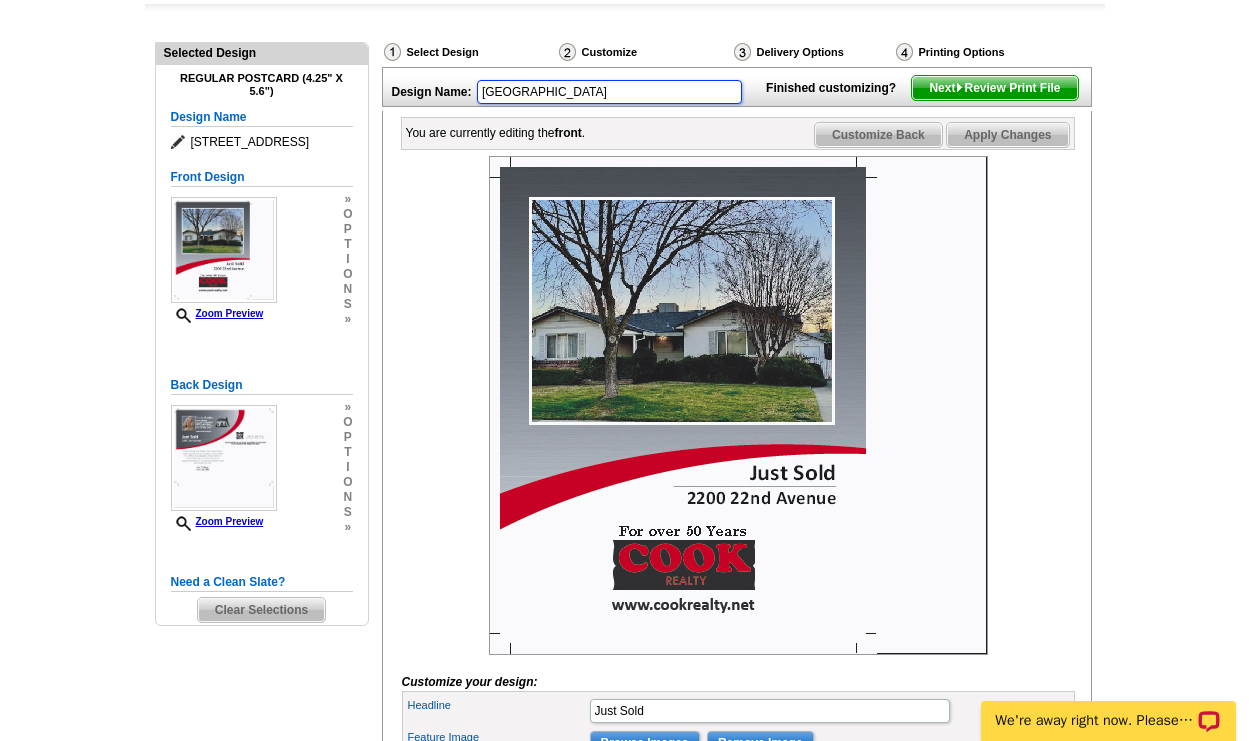 scroll, scrollTop: 333, scrollLeft: 0, axis: vertical 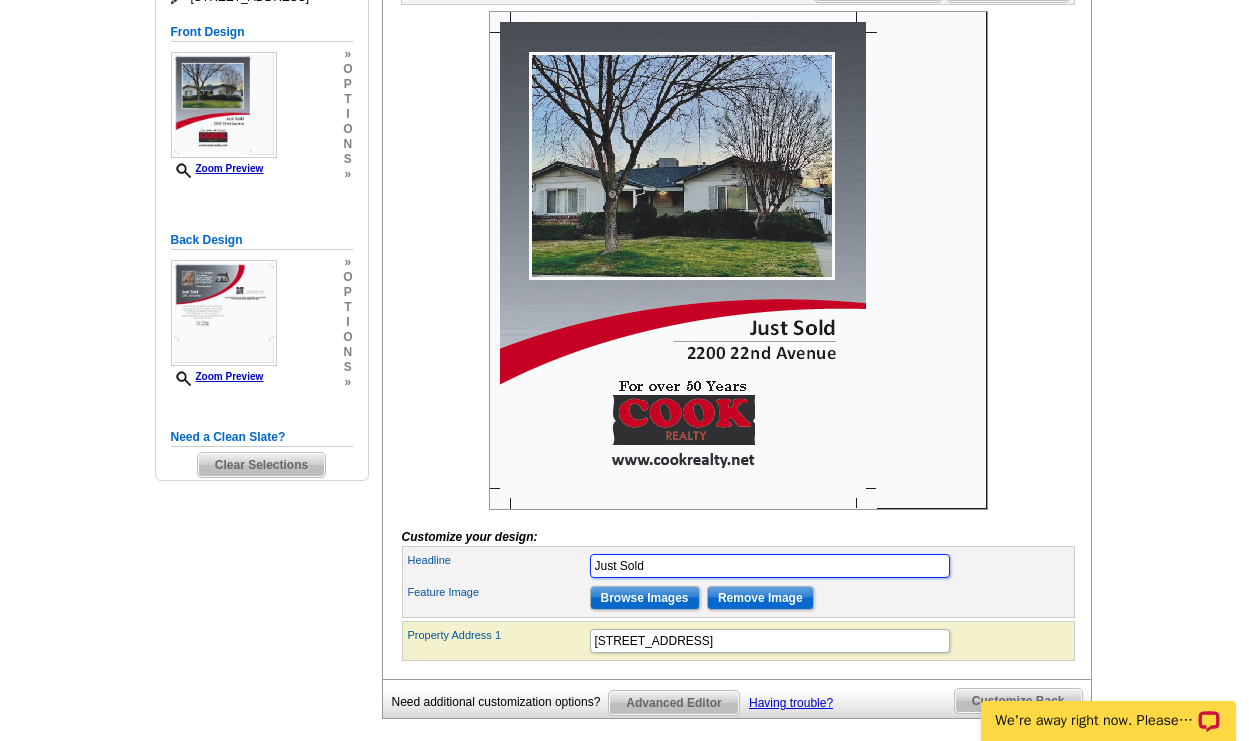 click on "Just Sold" at bounding box center (770, 566) 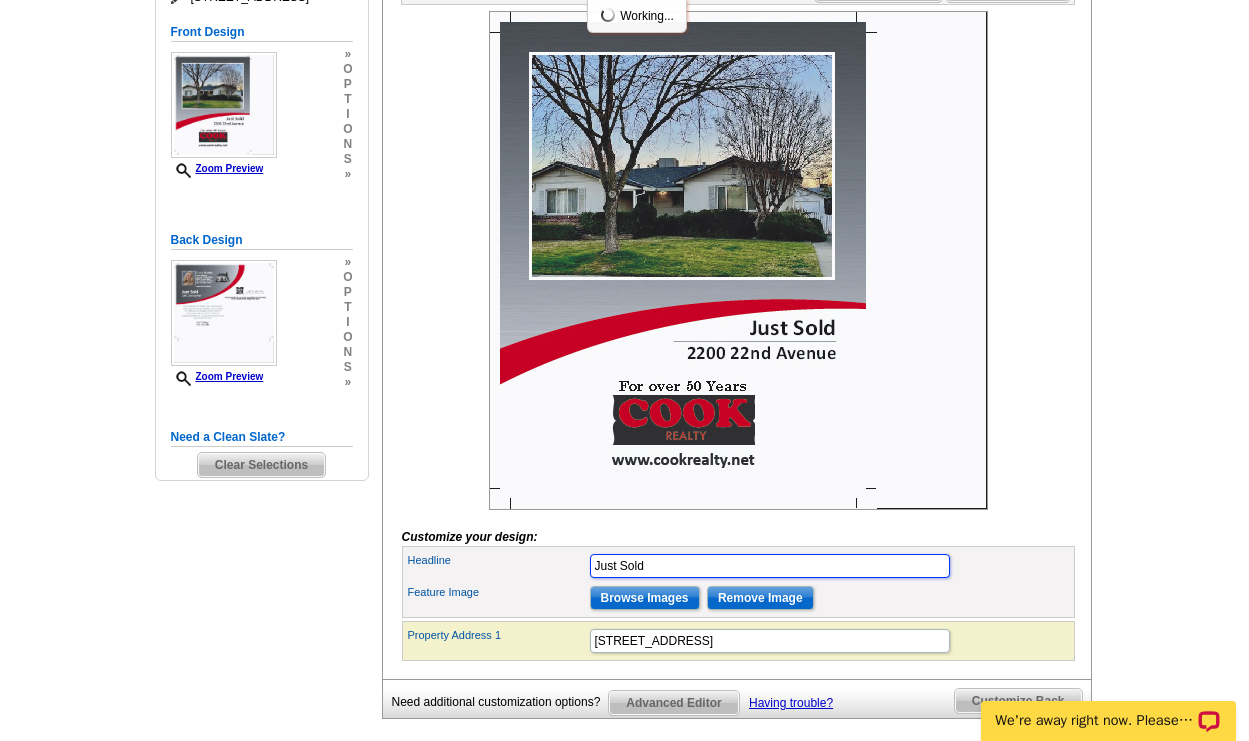 type on "[GEOGRAPHIC_DATA]" 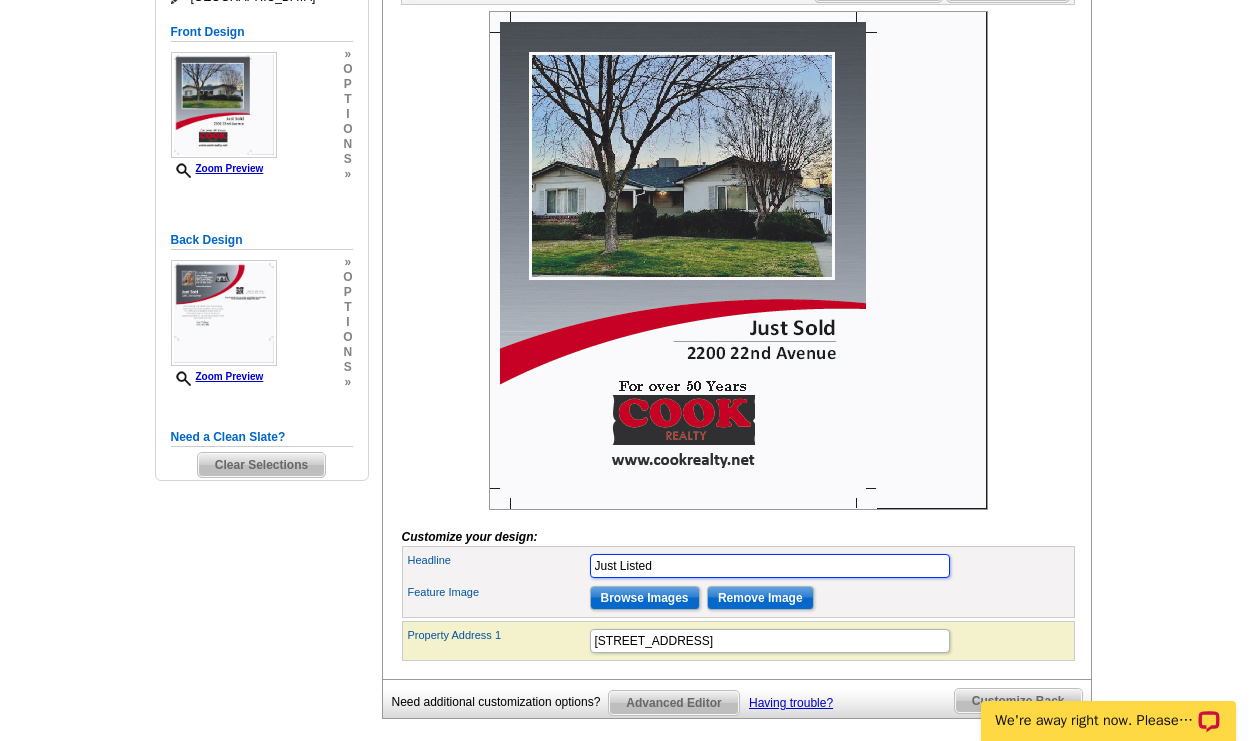 type on "Just Listed" 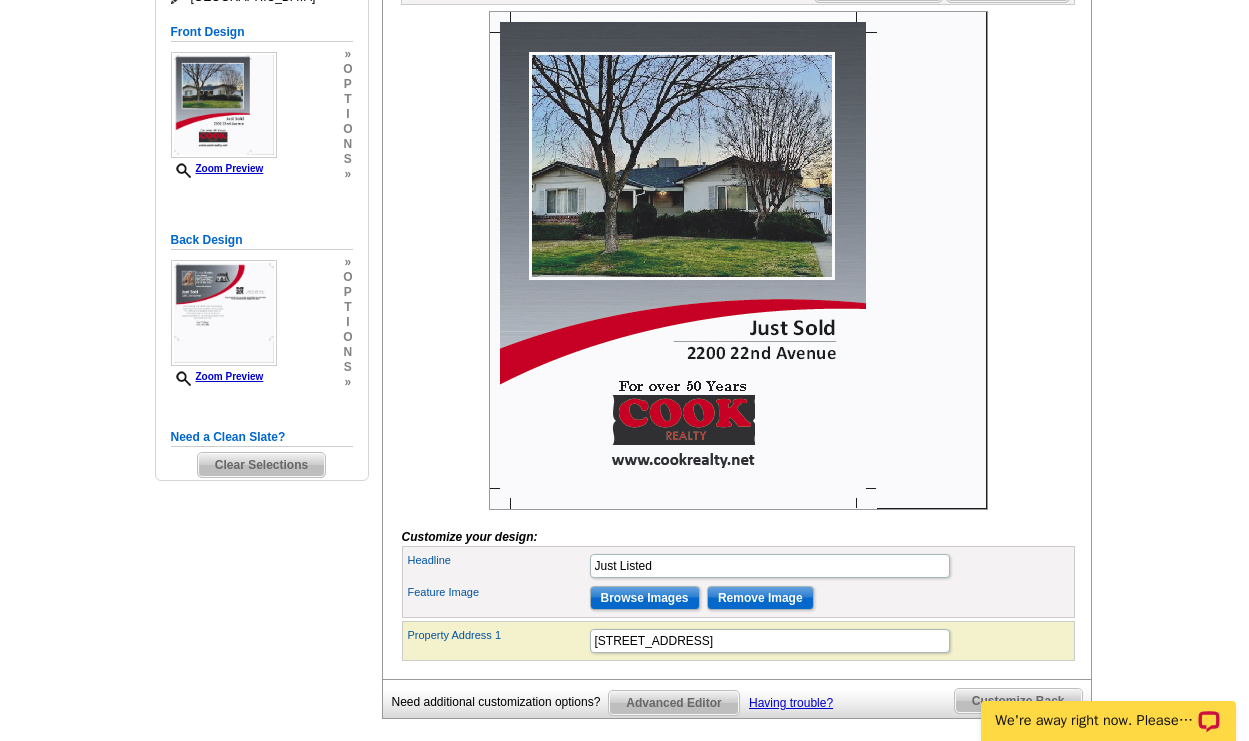 scroll, scrollTop: 0, scrollLeft: 0, axis: both 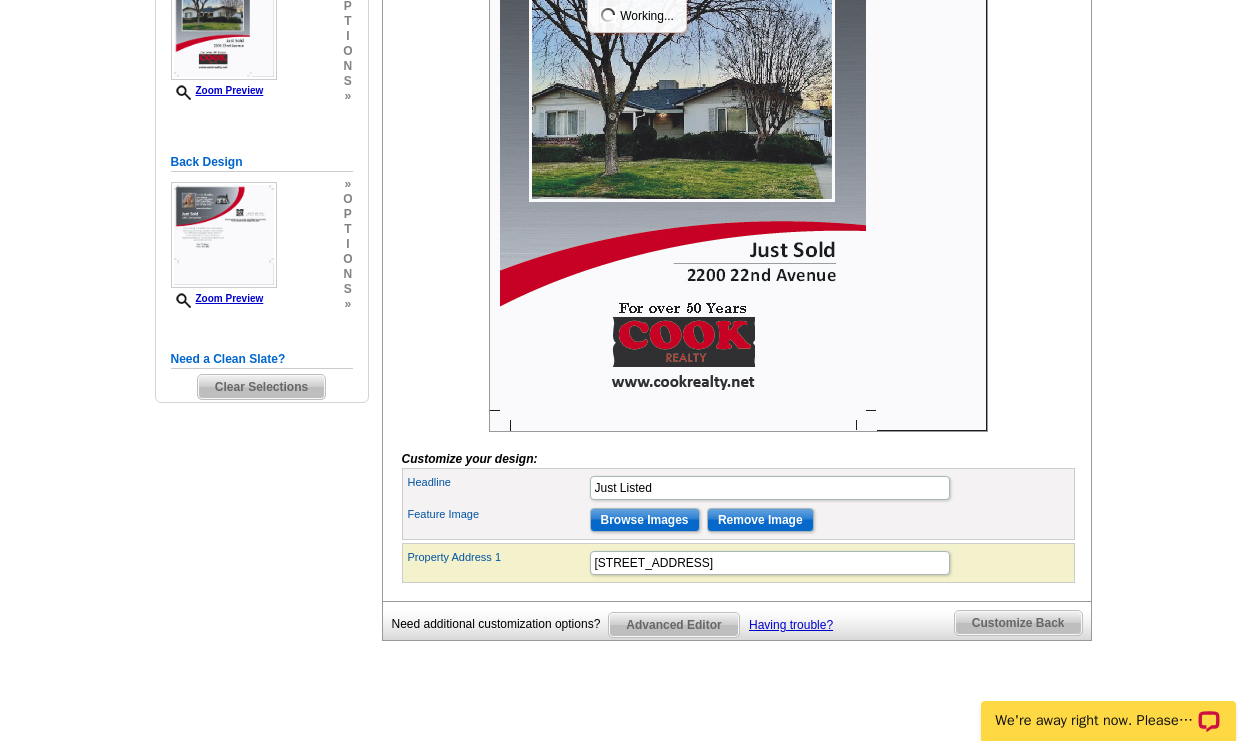 click on "Remove Image" at bounding box center [760, 520] 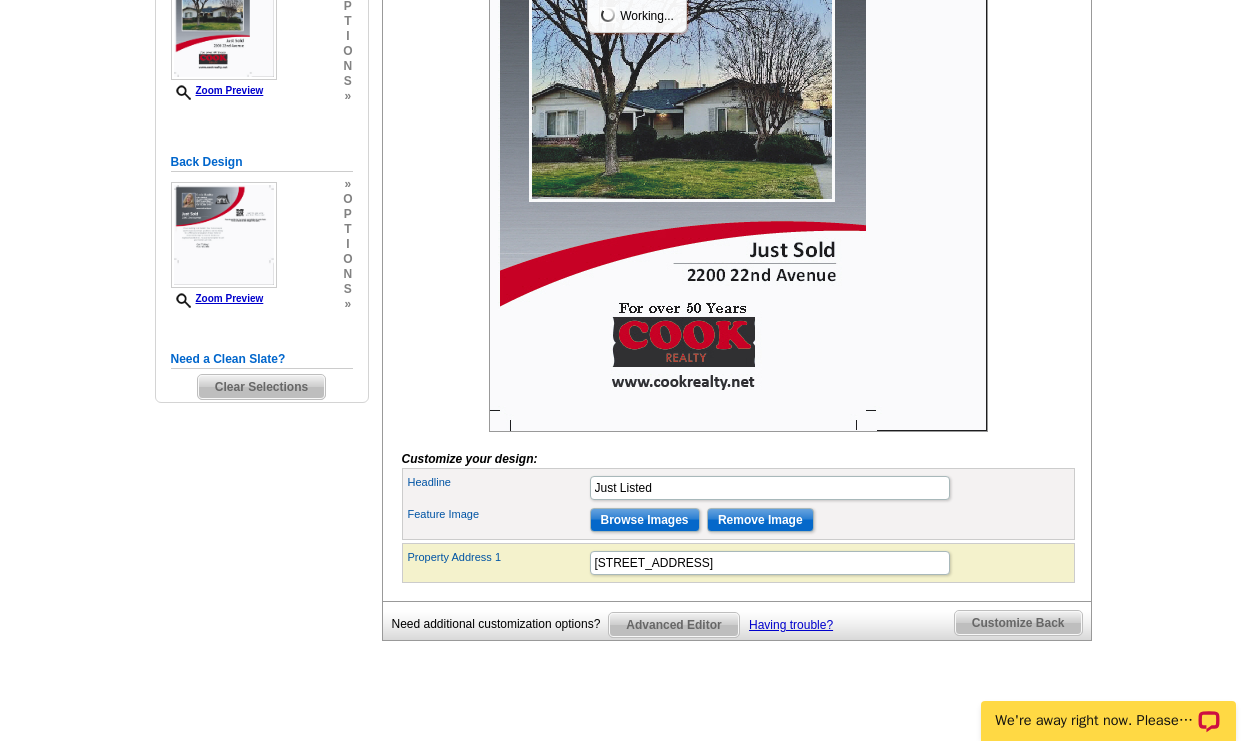 scroll, scrollTop: 448, scrollLeft: 0, axis: vertical 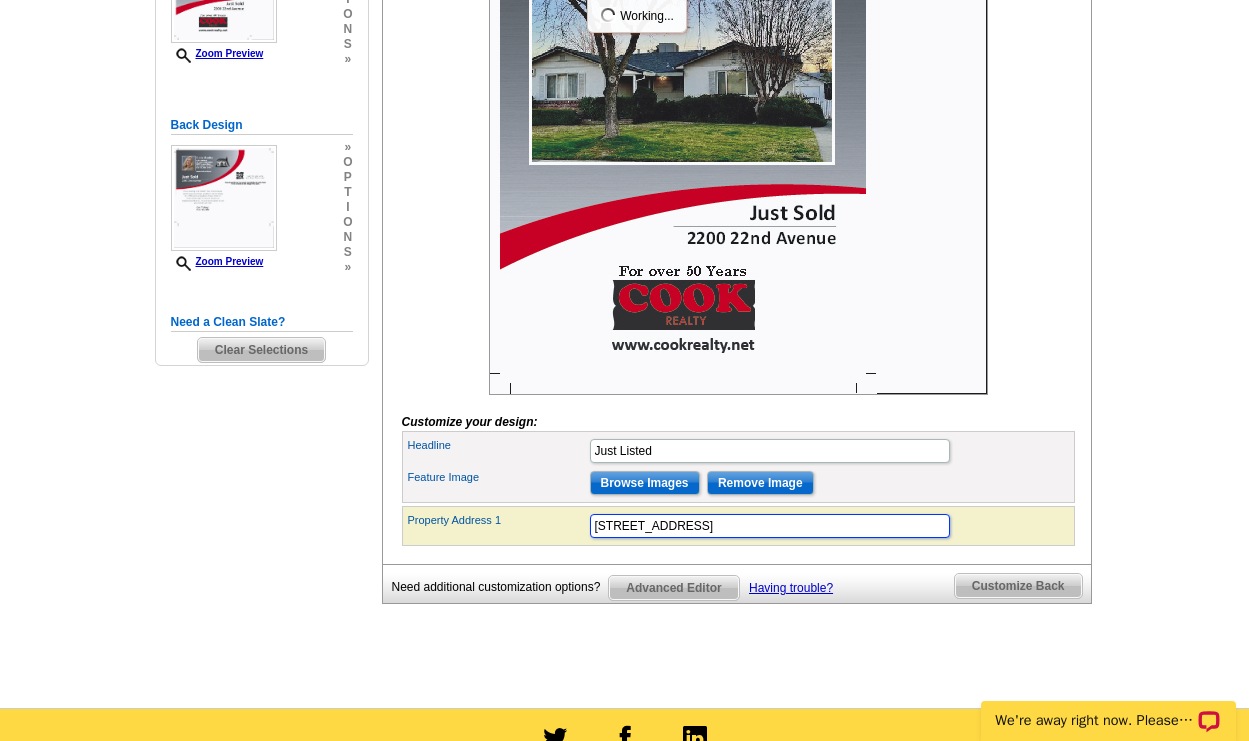 drag, startPoint x: 706, startPoint y: 560, endPoint x: 581, endPoint y: 527, distance: 129.28264 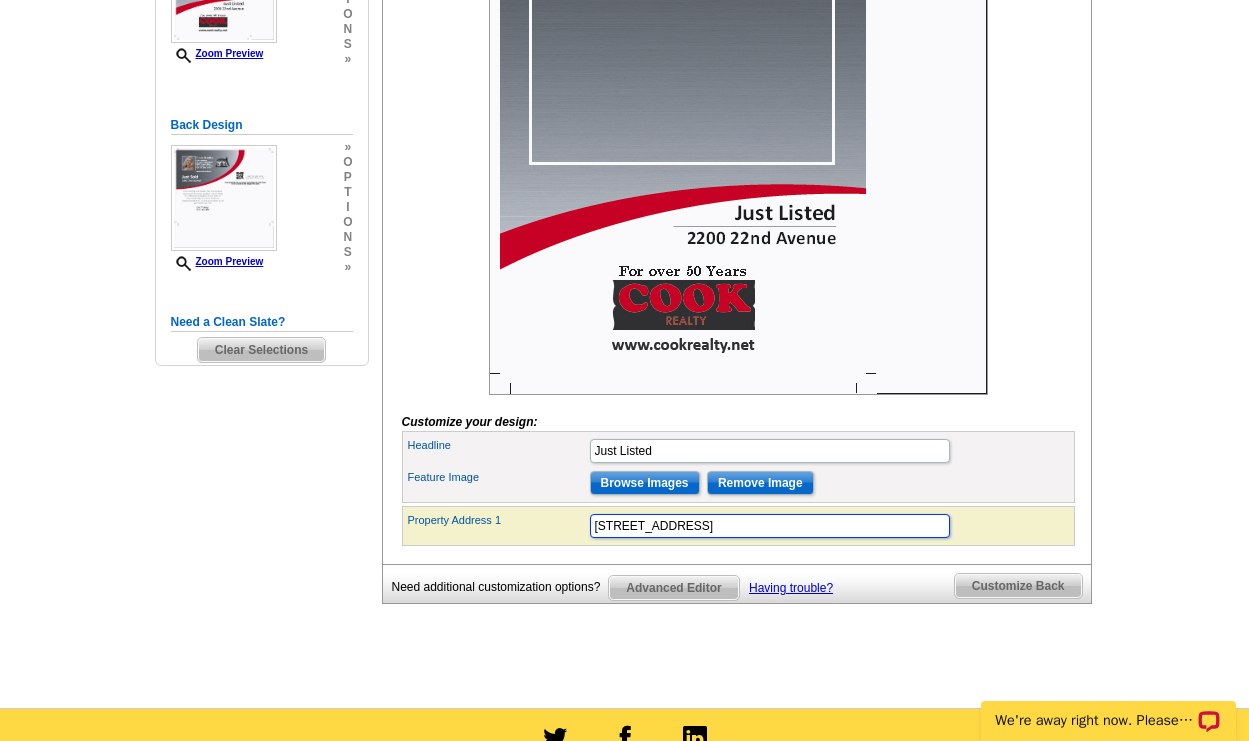 type on "6705 Sao Tiago Way" 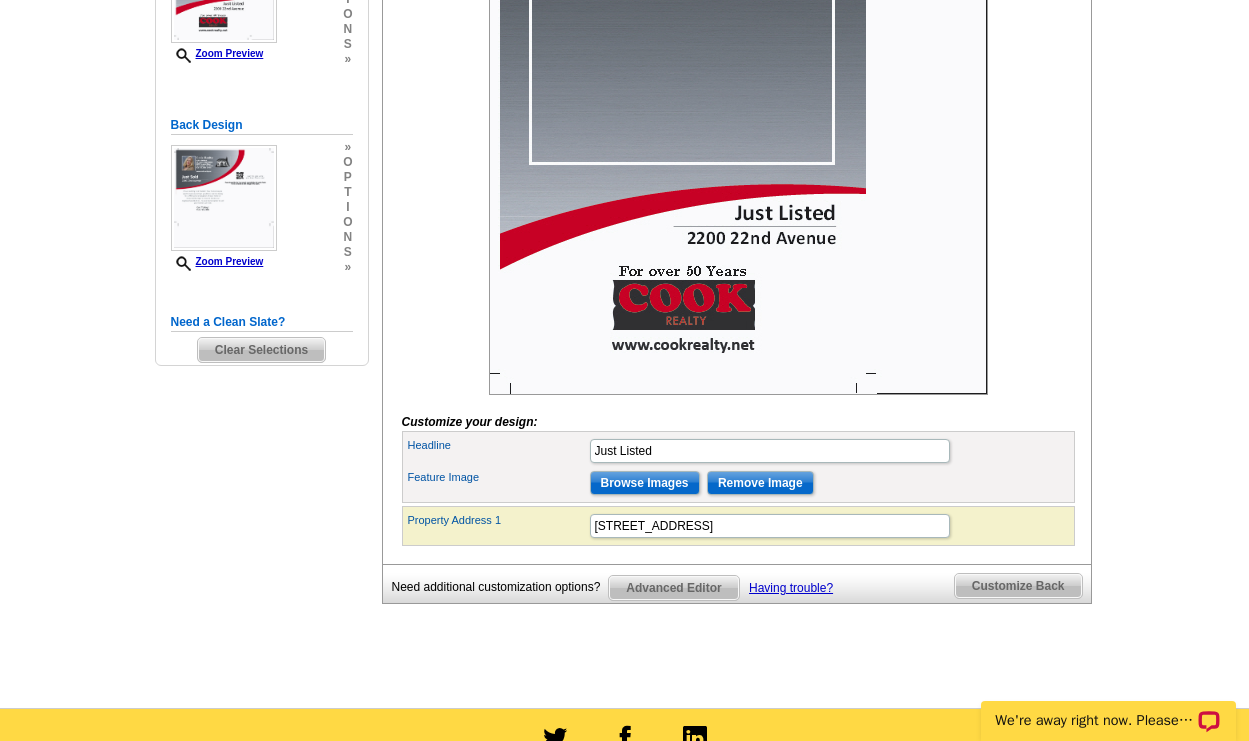 click on "Customize your design:
Headline
Just Listed
Feature Image
Browse Images
Remove Image
First Name Vickie Hulbert" at bounding box center (738, 221) 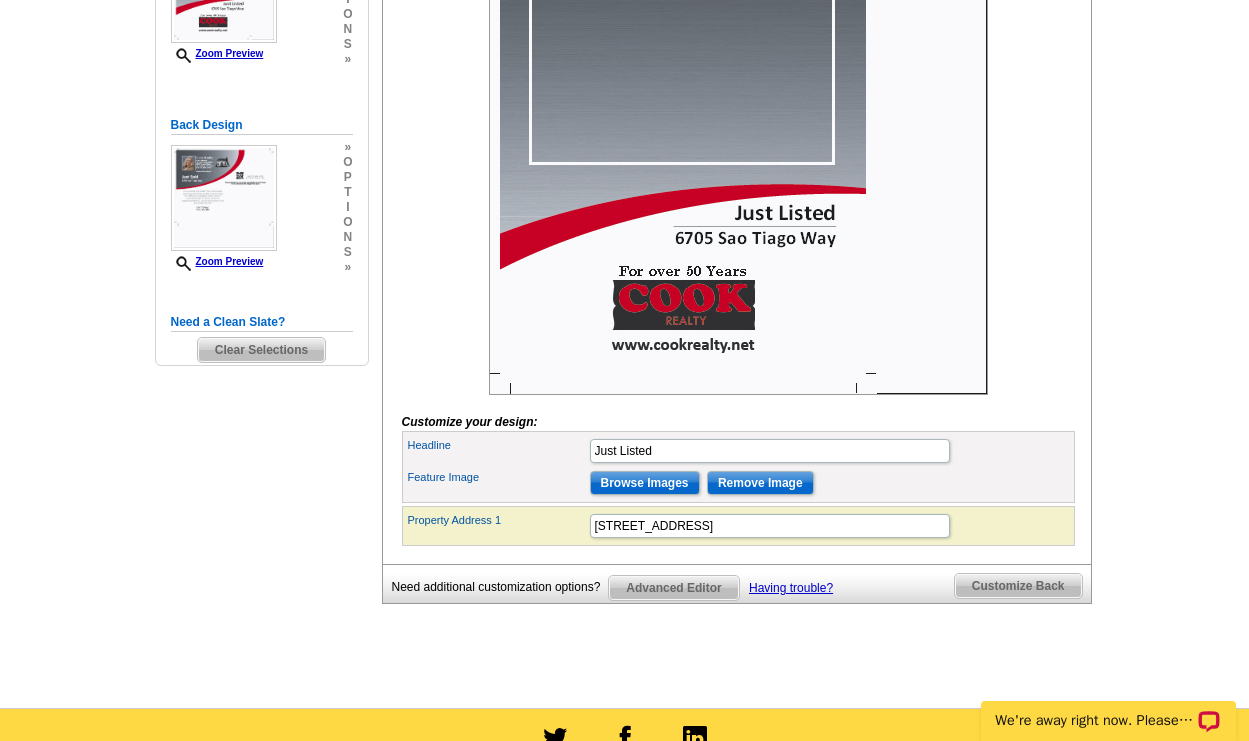 click at bounding box center [738, 145] 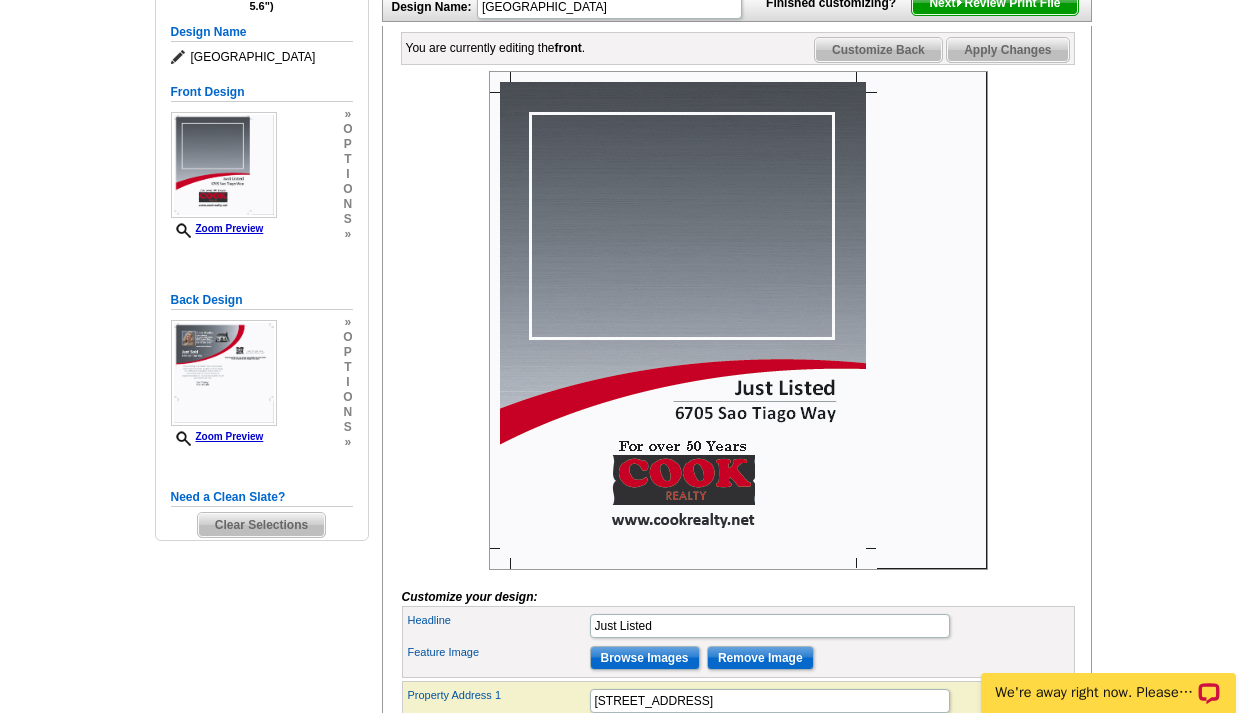 scroll, scrollTop: 277, scrollLeft: 0, axis: vertical 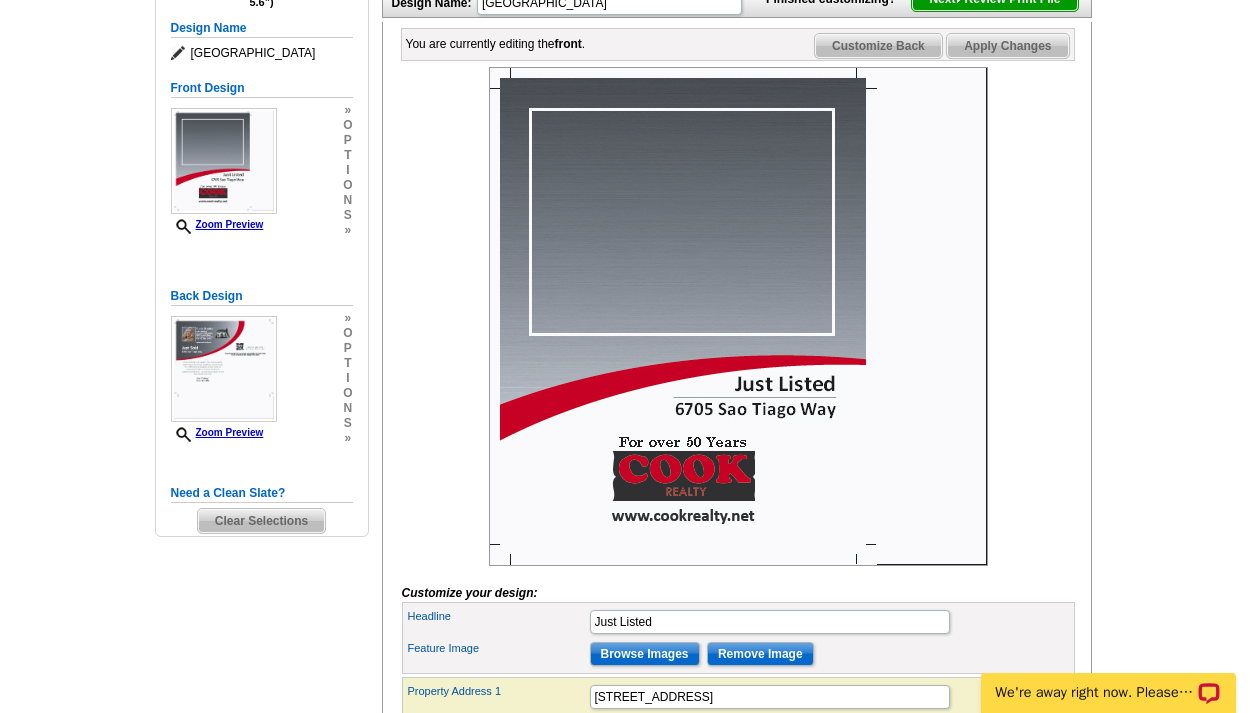 click on "Browse Images" at bounding box center [645, 654] 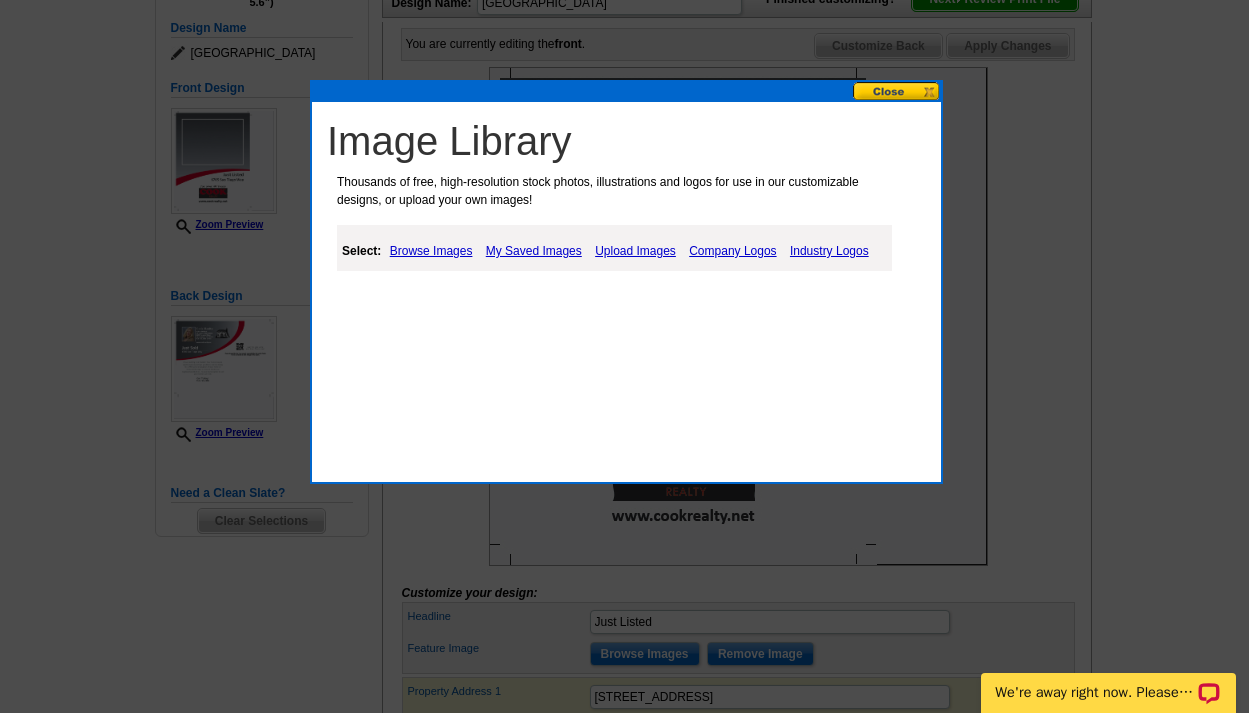click on "Upload Images" at bounding box center [635, 251] 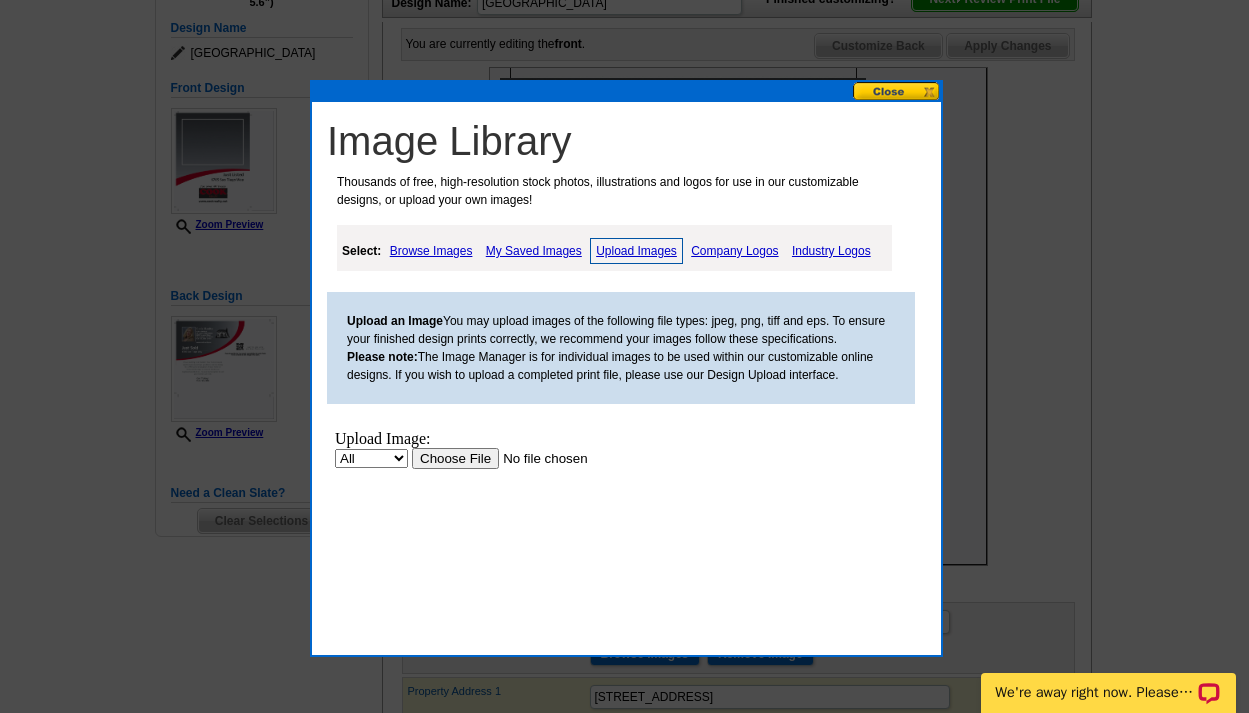 scroll, scrollTop: 0, scrollLeft: 0, axis: both 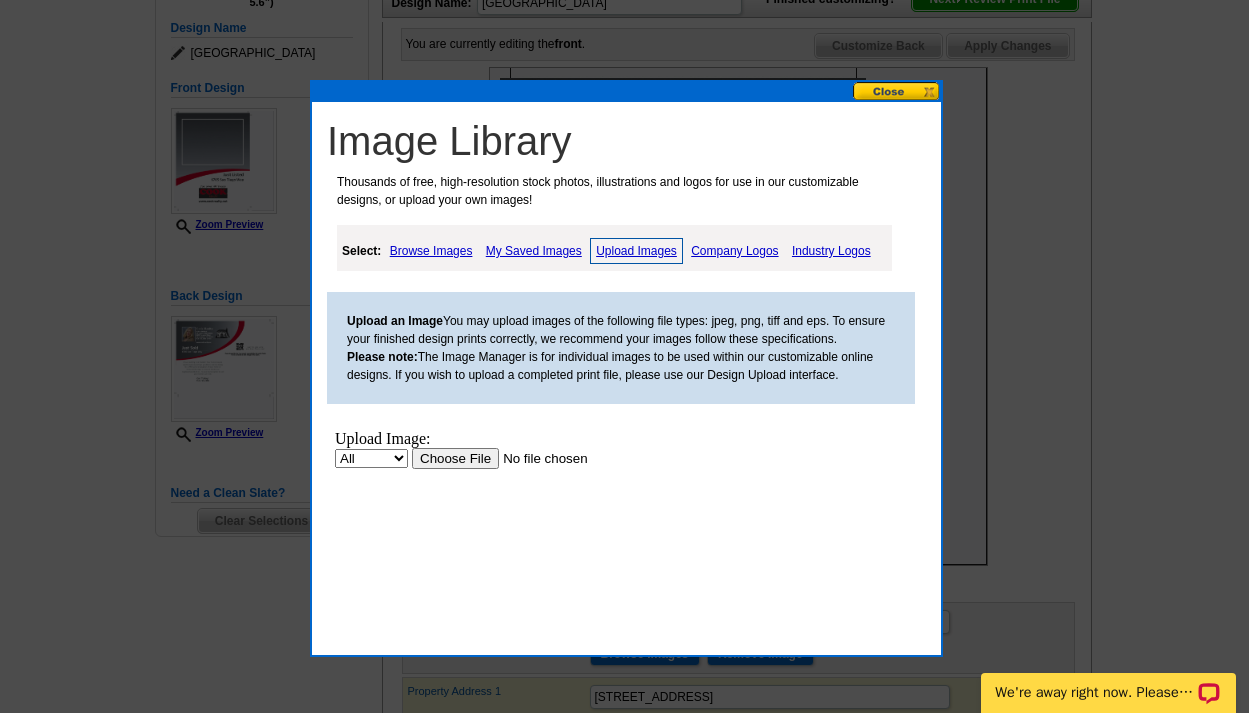 click at bounding box center [538, 458] 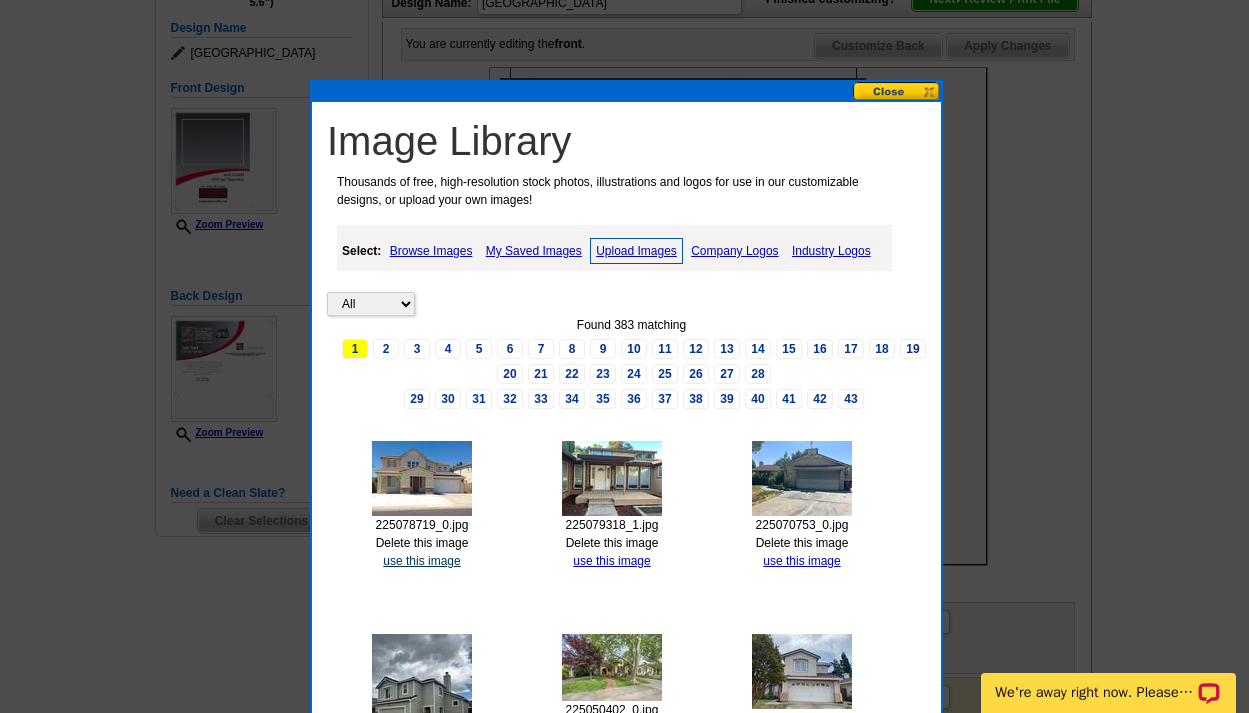 click on "use this image" at bounding box center [421, 561] 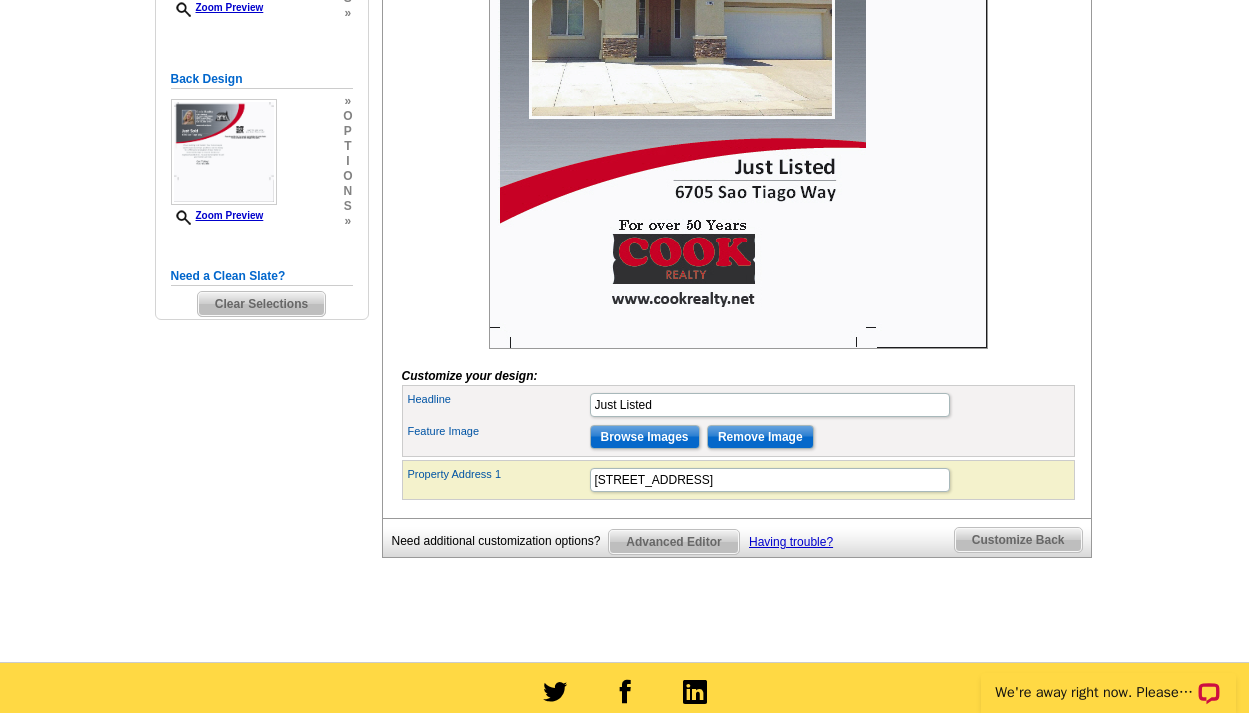 scroll, scrollTop: 0, scrollLeft: 0, axis: both 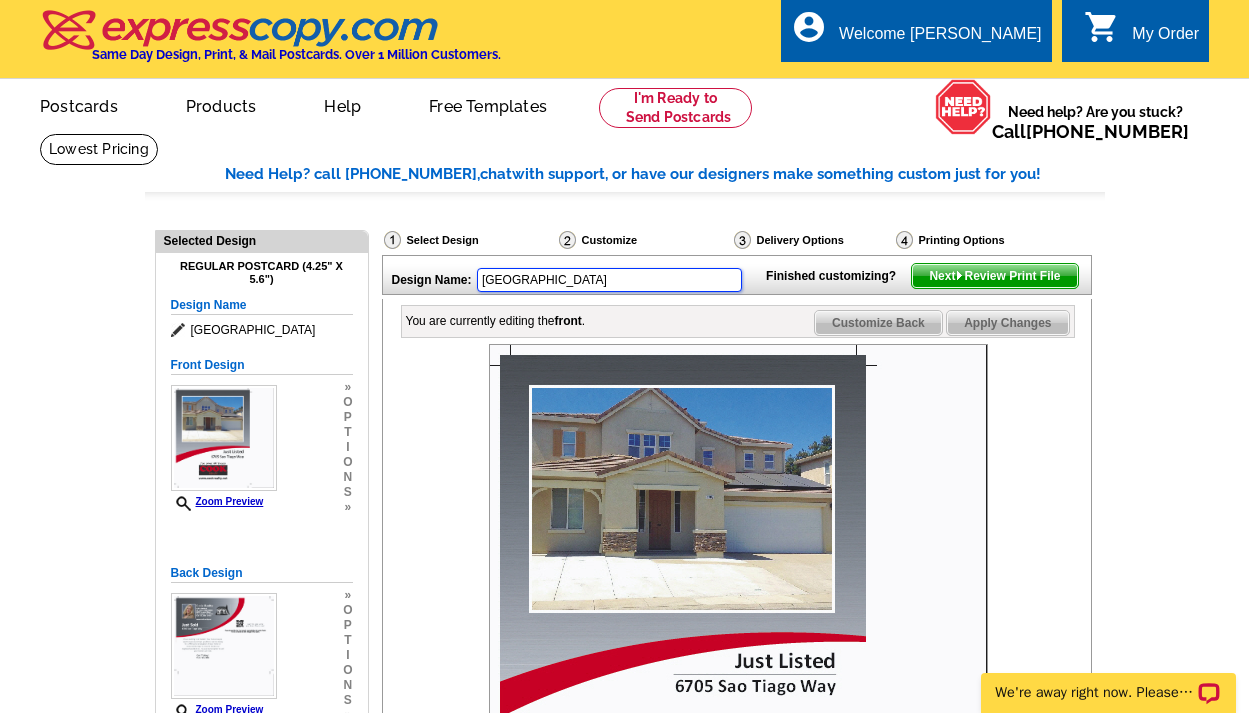 click on "Sao Tiago Way" at bounding box center [609, 280] 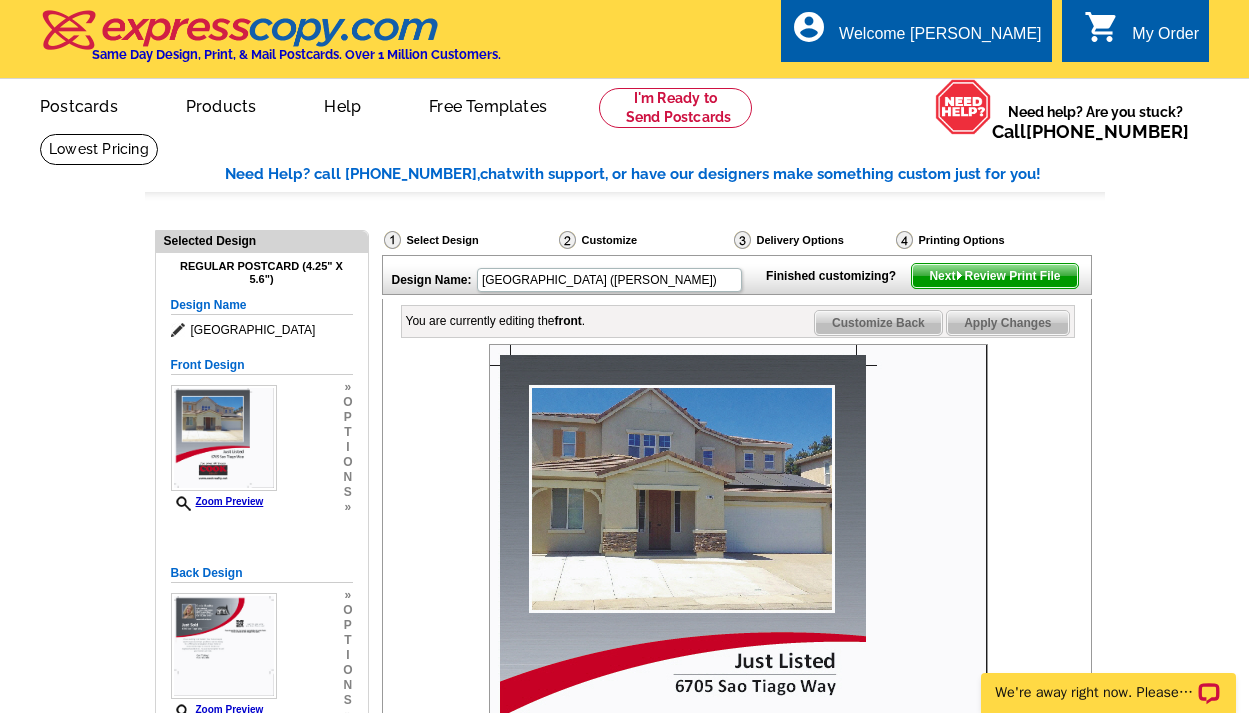 click at bounding box center [738, 593] 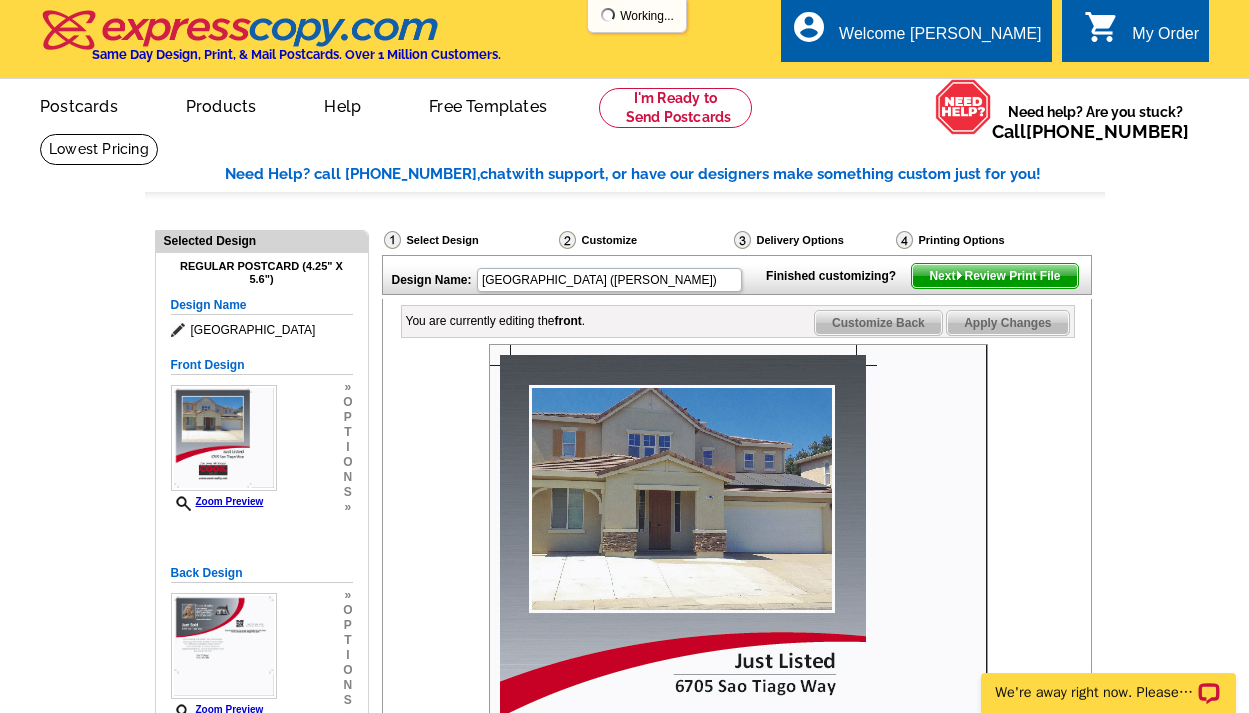 type on "[GEOGRAPHIC_DATA] ([PERSON_NAME])" 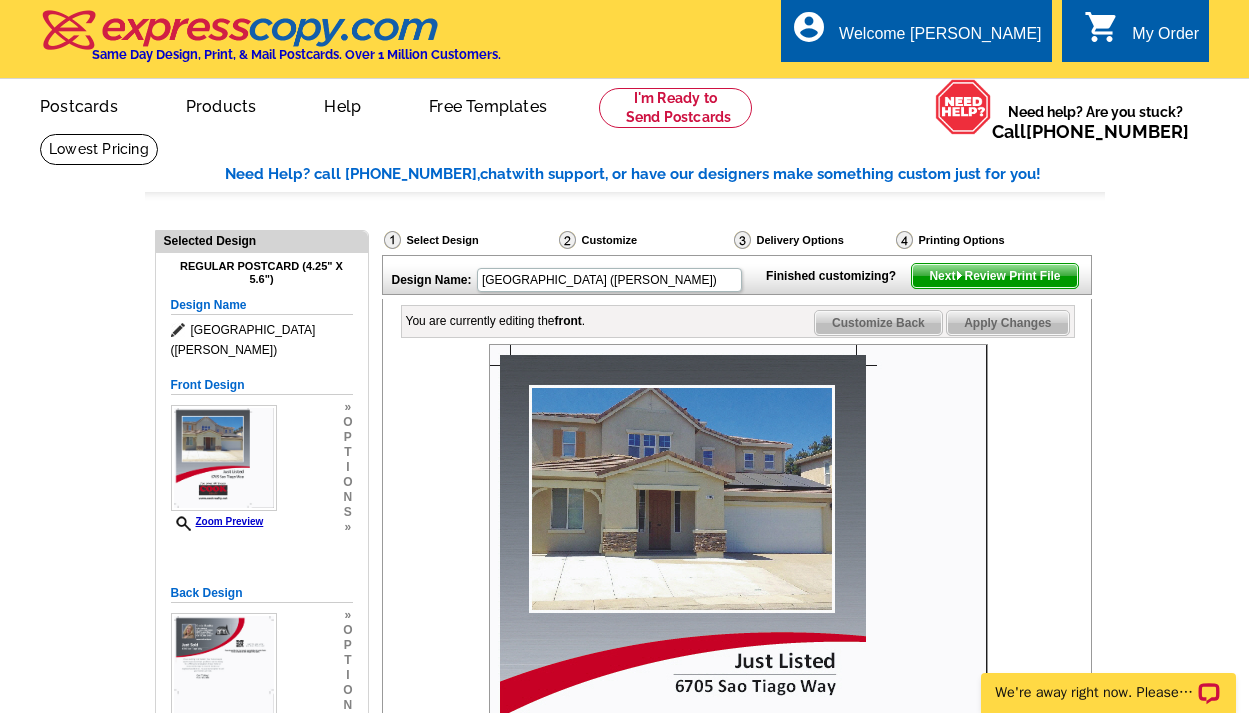 drag, startPoint x: 1002, startPoint y: 309, endPoint x: 933, endPoint y: 412, distance: 123.97581 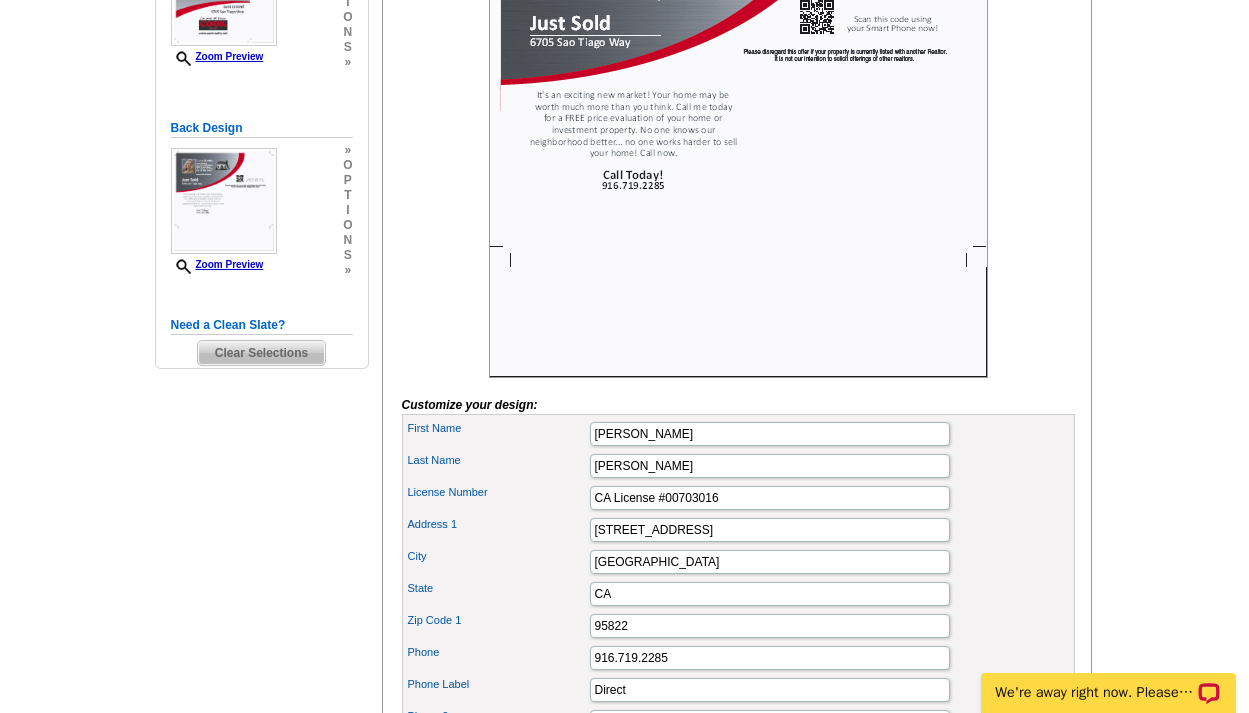 scroll, scrollTop: 887, scrollLeft: 0, axis: vertical 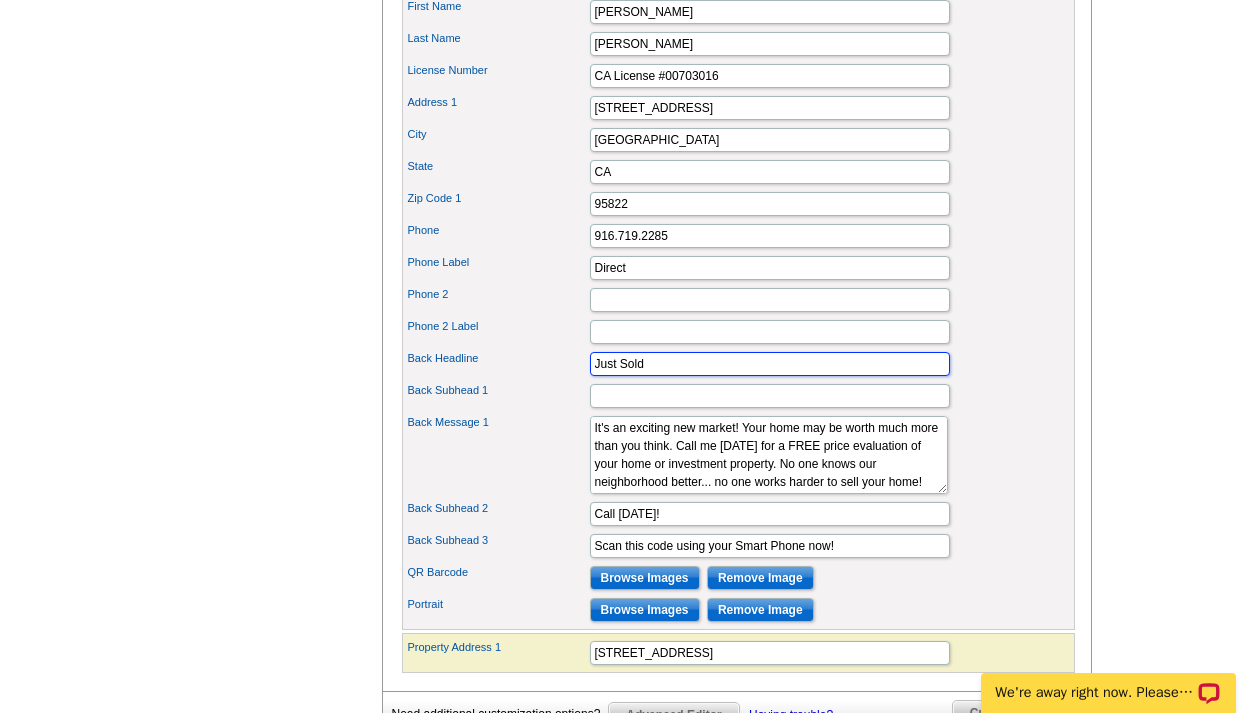 click on "Just Sold" at bounding box center [770, 364] 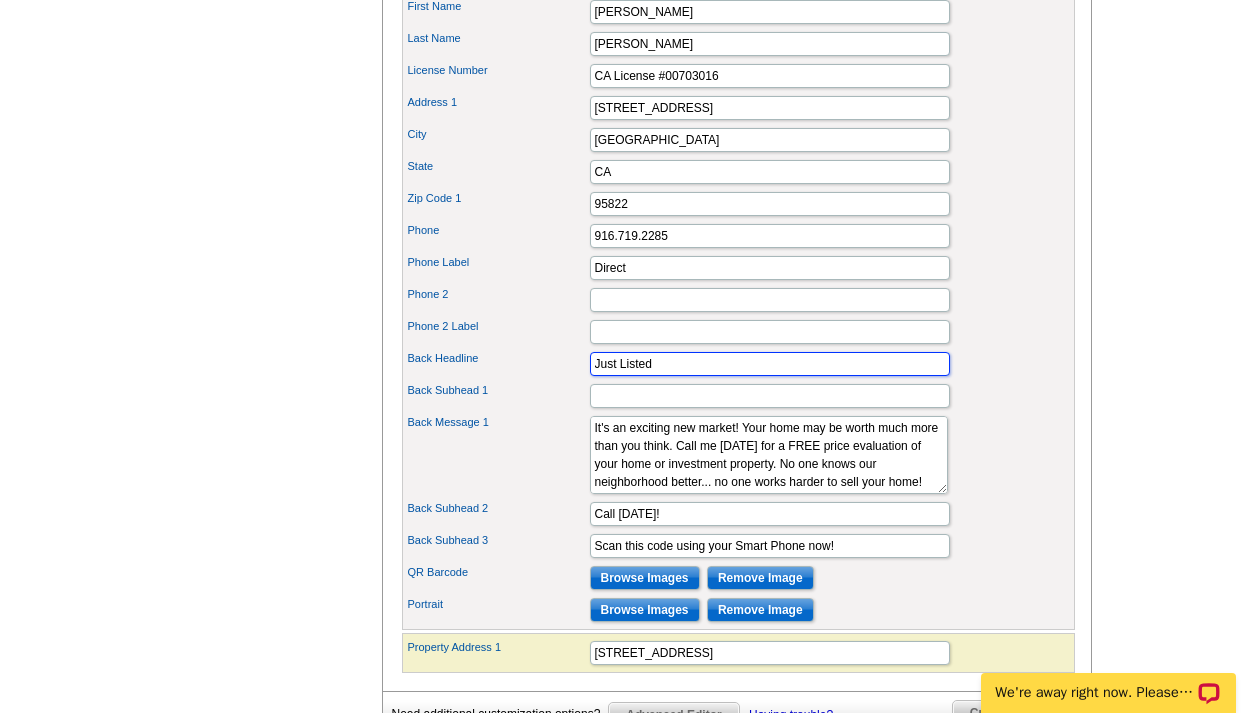 type on "Just Listed" 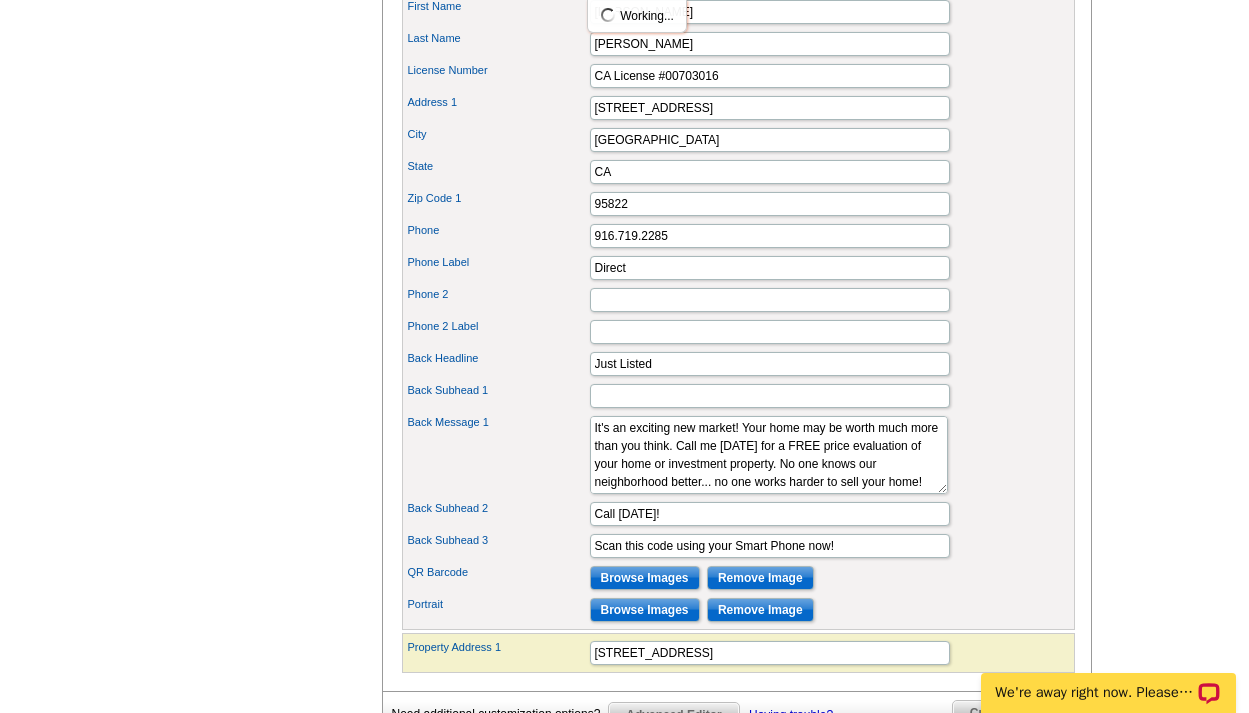 click on "Phone
916.719.2285" at bounding box center (738, 236) 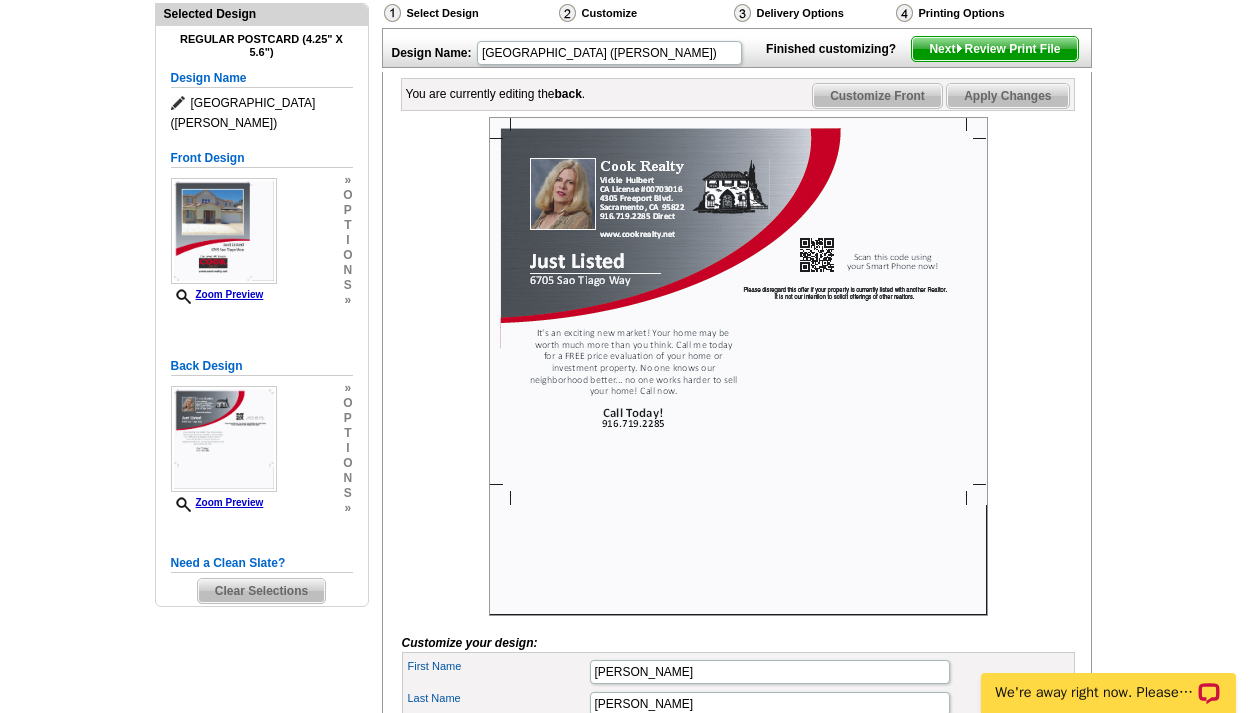 scroll, scrollTop: 1, scrollLeft: 0, axis: vertical 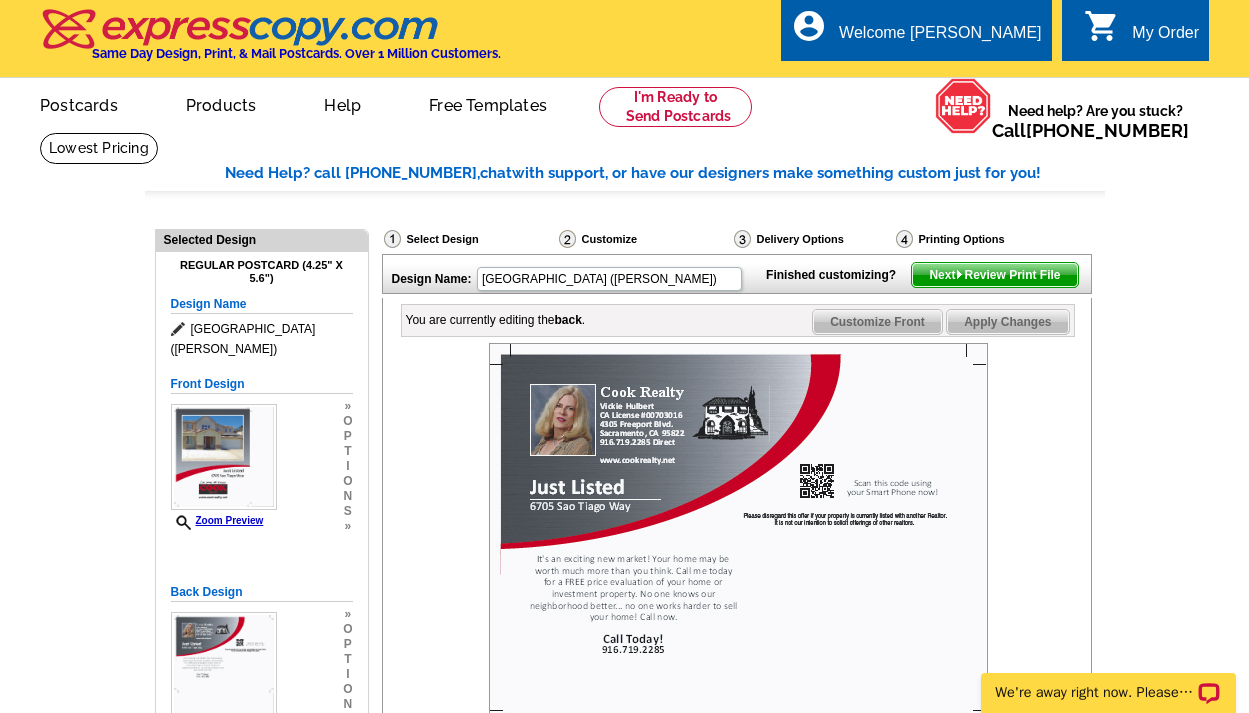 click on "Next   Review Print File" at bounding box center (994, 275) 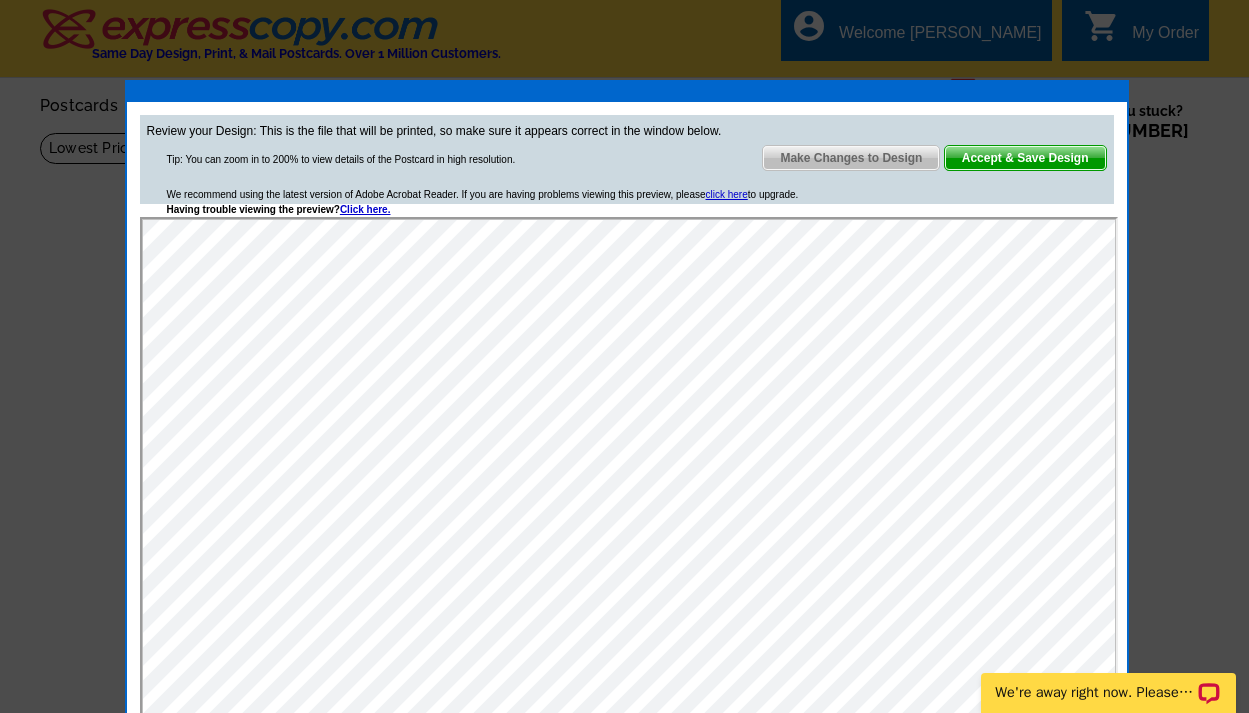 scroll, scrollTop: 0, scrollLeft: 0, axis: both 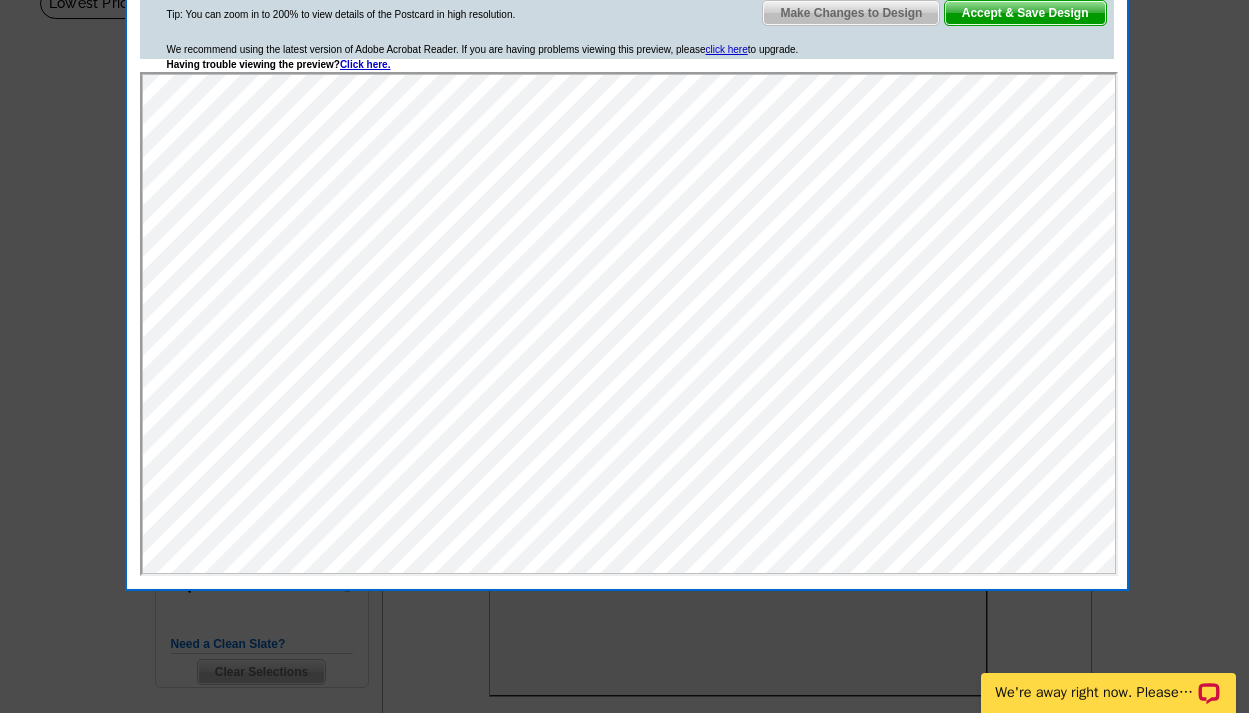 click on "Accept & Save Design" at bounding box center (1025, 13) 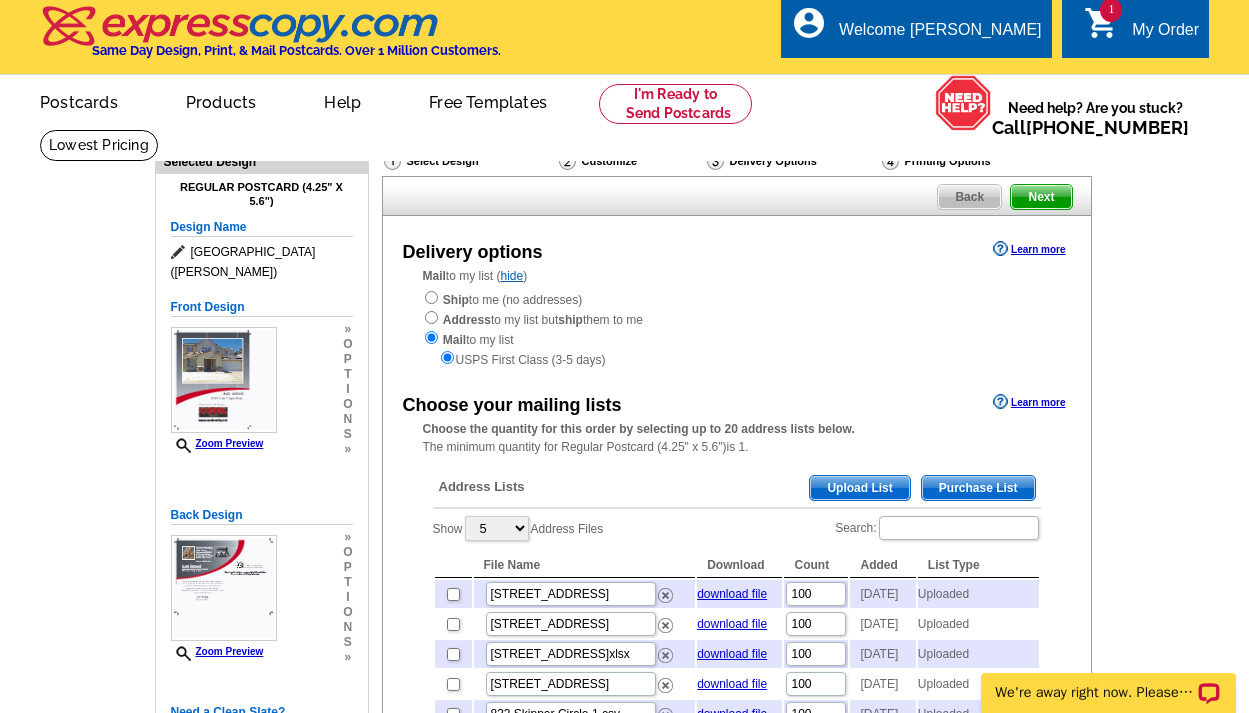 scroll, scrollTop: 45, scrollLeft: 0, axis: vertical 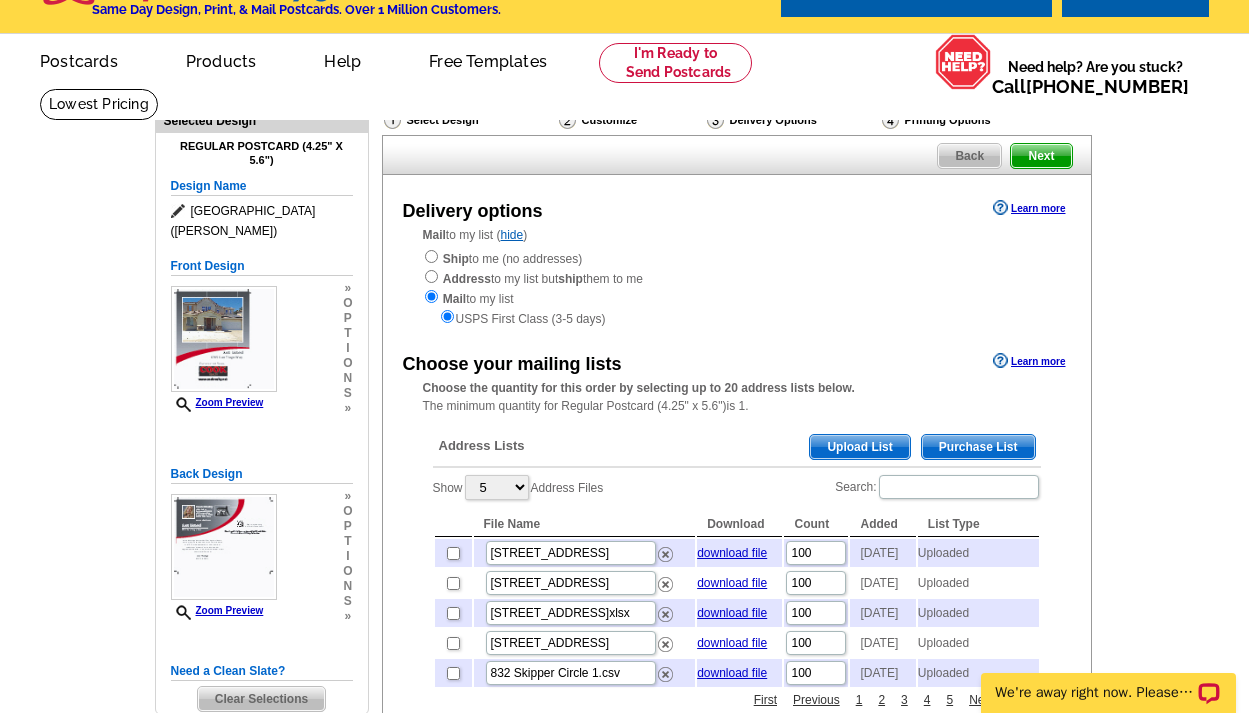 click on "Upload List" at bounding box center (859, 447) 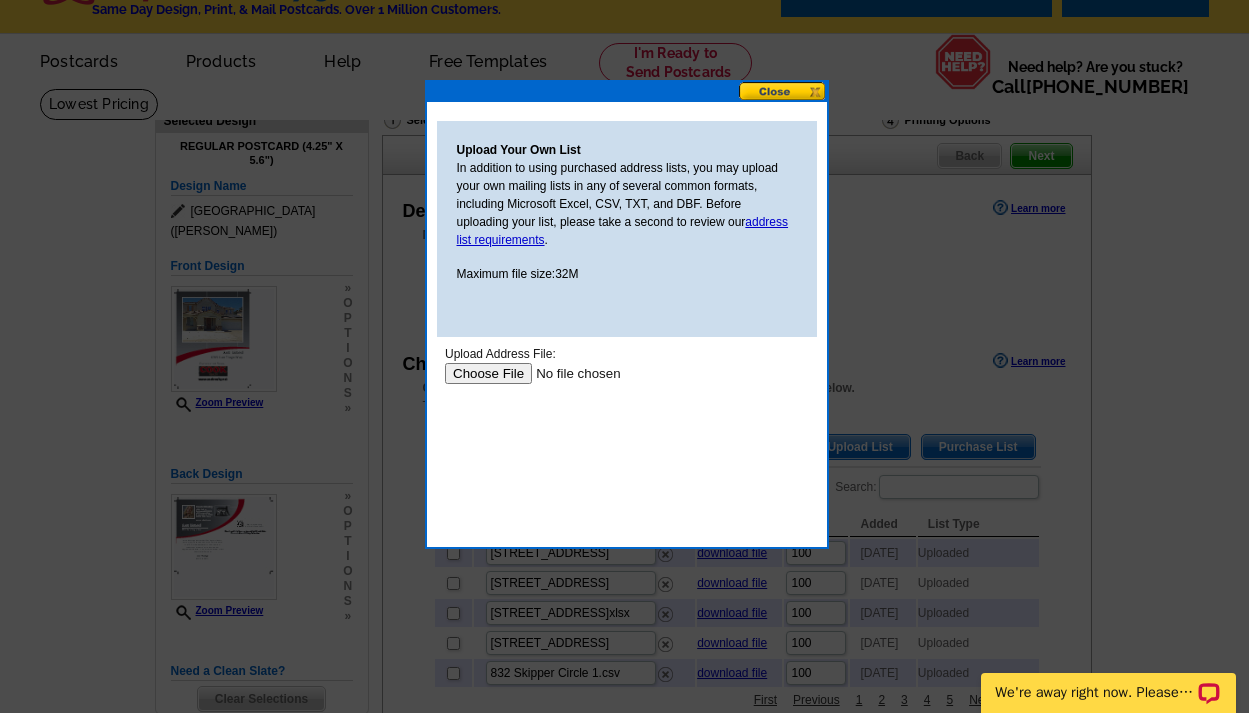 scroll, scrollTop: 0, scrollLeft: 0, axis: both 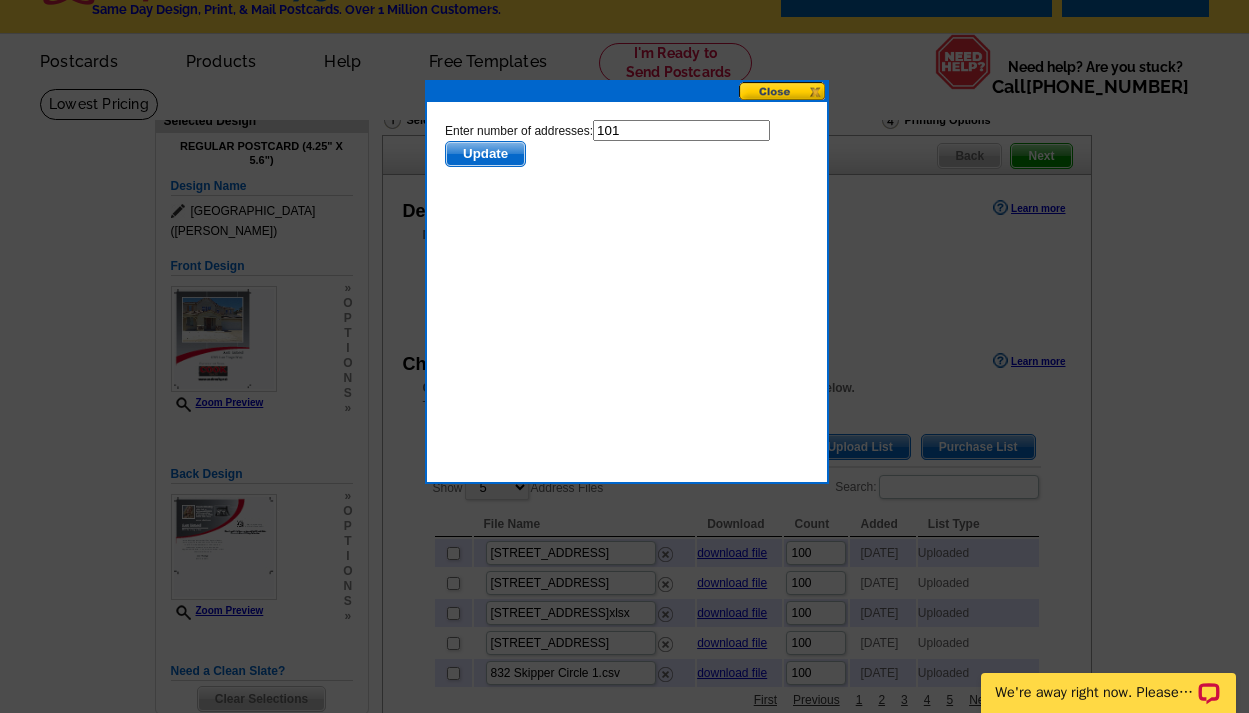 click on "101" at bounding box center [680, 130] 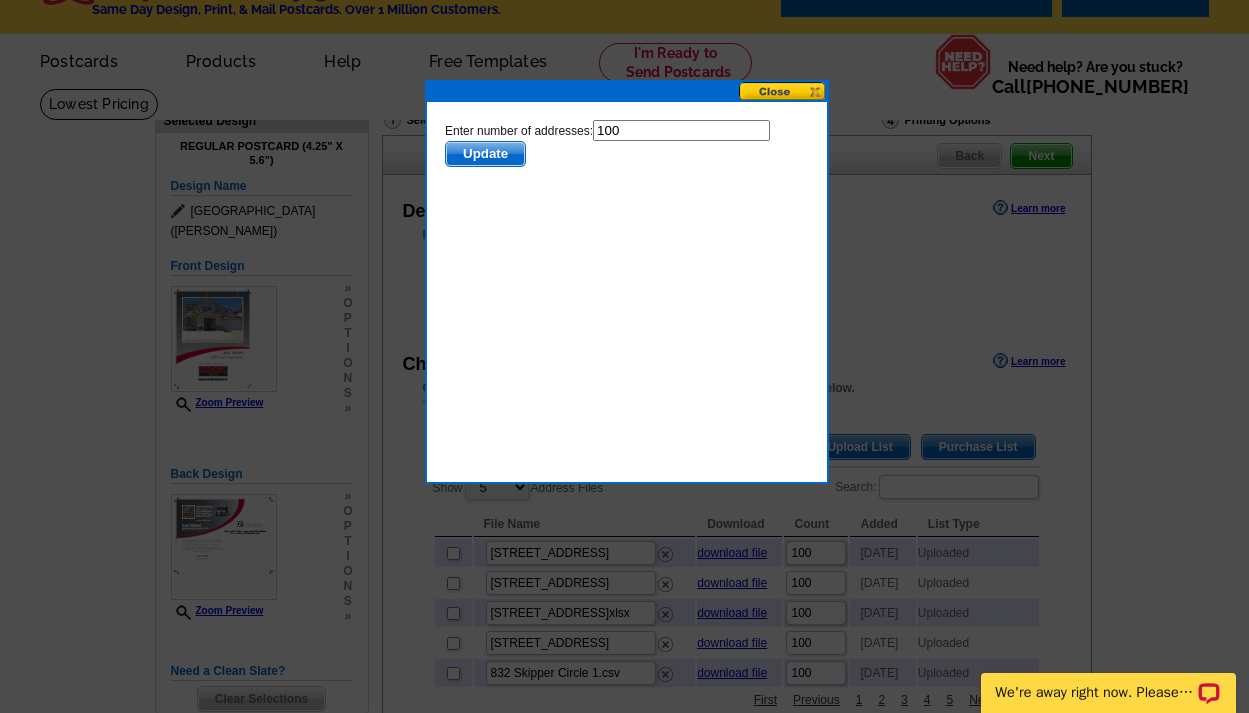 type on "100" 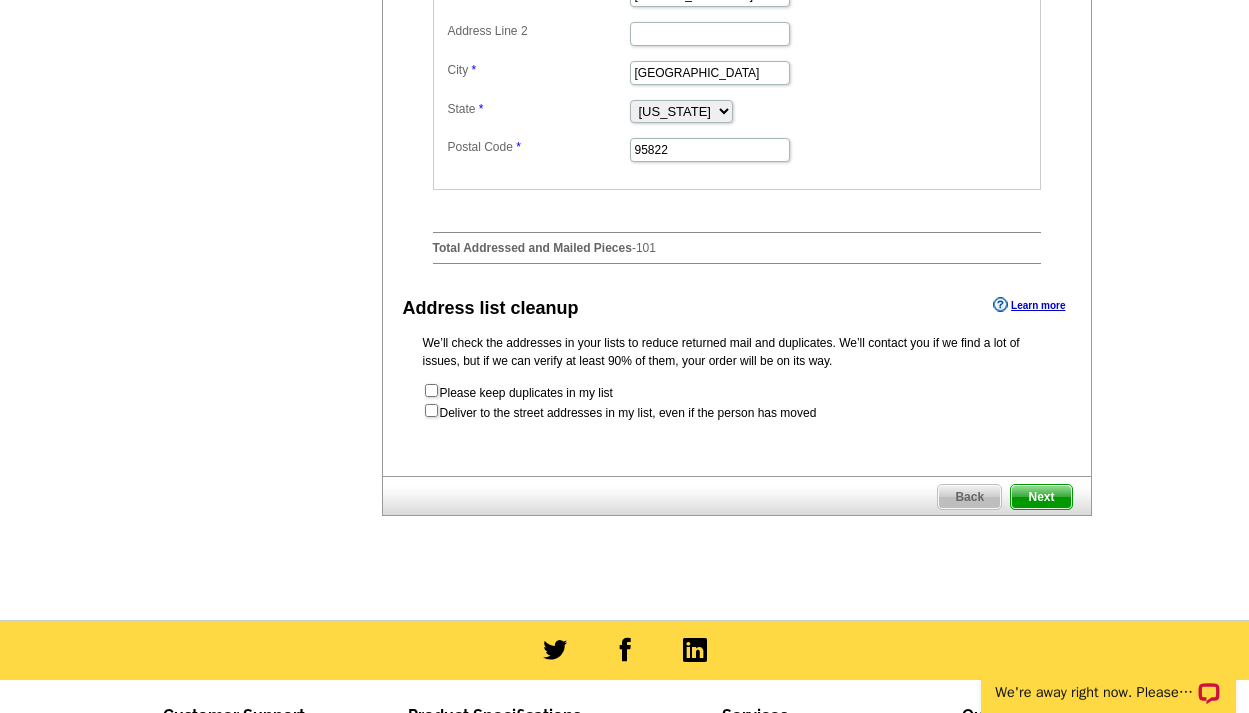 scroll, scrollTop: 1121, scrollLeft: 0, axis: vertical 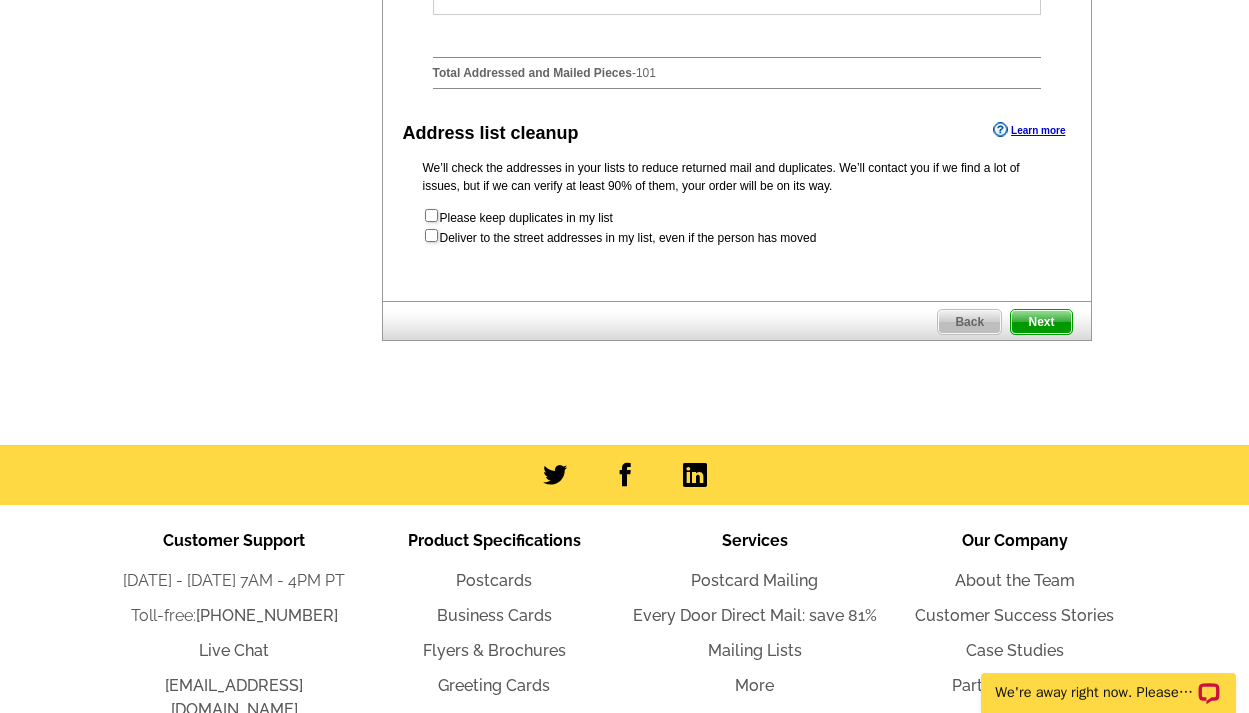 click at bounding box center (431, 235) 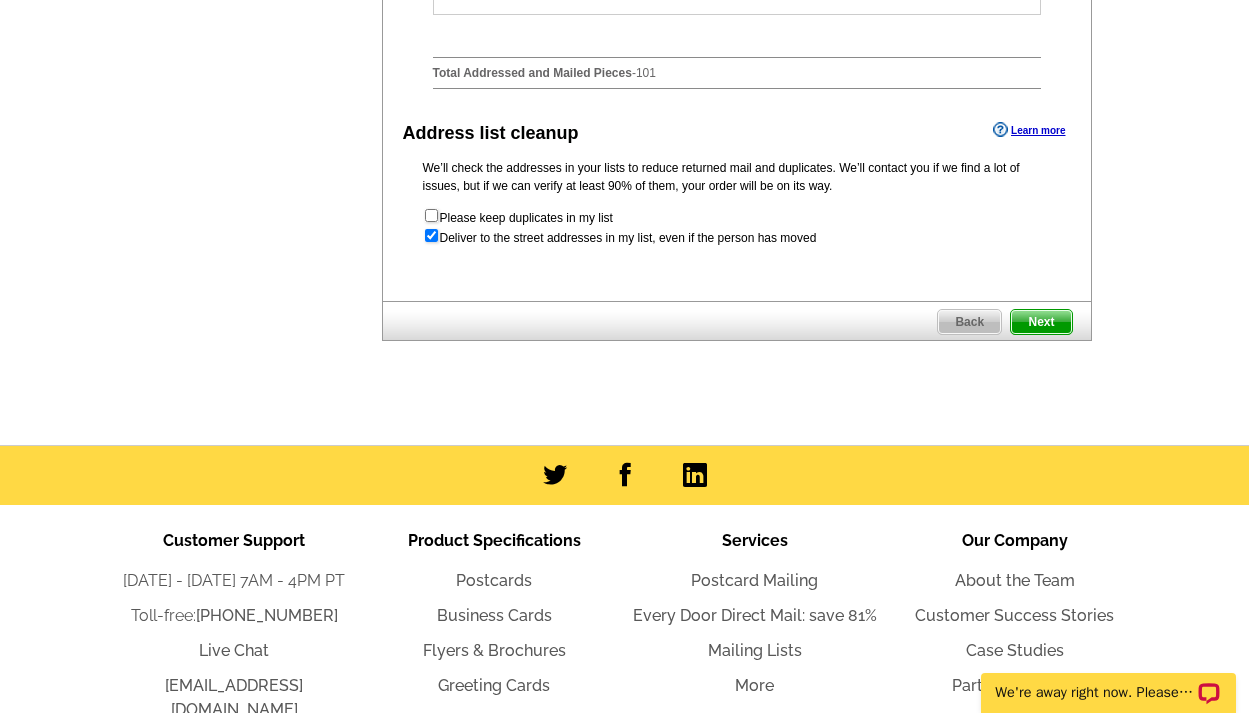 radio on "true" 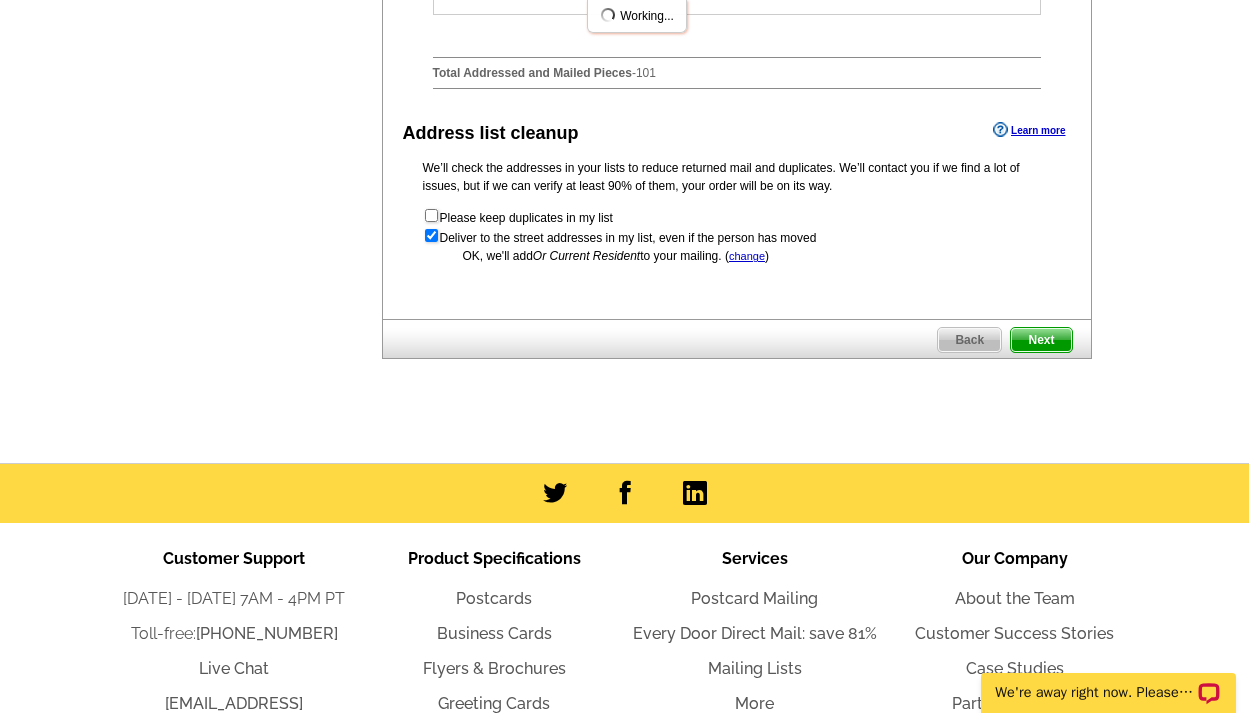 scroll, scrollTop: 0, scrollLeft: 0, axis: both 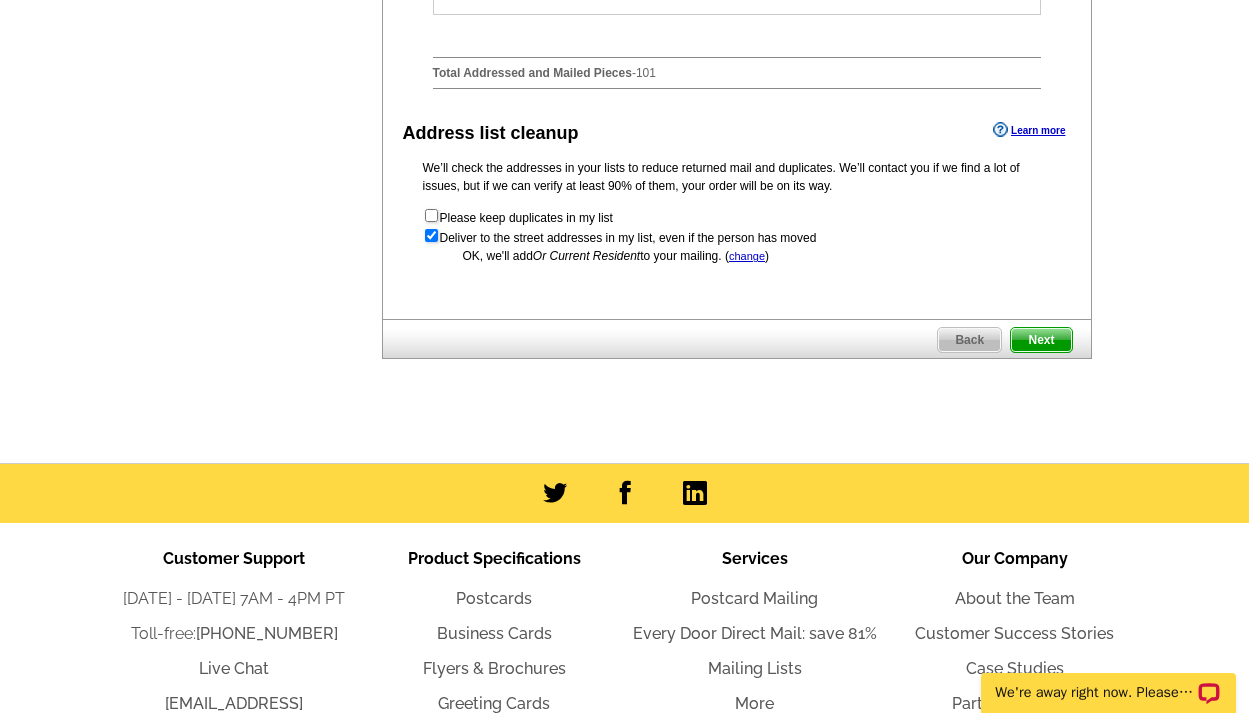 click on "Next" at bounding box center [1041, 340] 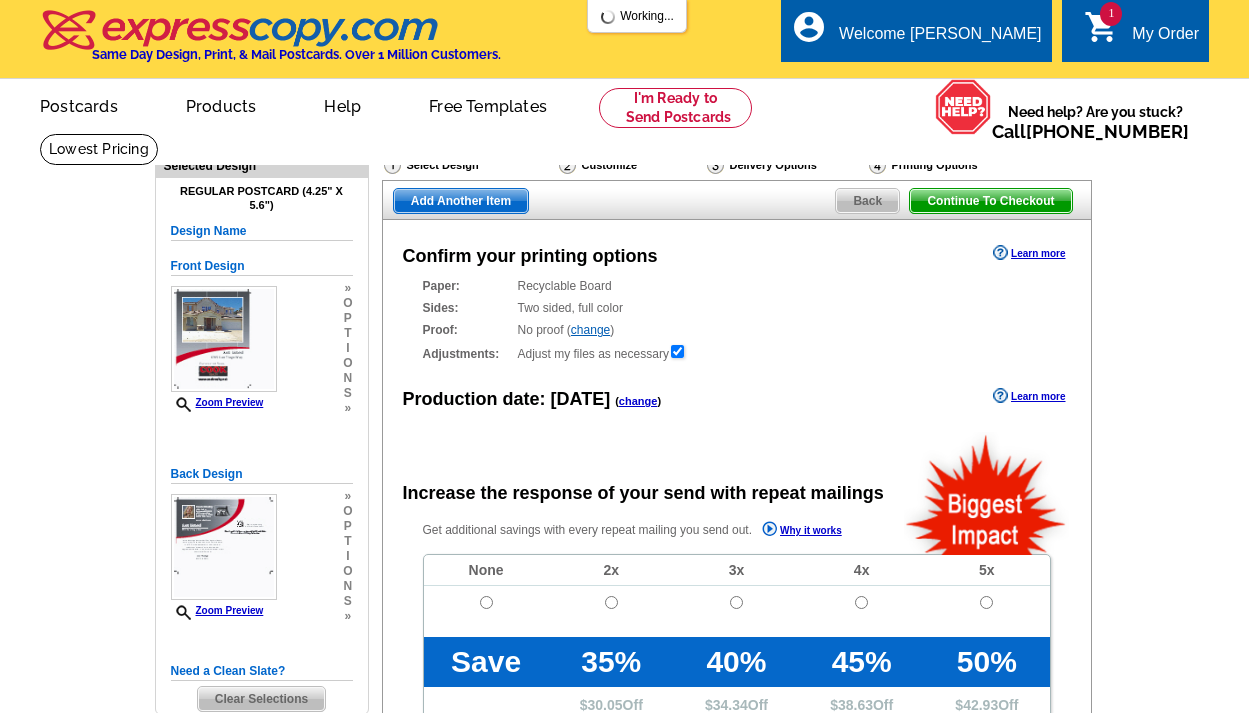 scroll, scrollTop: 0, scrollLeft: 0, axis: both 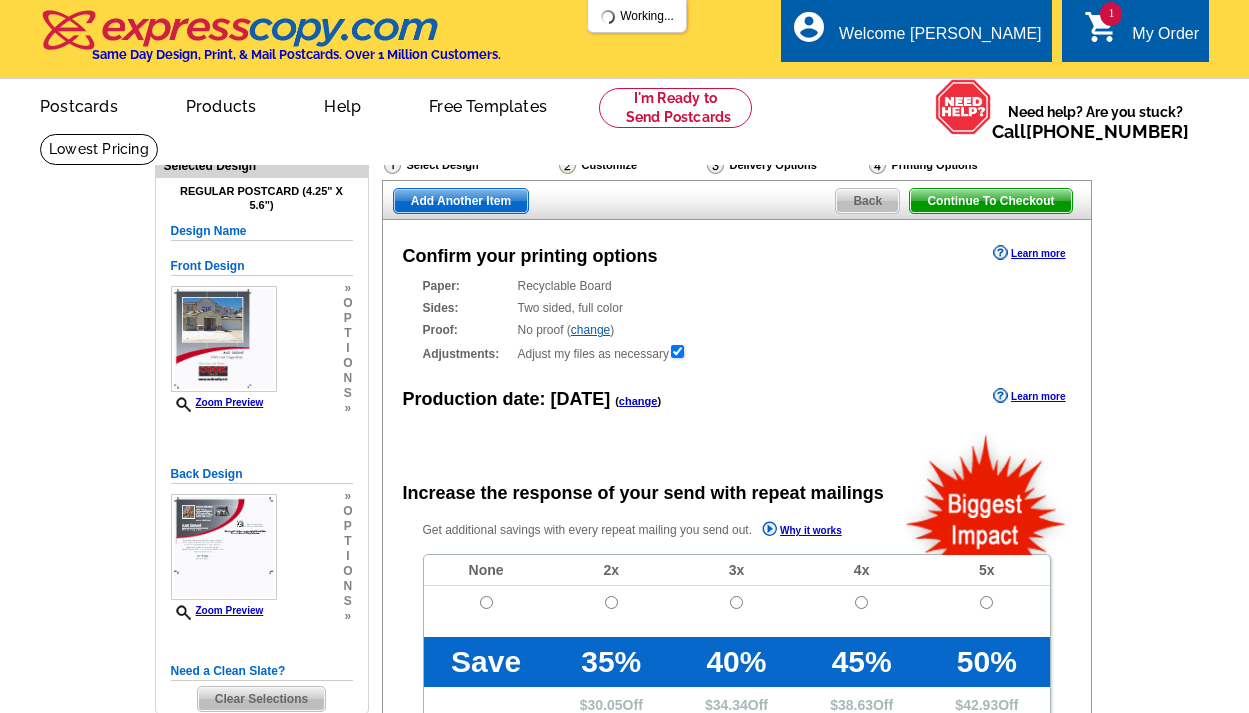 radio on "false" 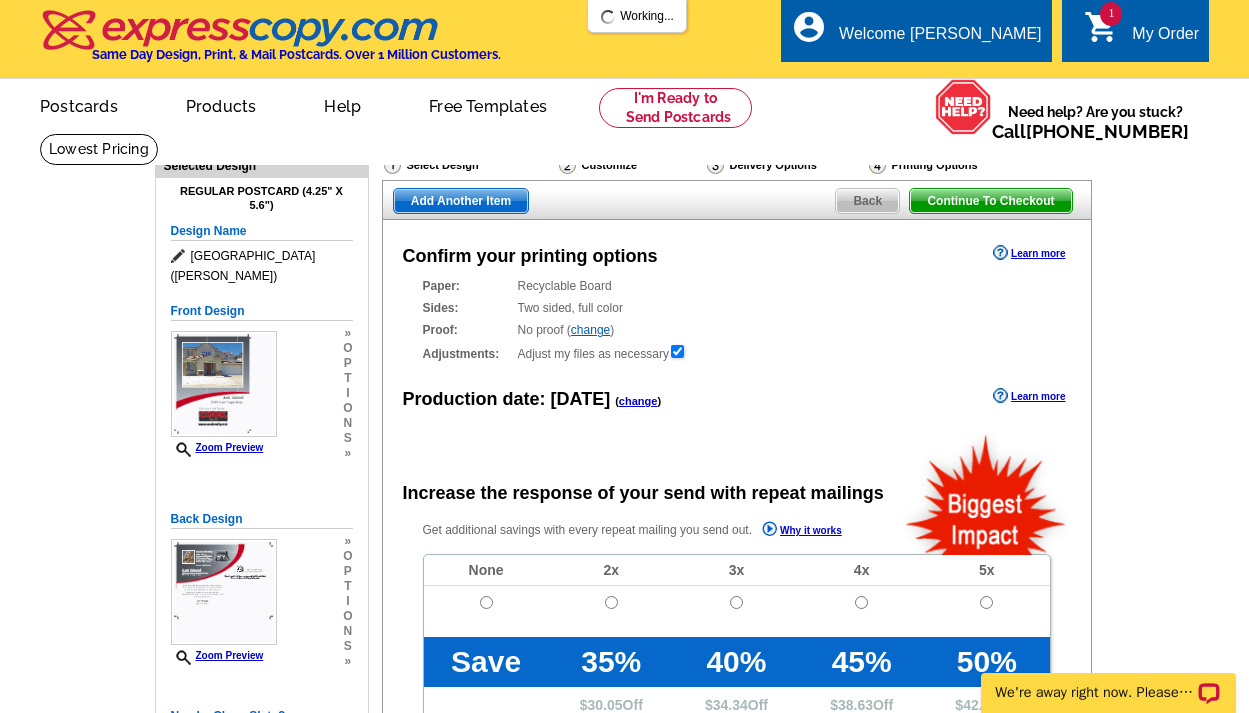 scroll, scrollTop: 174, scrollLeft: 0, axis: vertical 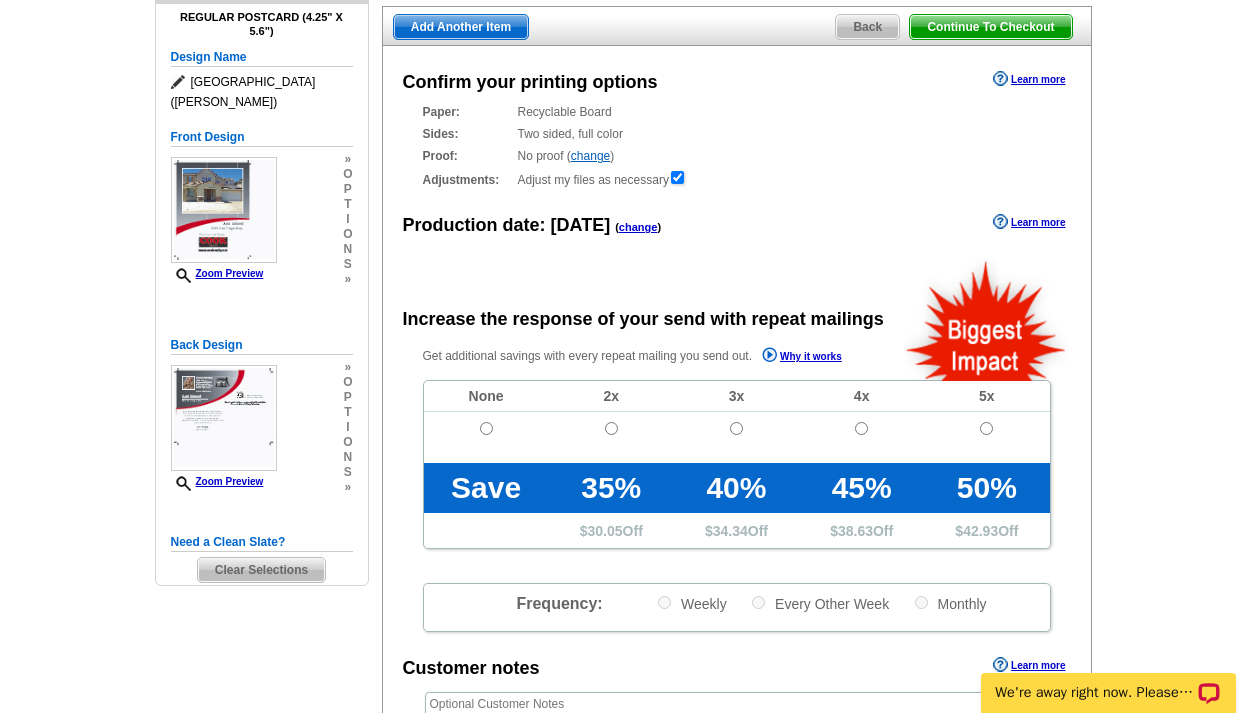 click at bounding box center [486, 428] 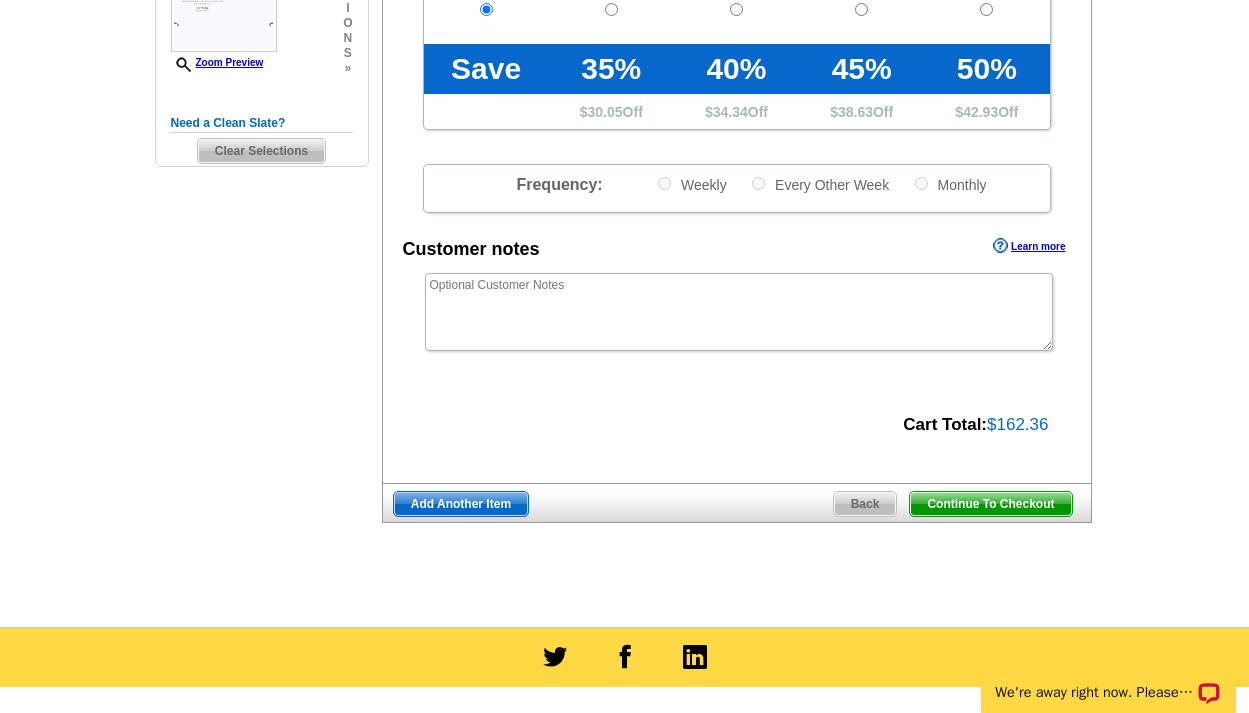 scroll, scrollTop: 780, scrollLeft: 0, axis: vertical 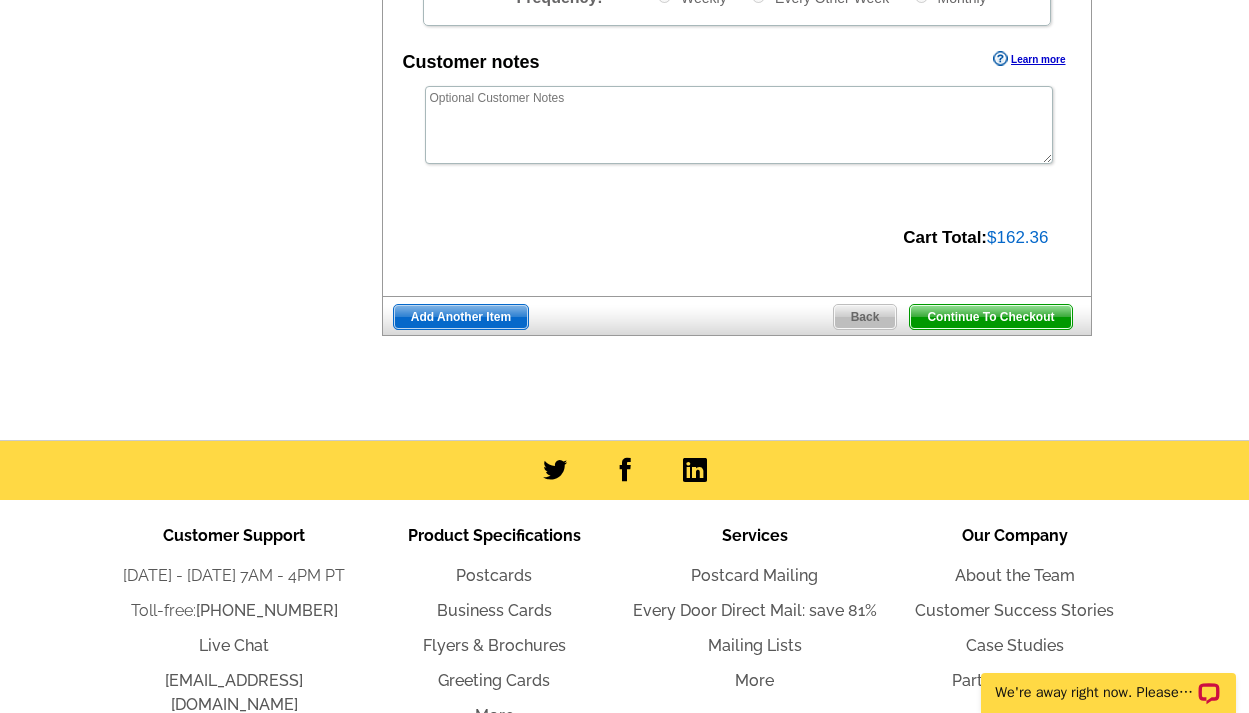 click on "Continue To Checkout" at bounding box center (990, 317) 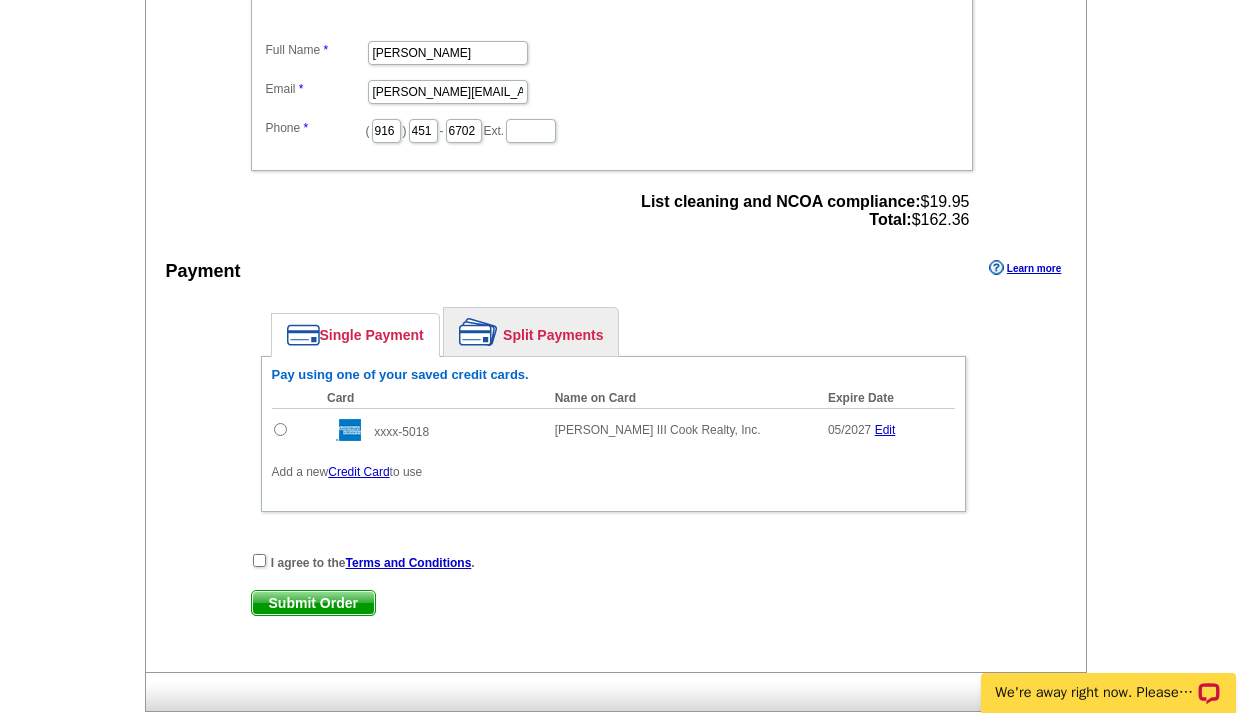 scroll, scrollTop: 706, scrollLeft: 0, axis: vertical 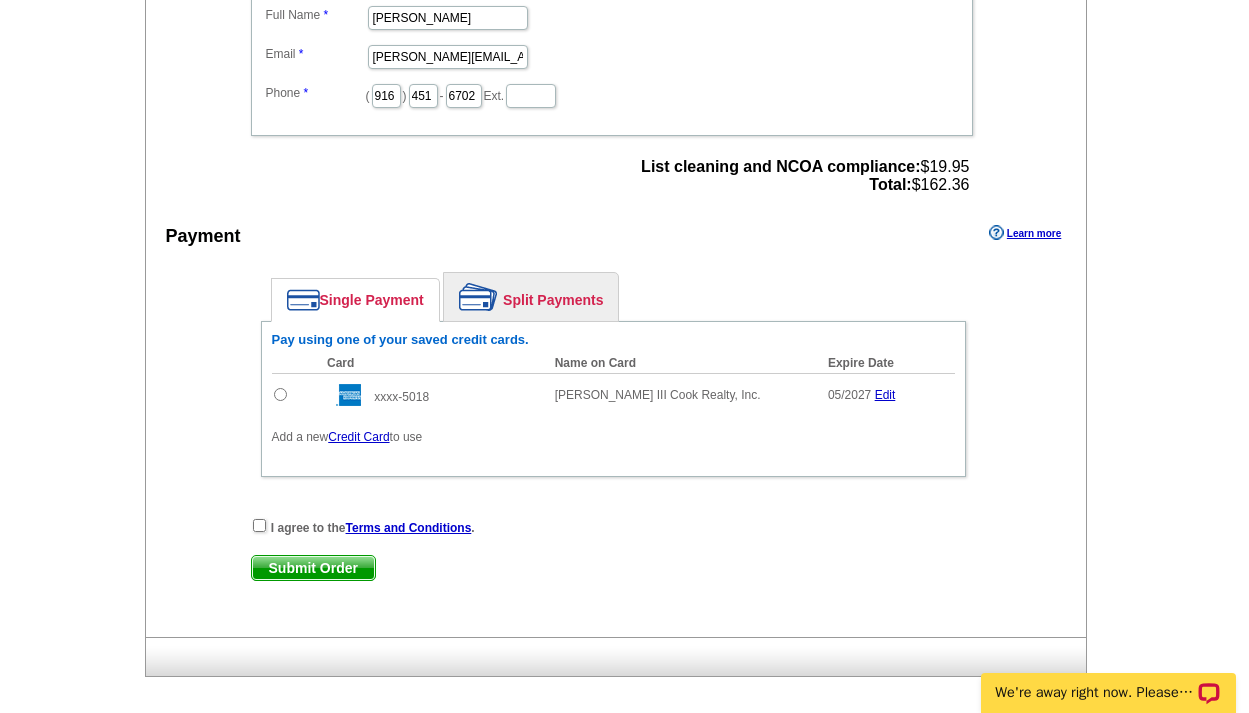 click at bounding box center (280, 394) 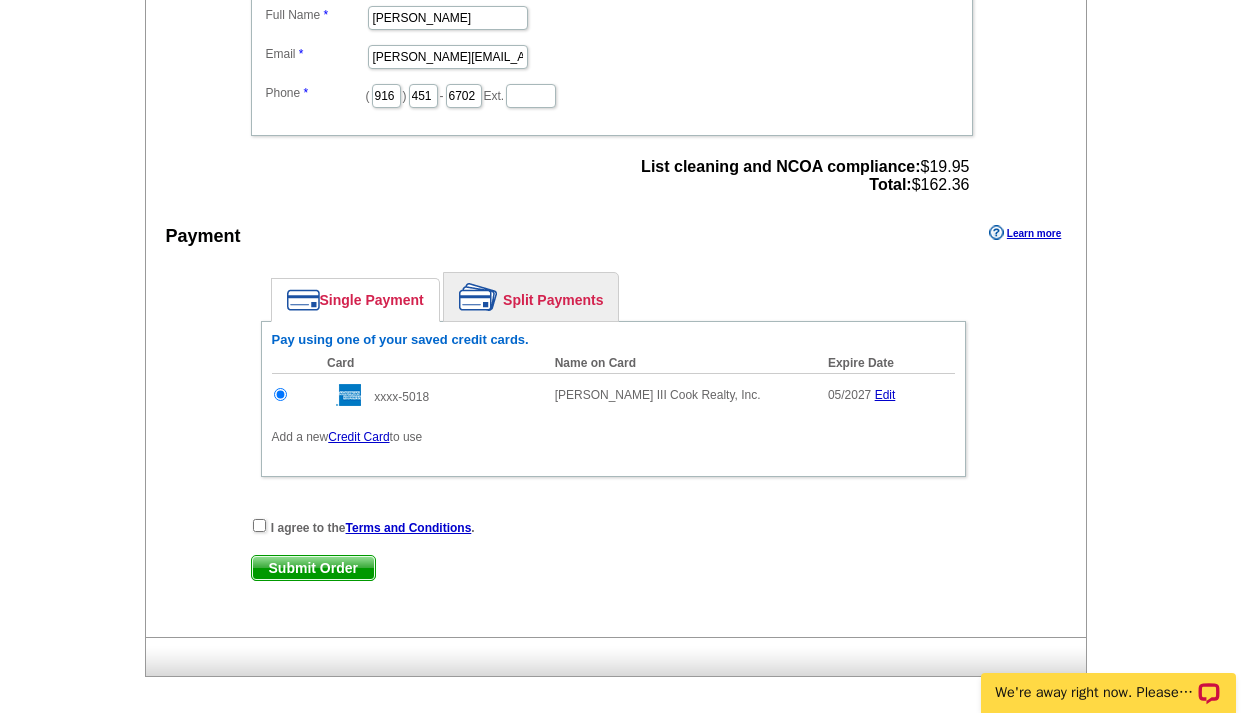scroll, scrollTop: 0, scrollLeft: 0, axis: both 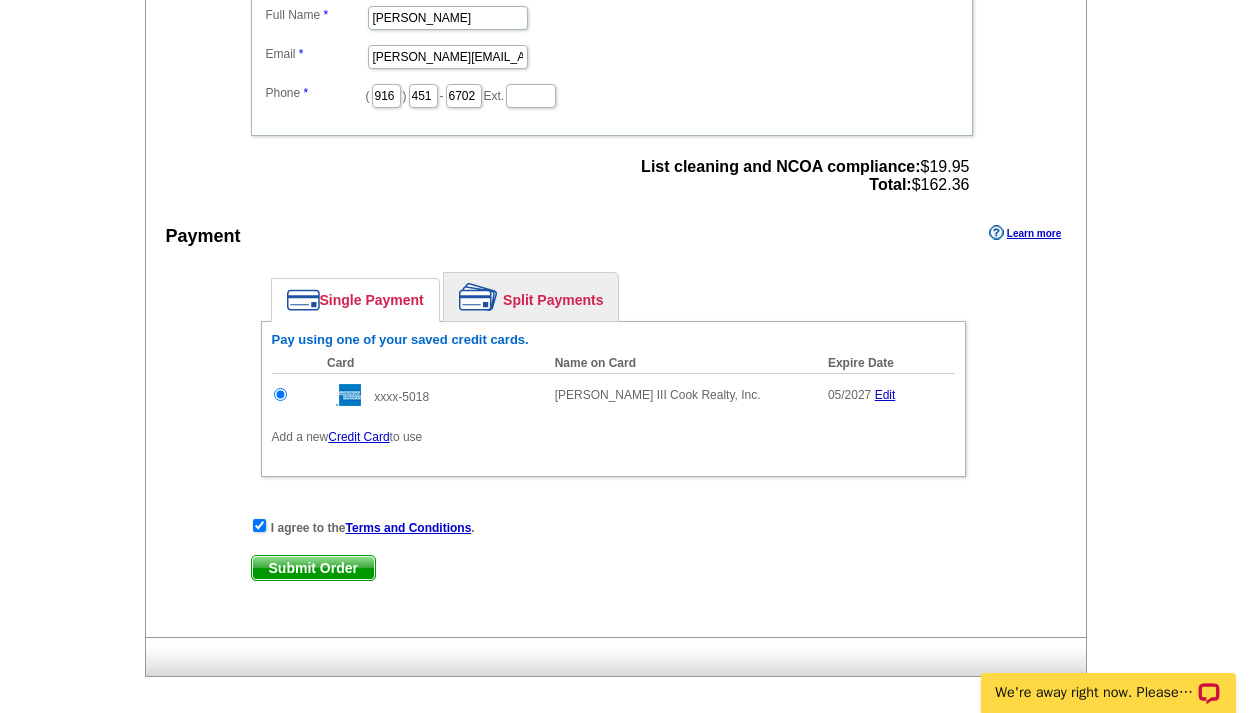 click on "Submit Order" at bounding box center (313, 568) 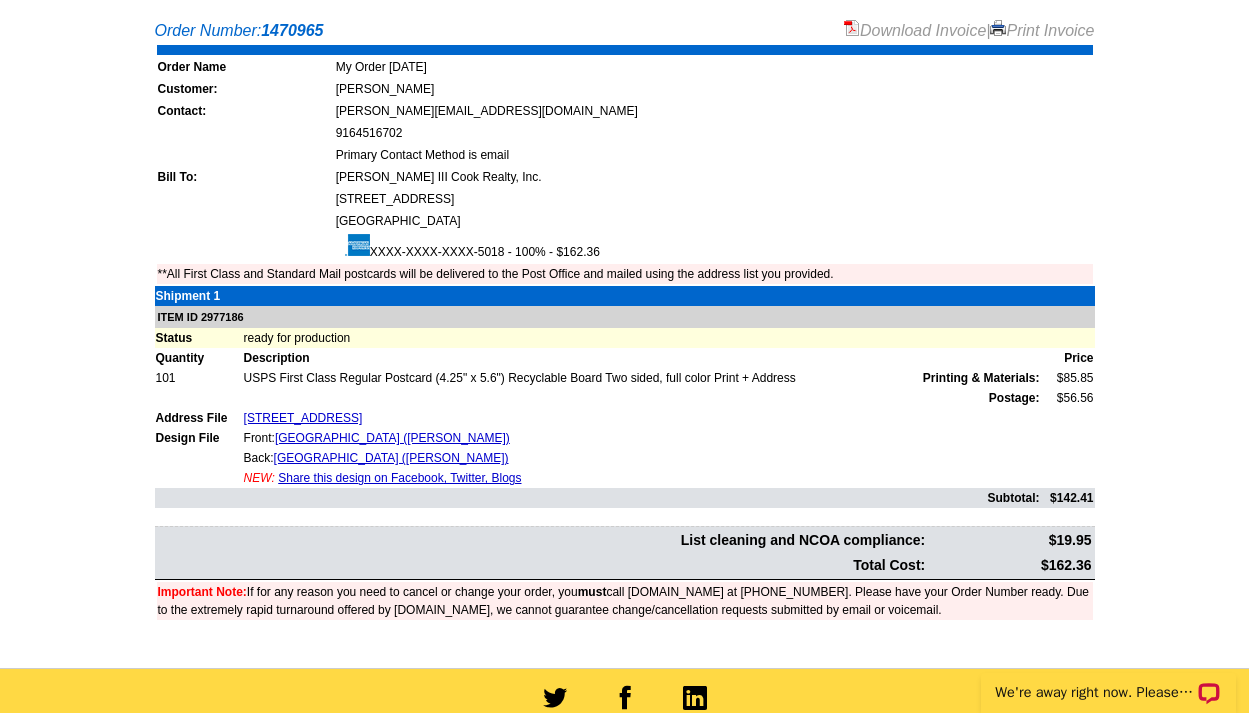 scroll, scrollTop: 0, scrollLeft: 0, axis: both 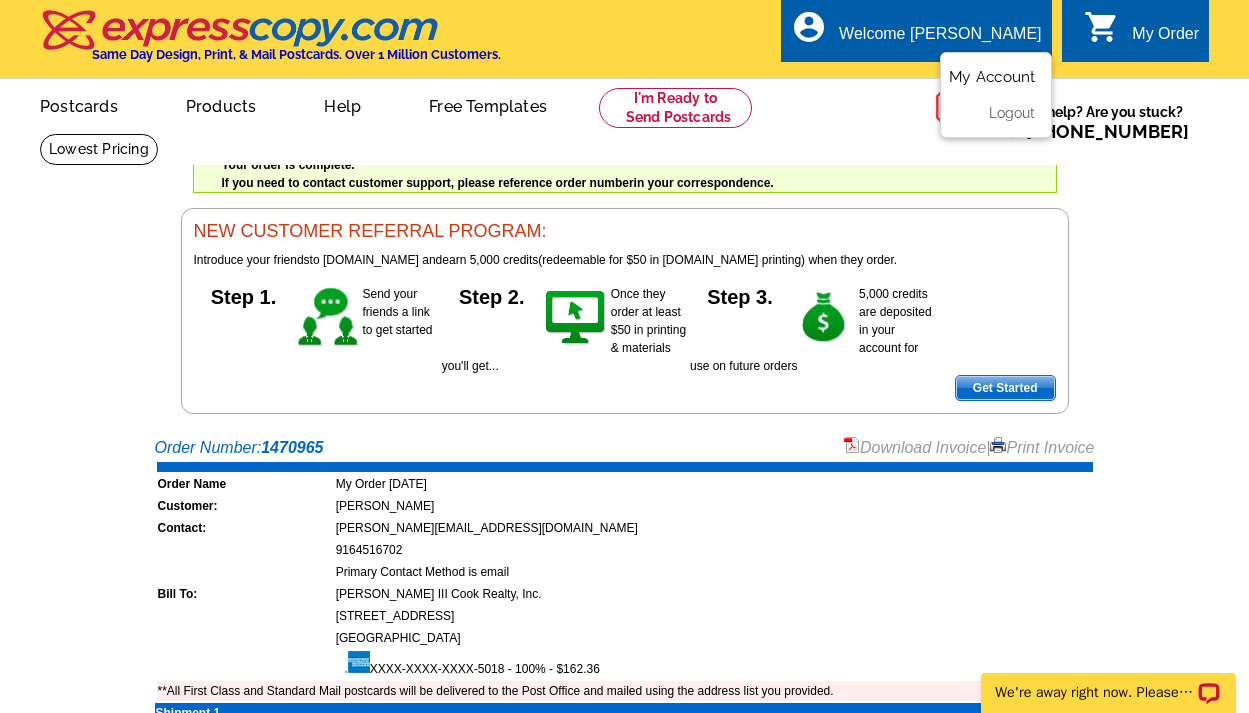 click on "My Account" at bounding box center [992, 77] 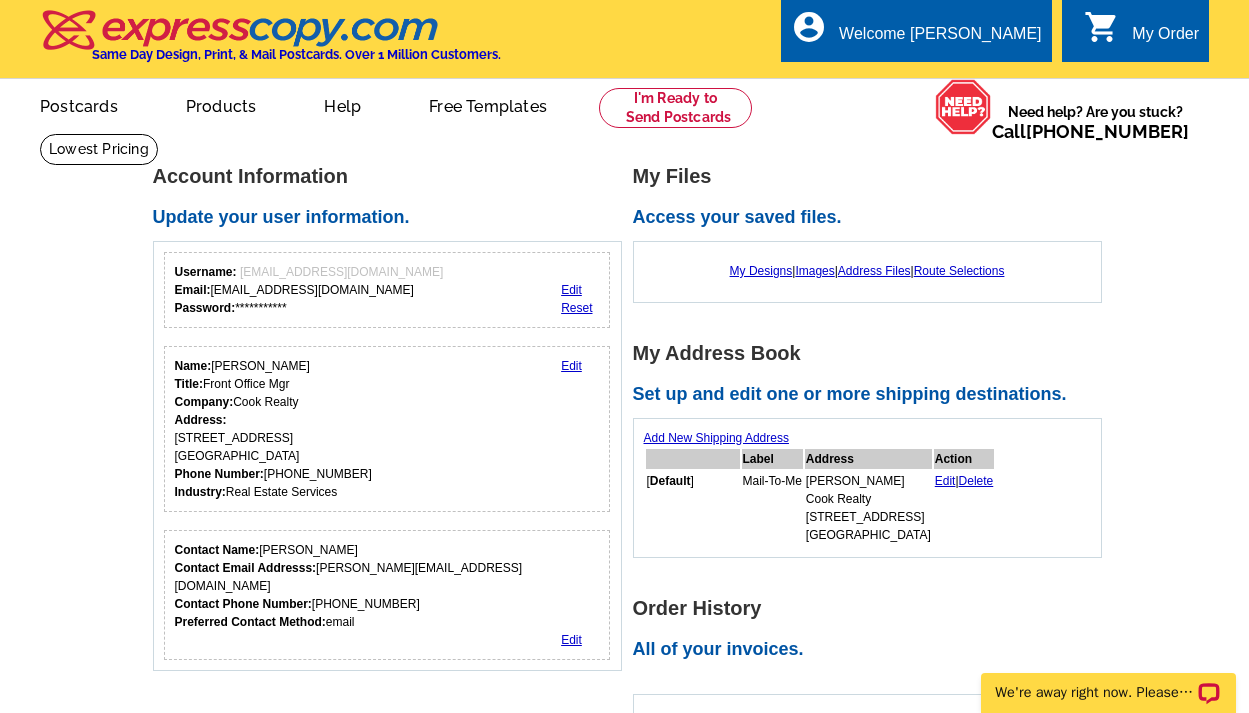 scroll, scrollTop: 0, scrollLeft: 0, axis: both 